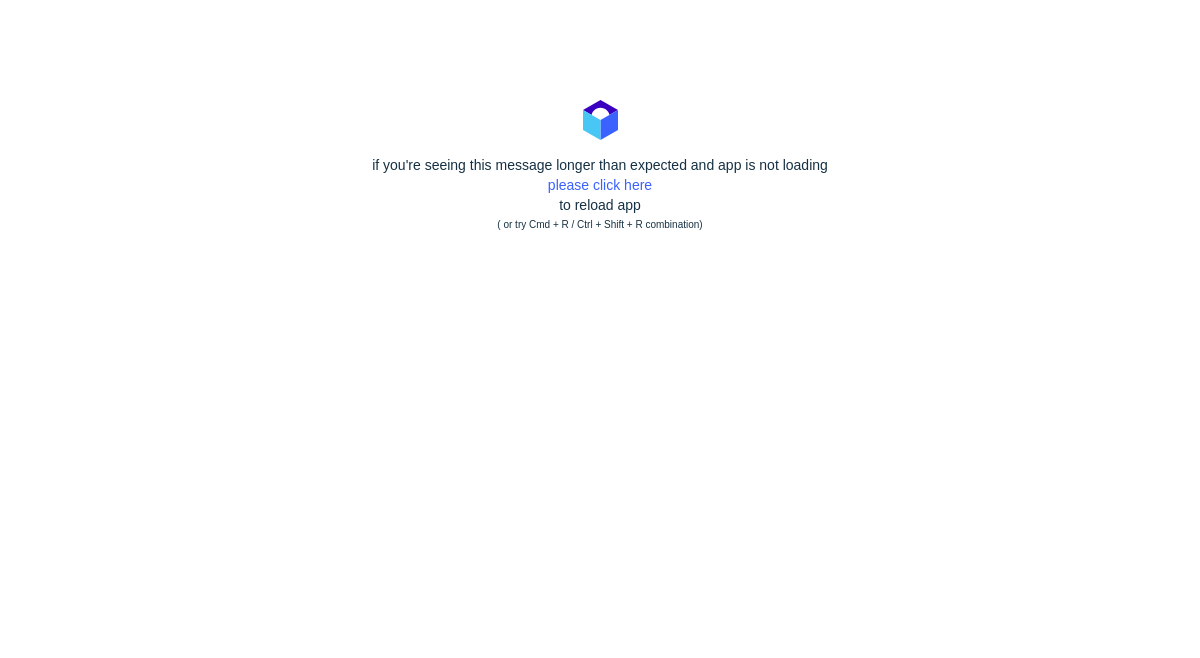 scroll, scrollTop: 0, scrollLeft: 0, axis: both 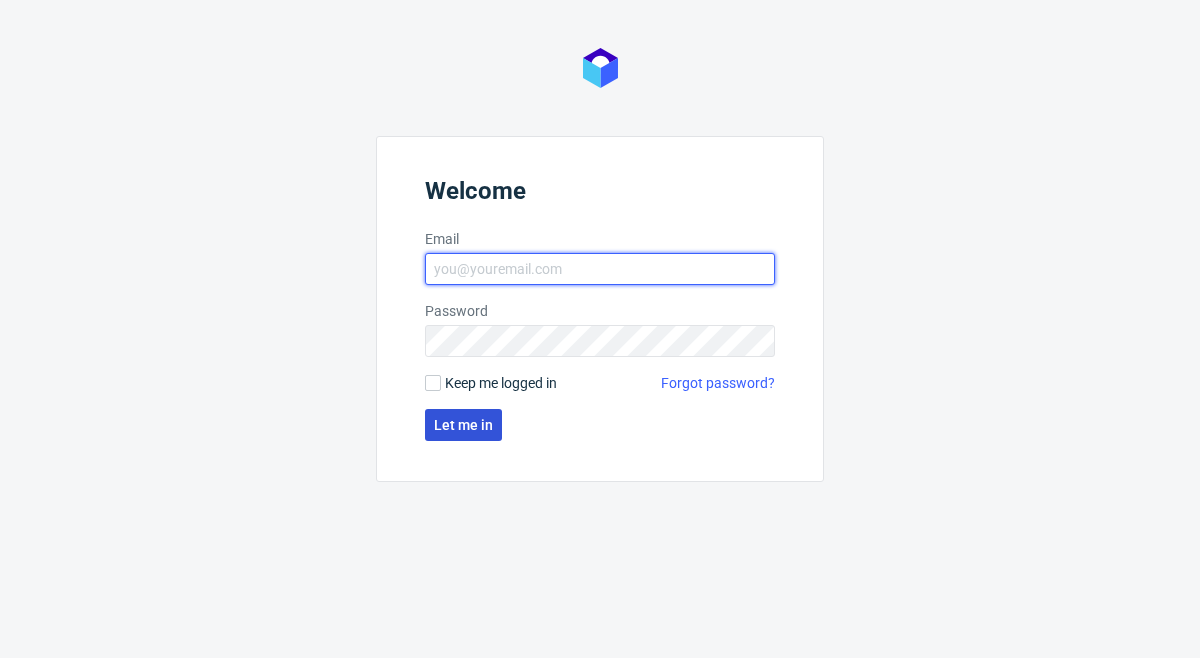 type on "[EMAIL]" 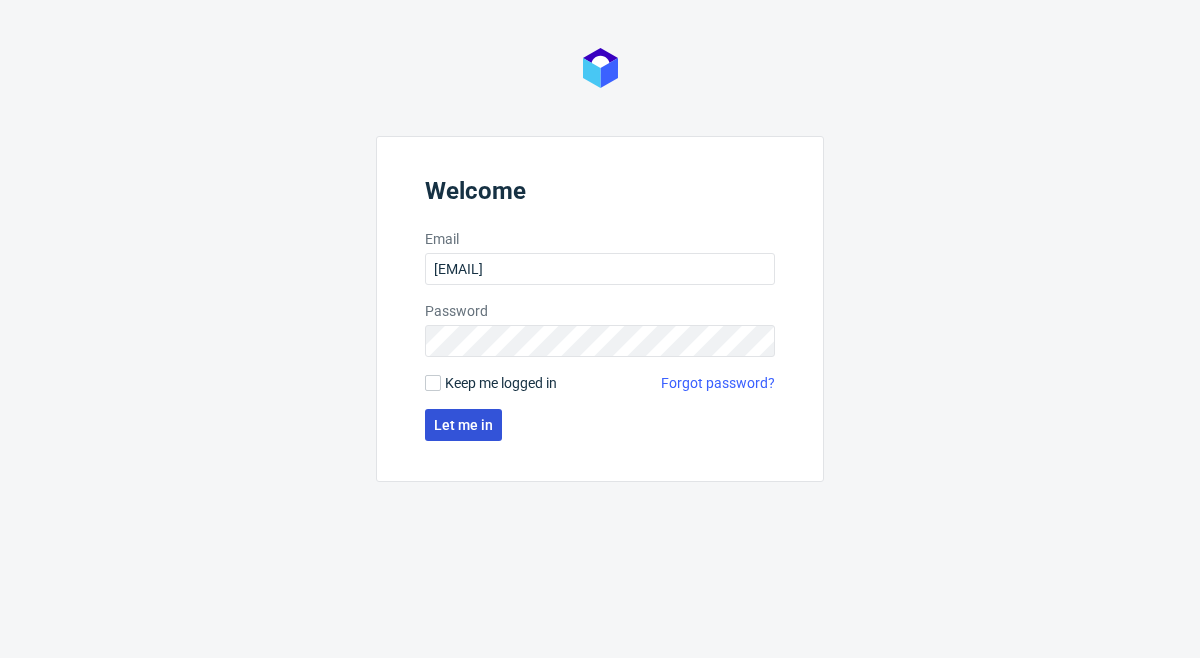click on "Let me in" at bounding box center [463, 425] 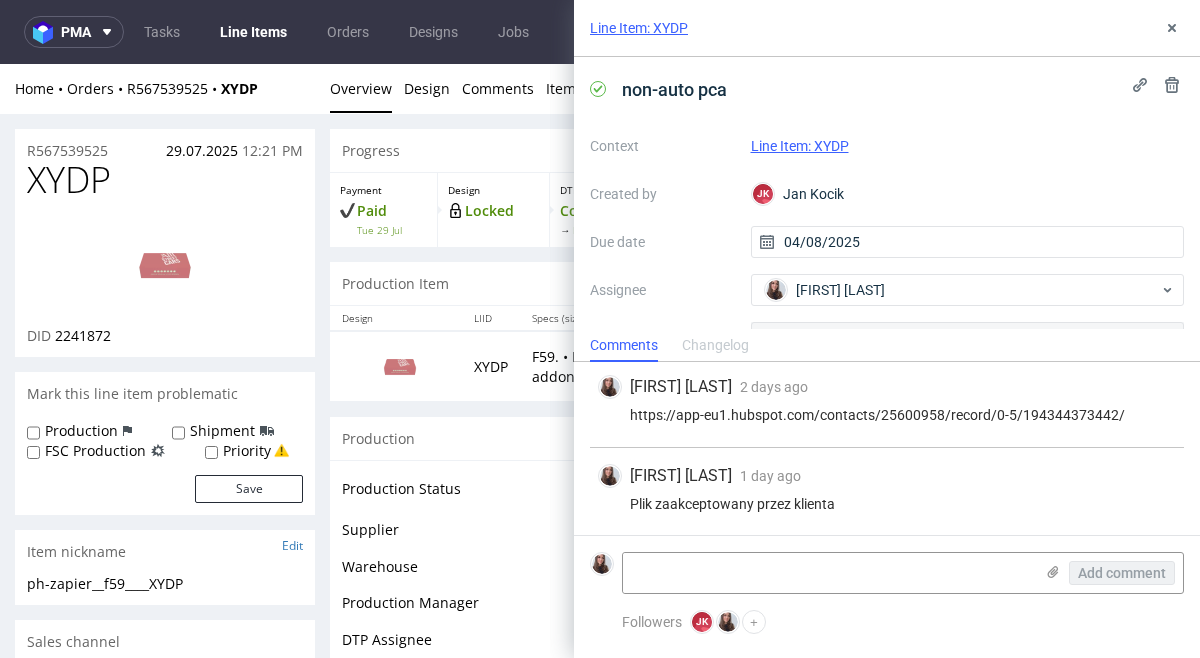scroll, scrollTop: 309, scrollLeft: 0, axis: vertical 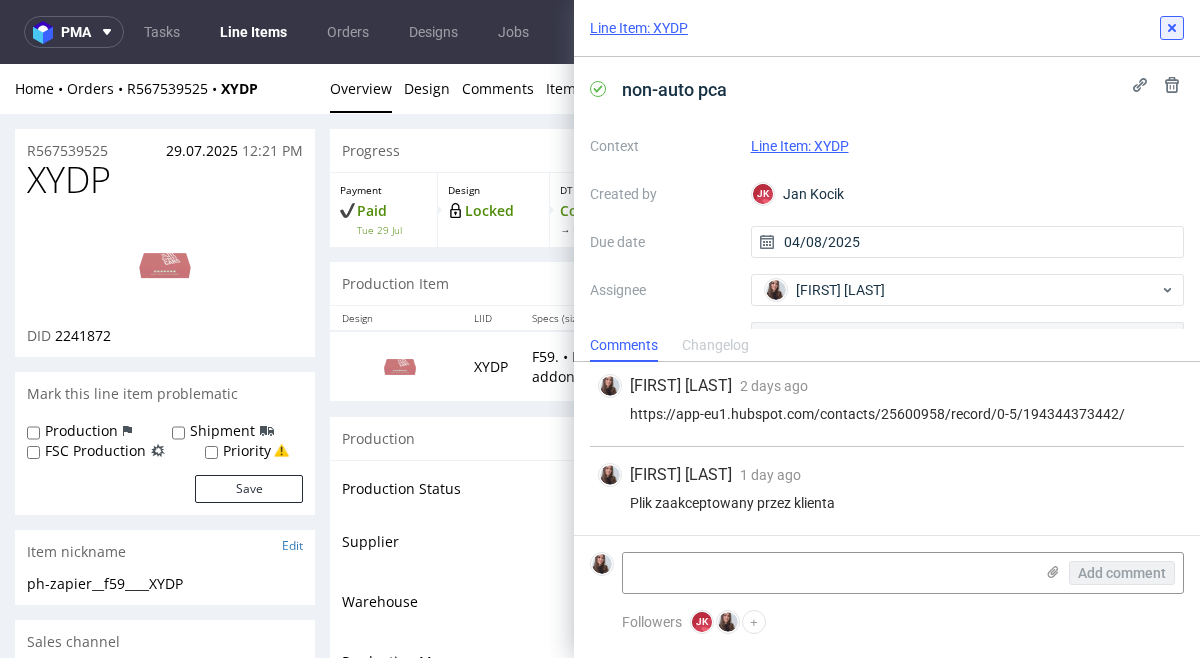 click at bounding box center (1172, 28) 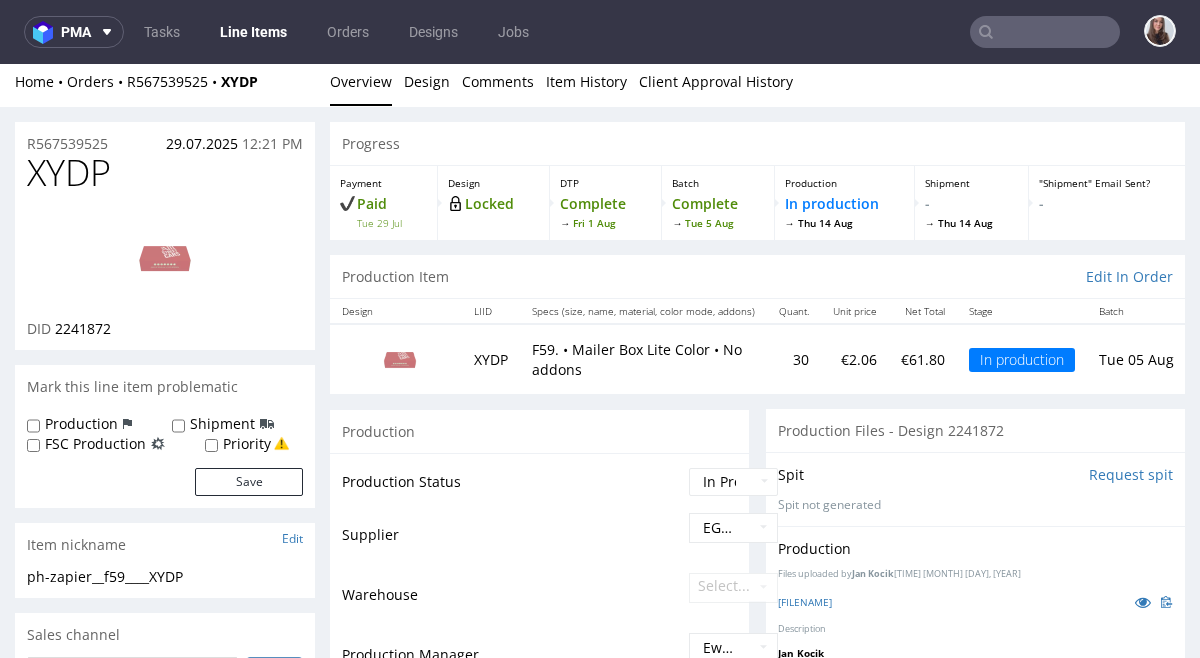 scroll, scrollTop: 0, scrollLeft: 0, axis: both 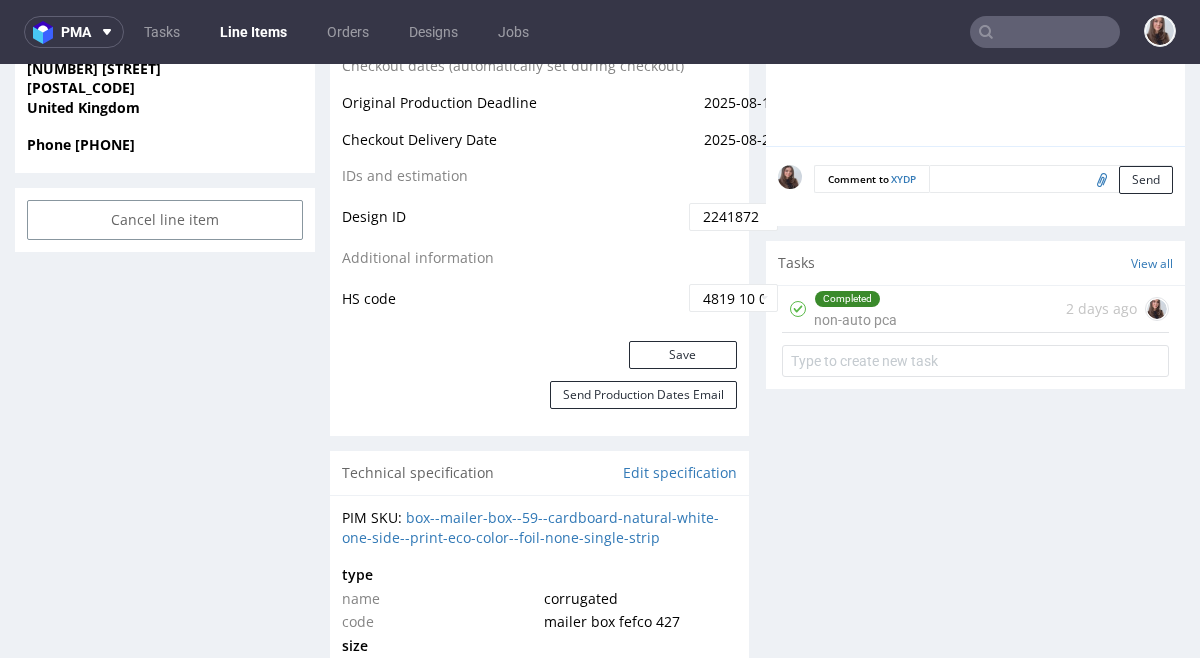 drag, startPoint x: 214, startPoint y: 25, endPoint x: 1016, endPoint y: 18, distance: 802.0305 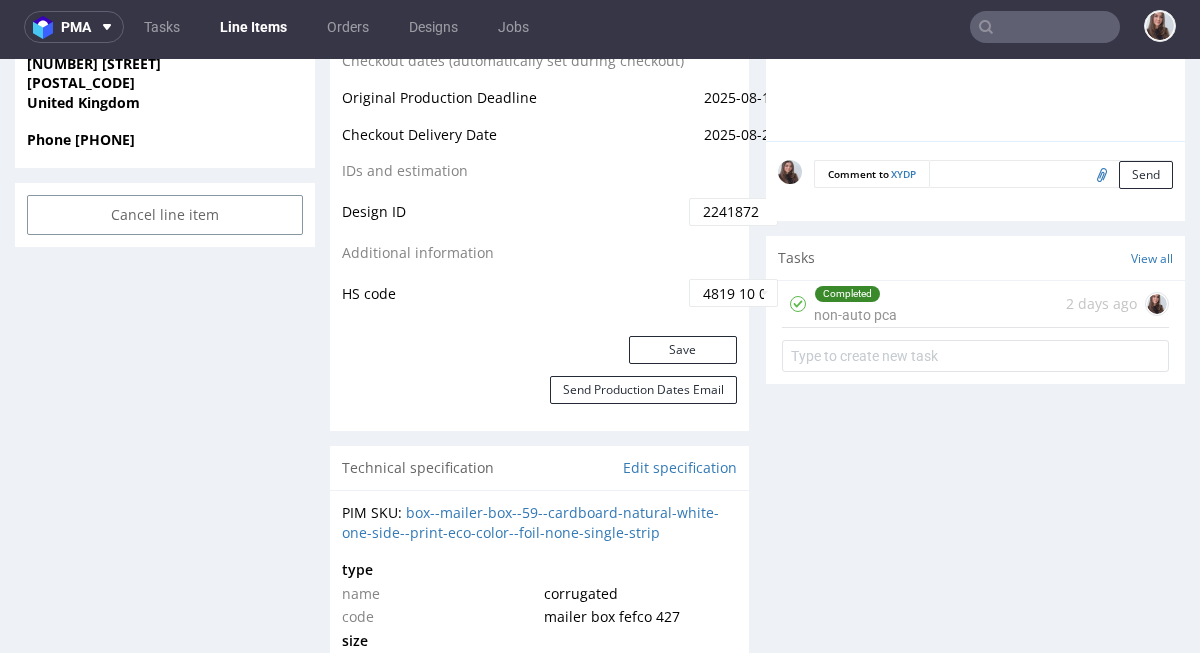 scroll, scrollTop: 0, scrollLeft: 0, axis: both 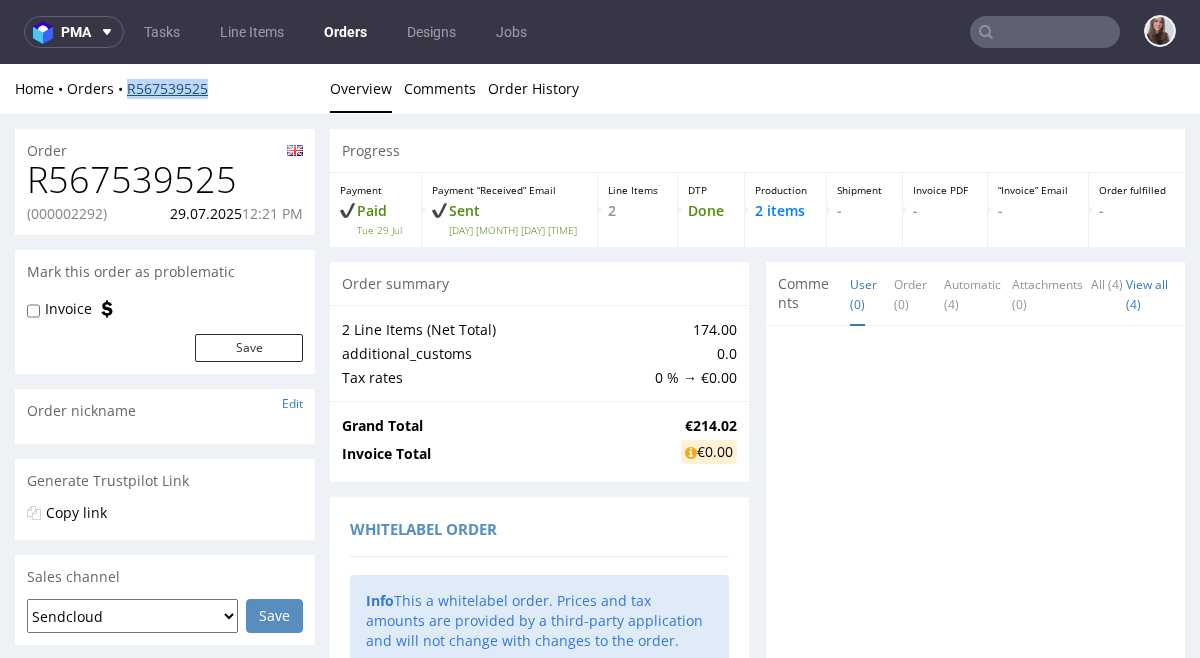 drag, startPoint x: 219, startPoint y: 88, endPoint x: 129, endPoint y: 88, distance: 90 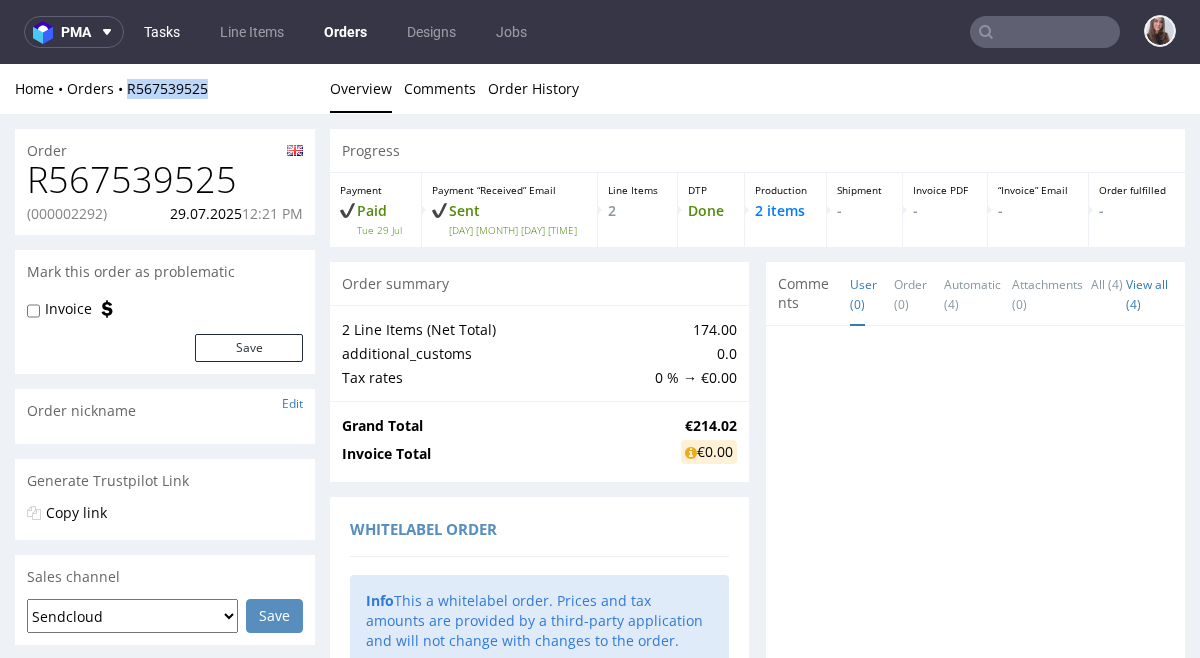 click on "Tasks" at bounding box center [162, 32] 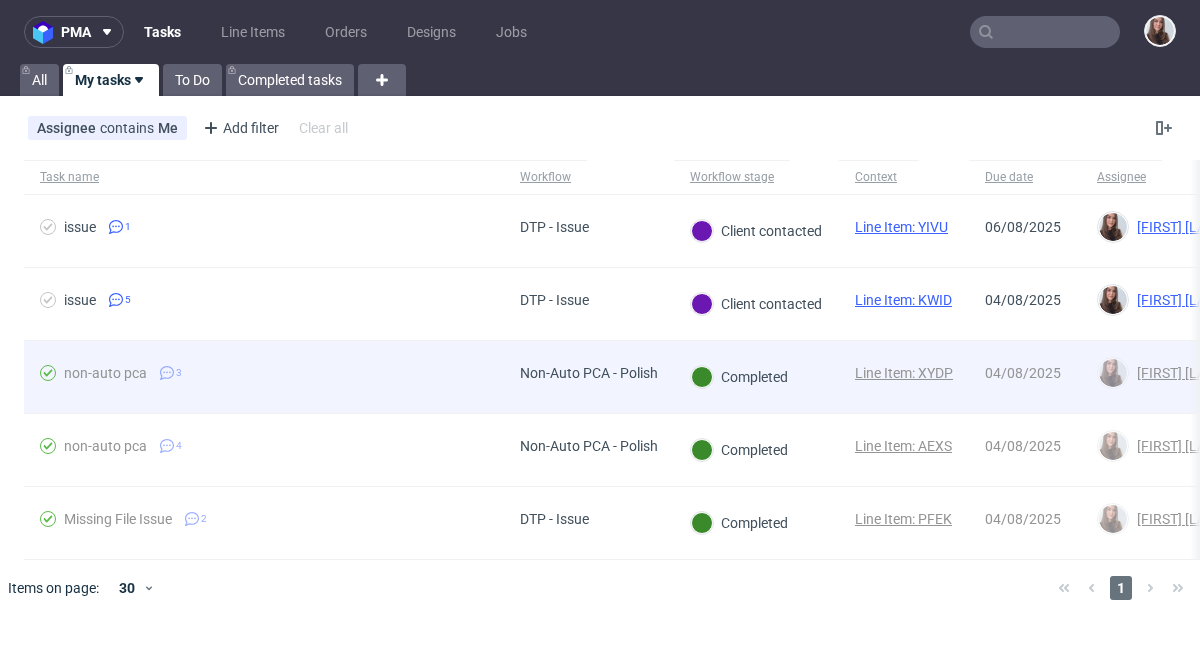 click on "Line Item: XYDP" at bounding box center [904, 373] 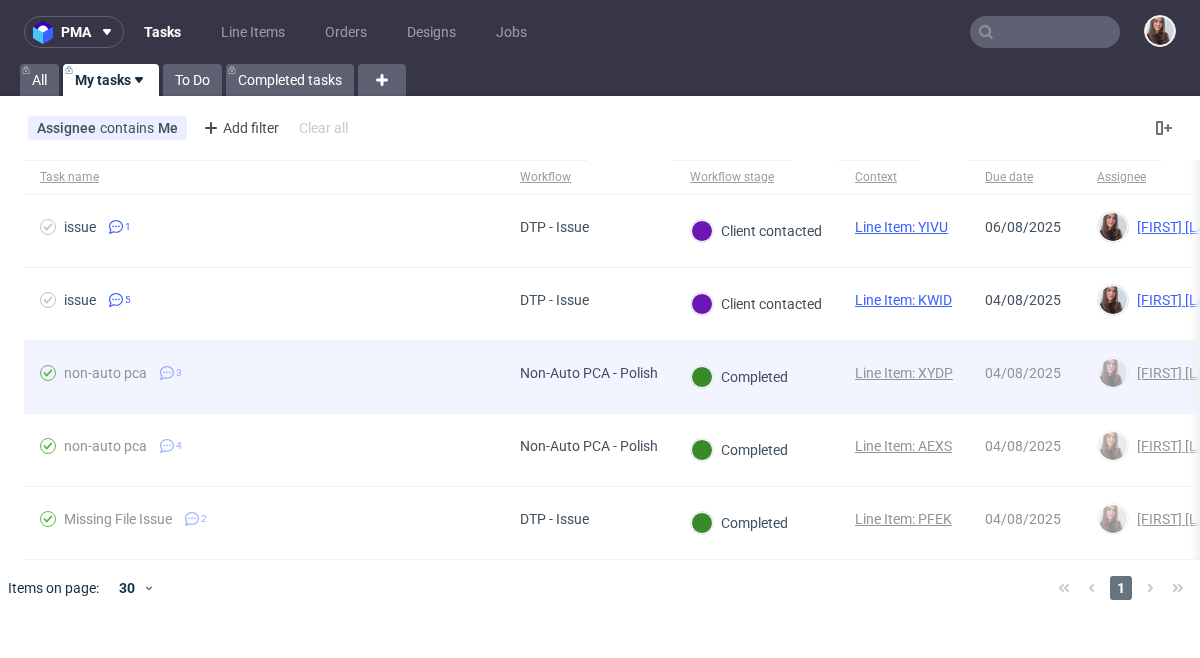 click on "non-auto pca 3" at bounding box center [264, 377] 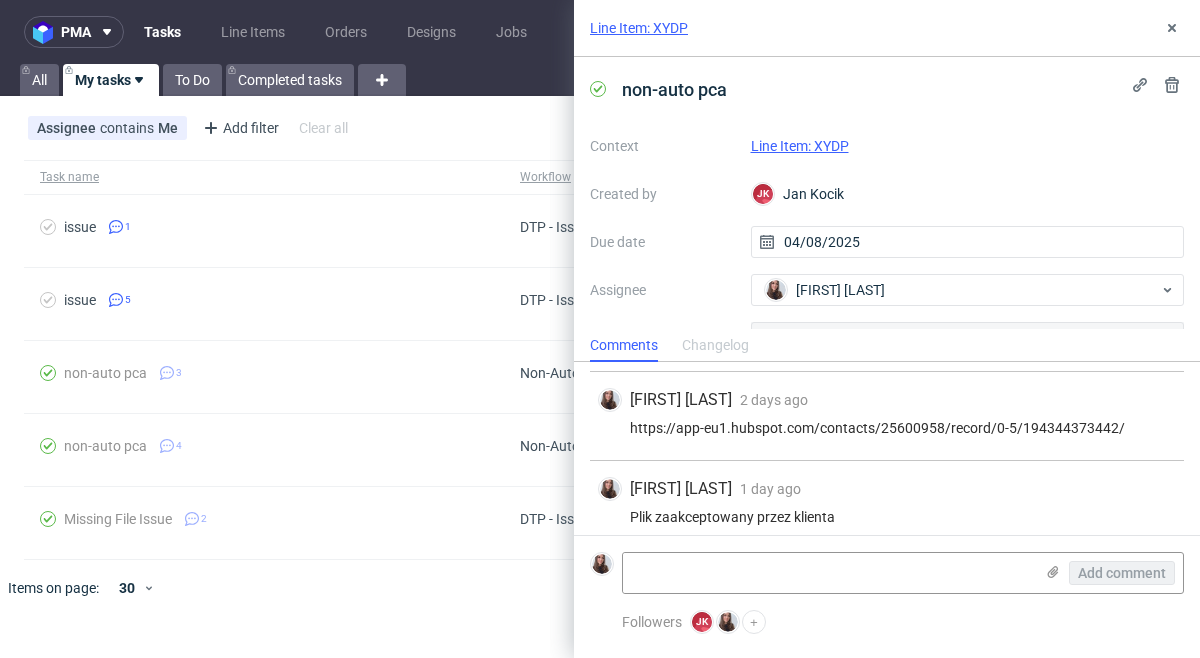 scroll, scrollTop: 309, scrollLeft: 0, axis: vertical 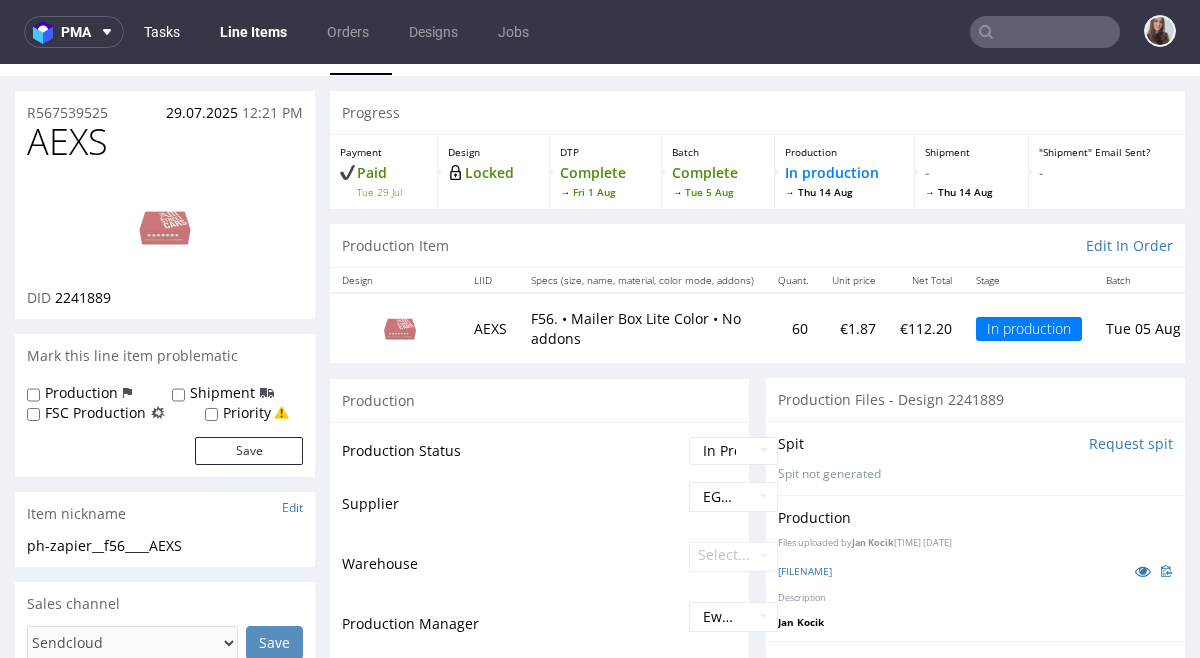 click on "Tasks" at bounding box center (162, 32) 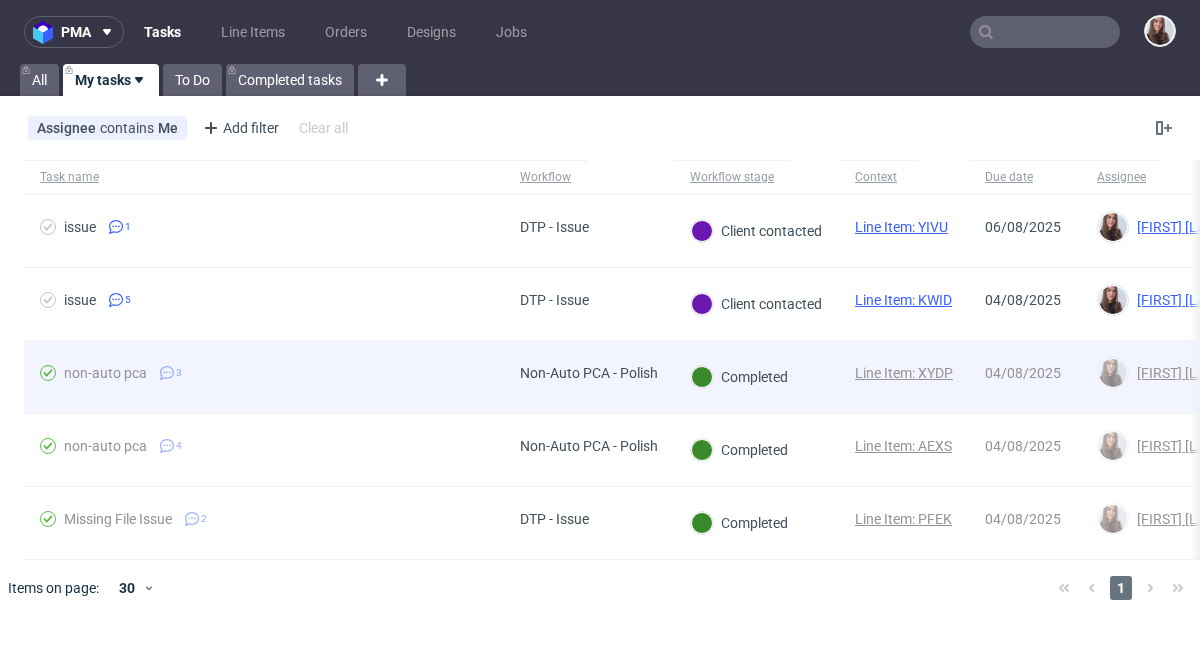 click on "Completed" at bounding box center (739, 377) 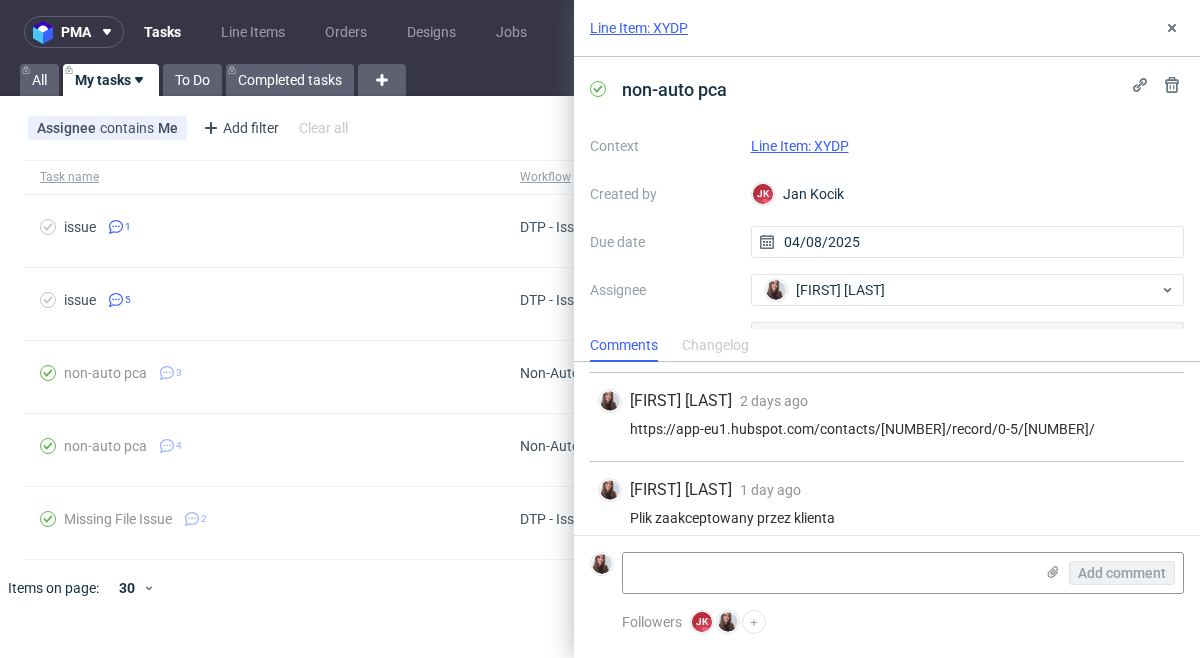 scroll, scrollTop: 309, scrollLeft: 0, axis: vertical 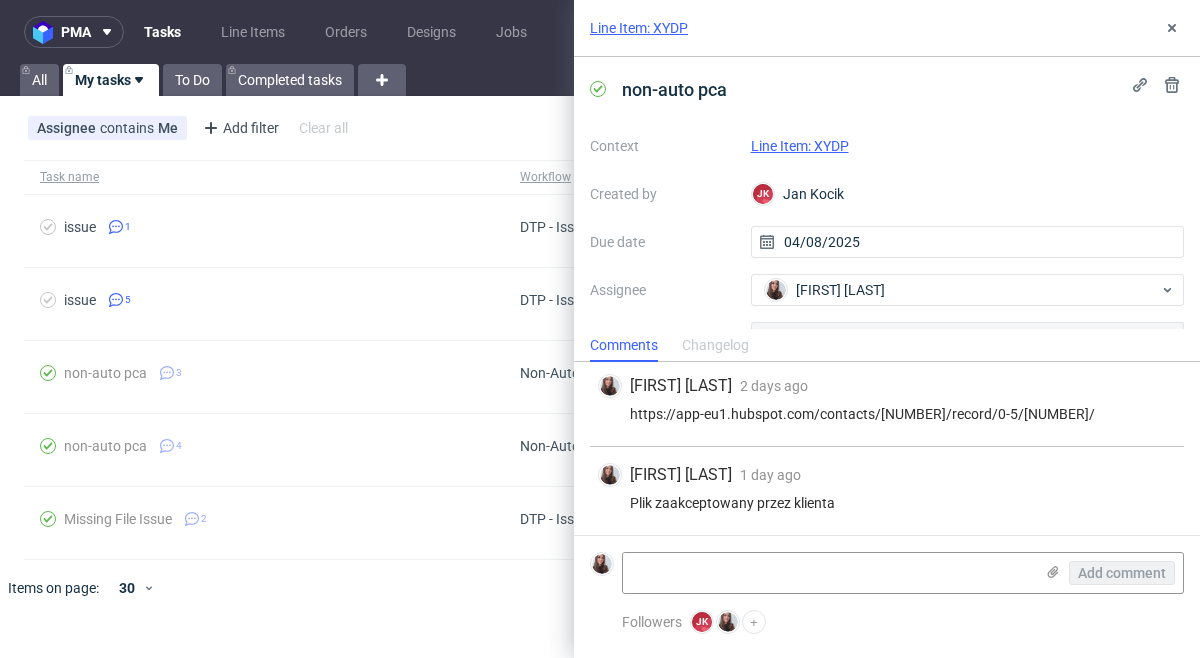 click on "Line Item: XYDP" at bounding box center [800, 146] 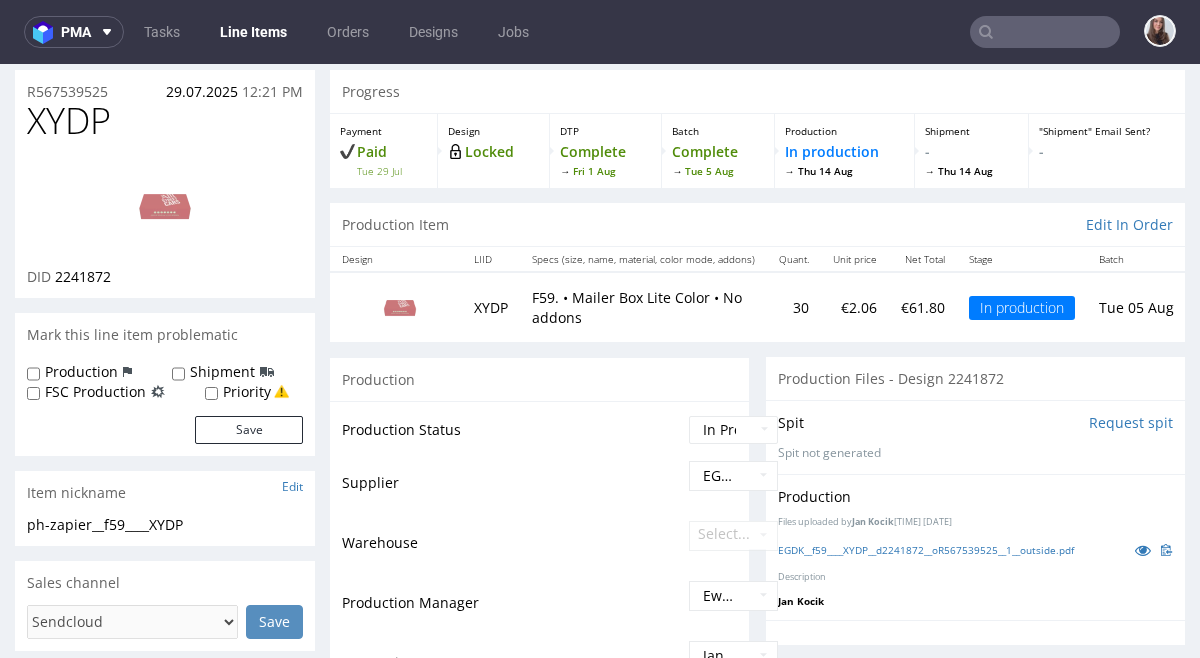 scroll, scrollTop: 0, scrollLeft: 0, axis: both 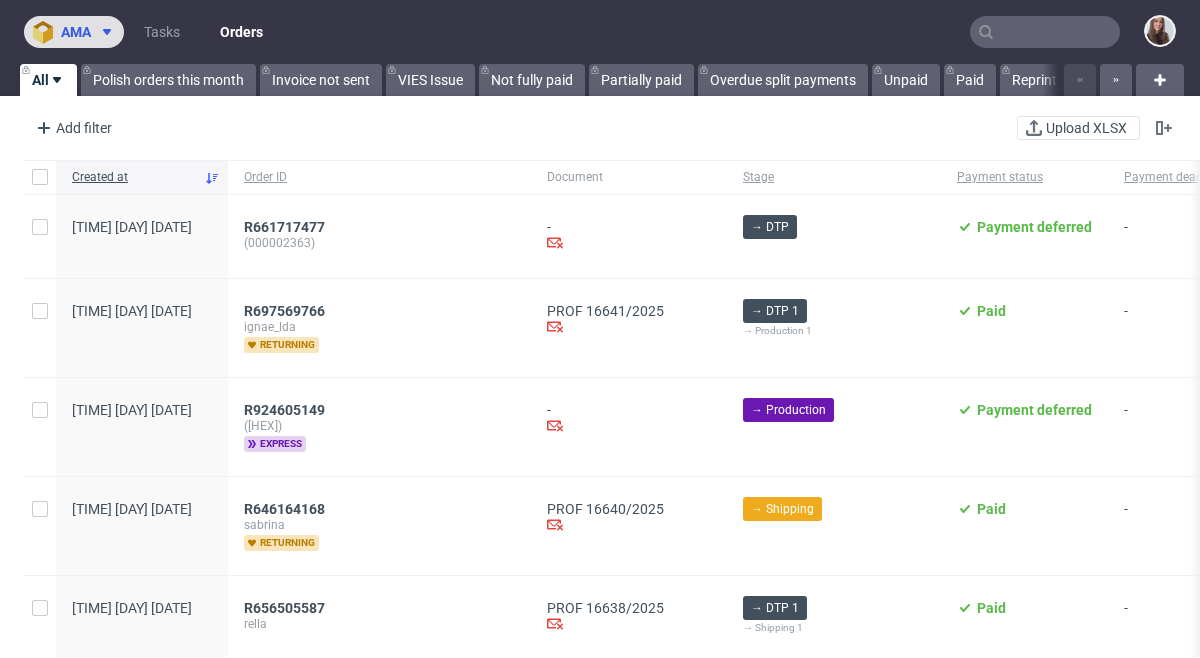 click at bounding box center [103, 32] 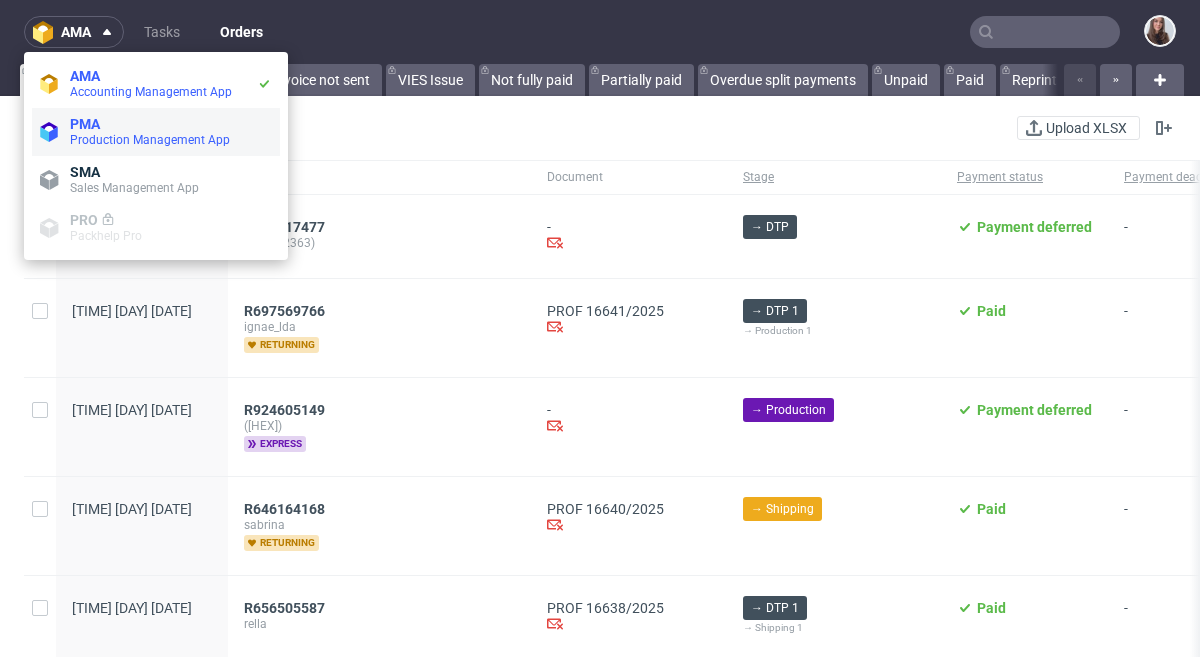 click on "PMA" at bounding box center [85, 124] 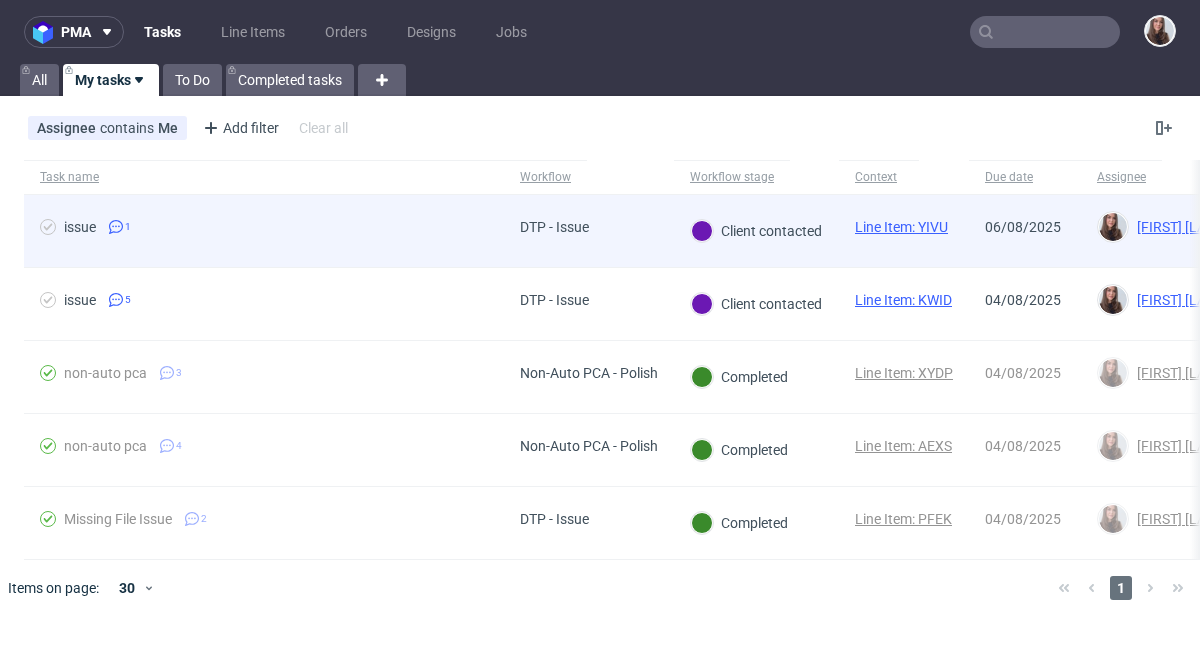click on "issue 1" at bounding box center (264, 231) 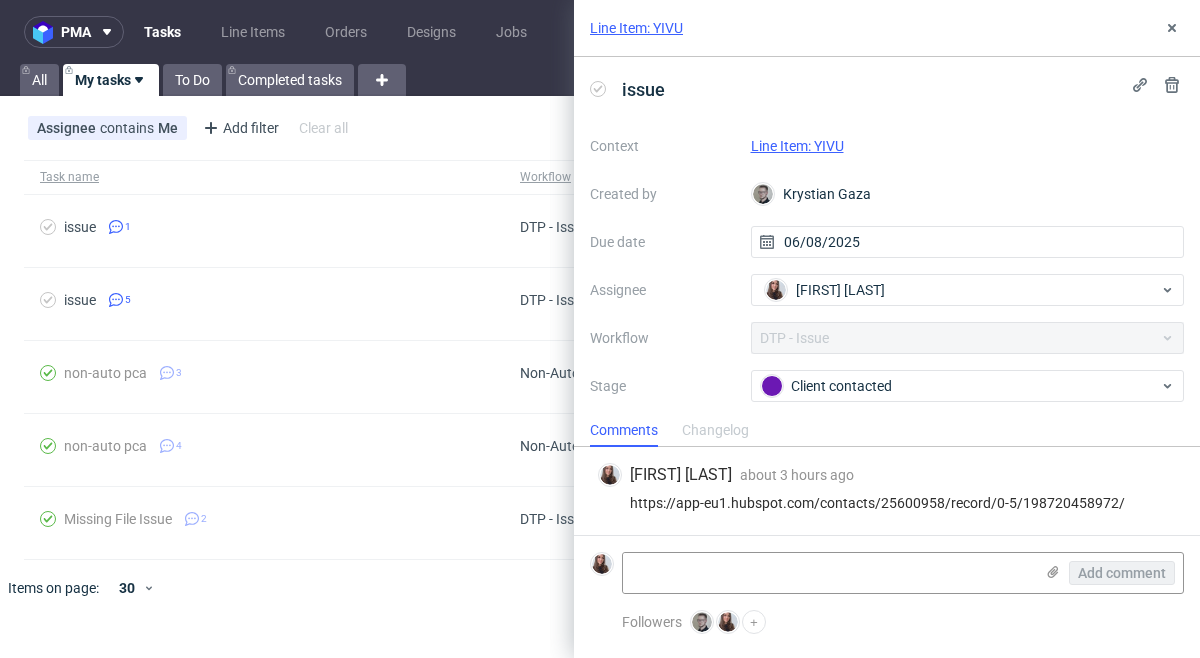click on "Line Item: YIVU" at bounding box center [797, 146] 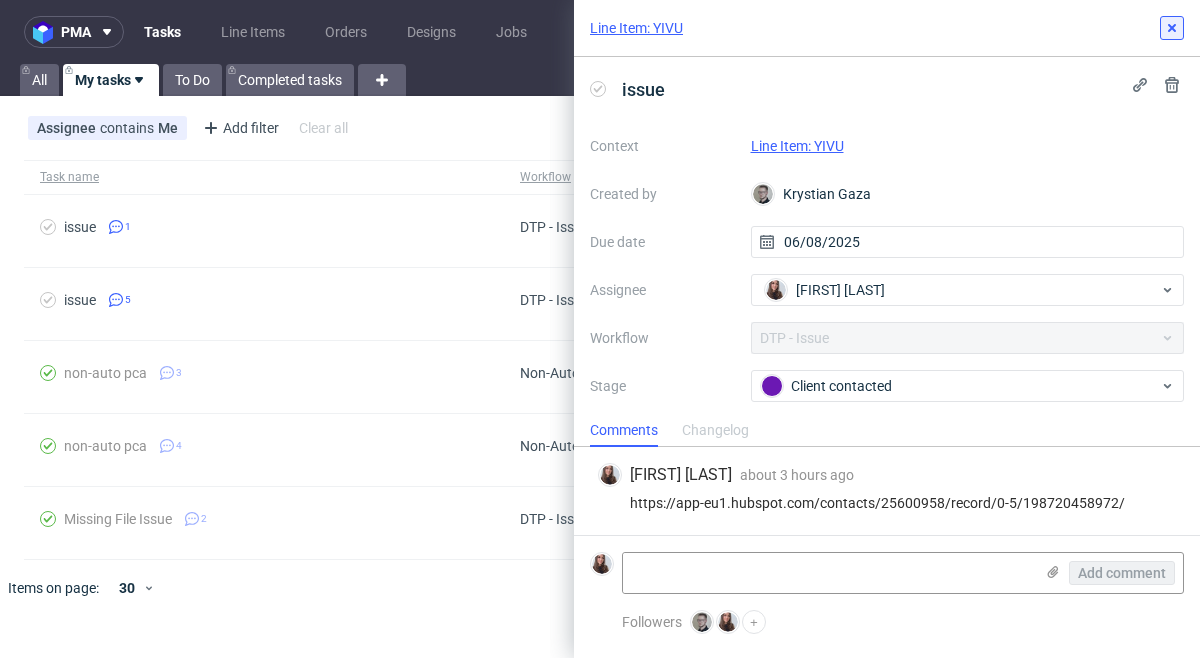 click 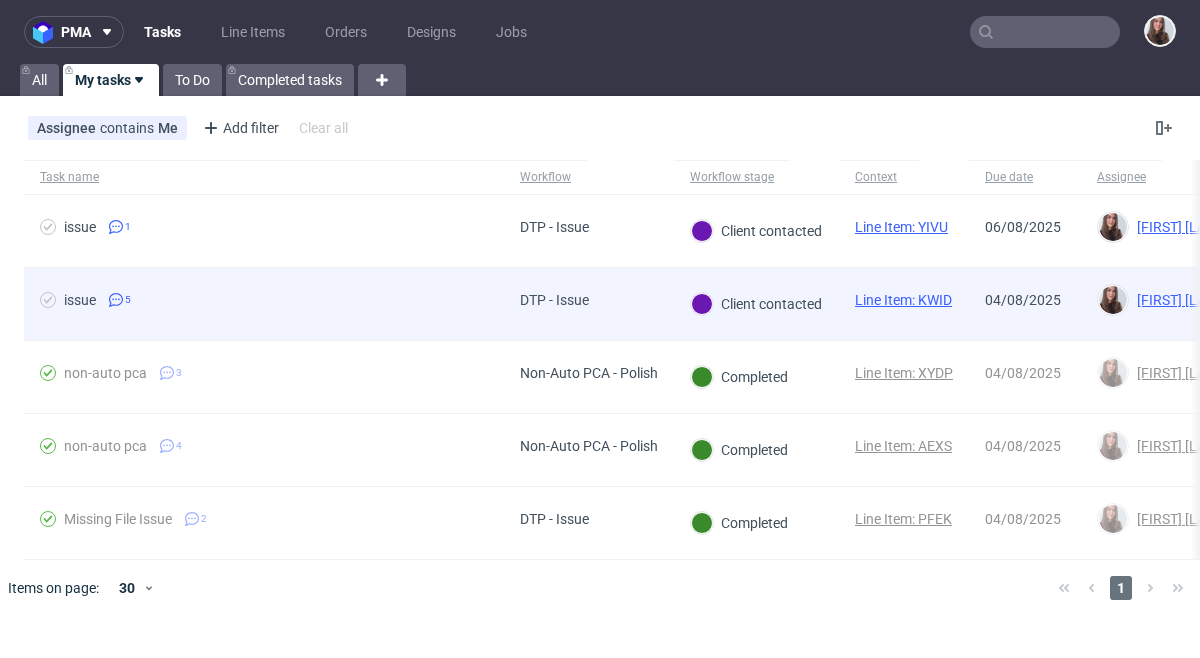 click on "Line Item: KWID" at bounding box center [903, 300] 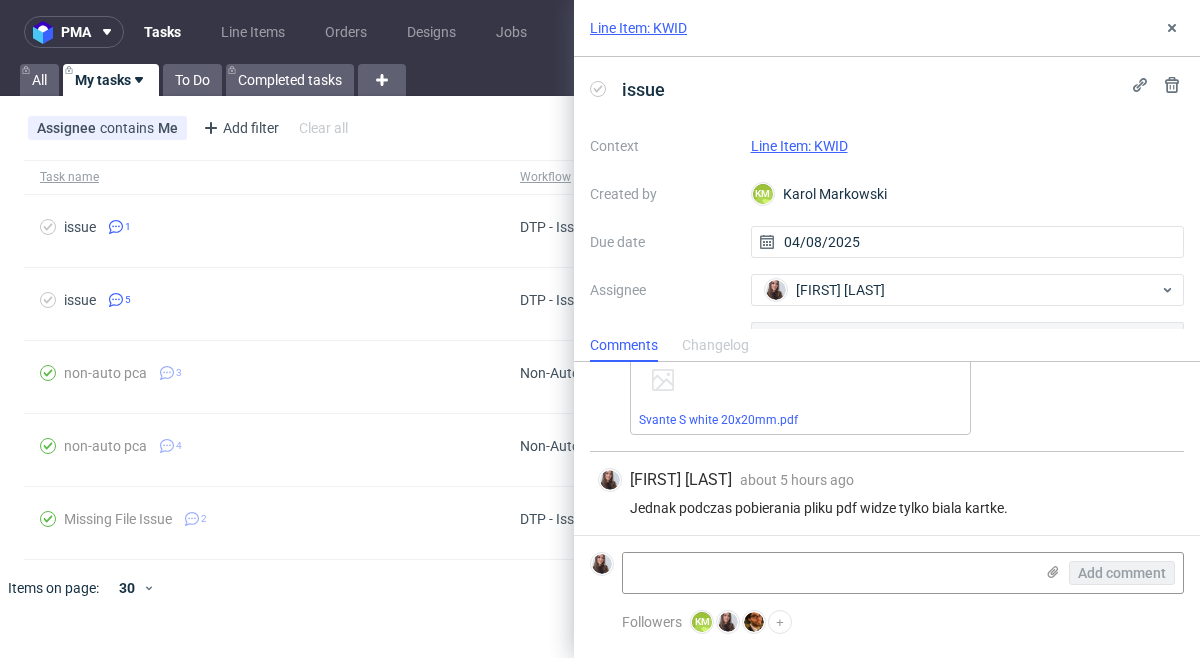 scroll, scrollTop: 535, scrollLeft: 0, axis: vertical 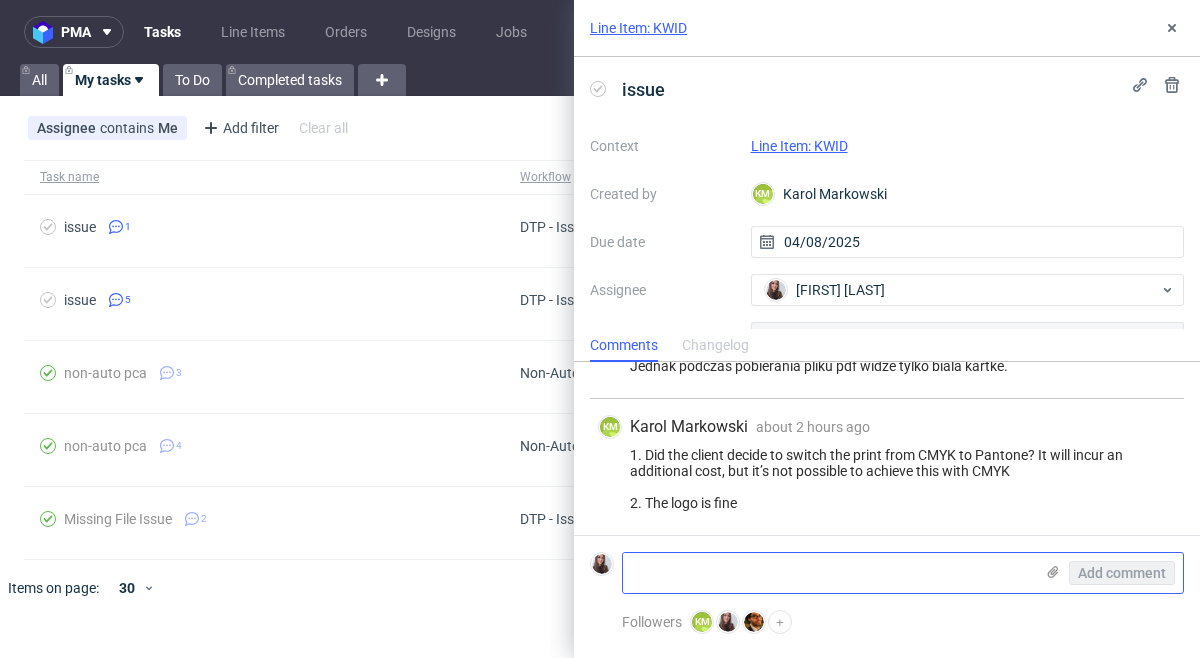 click at bounding box center [828, 573] 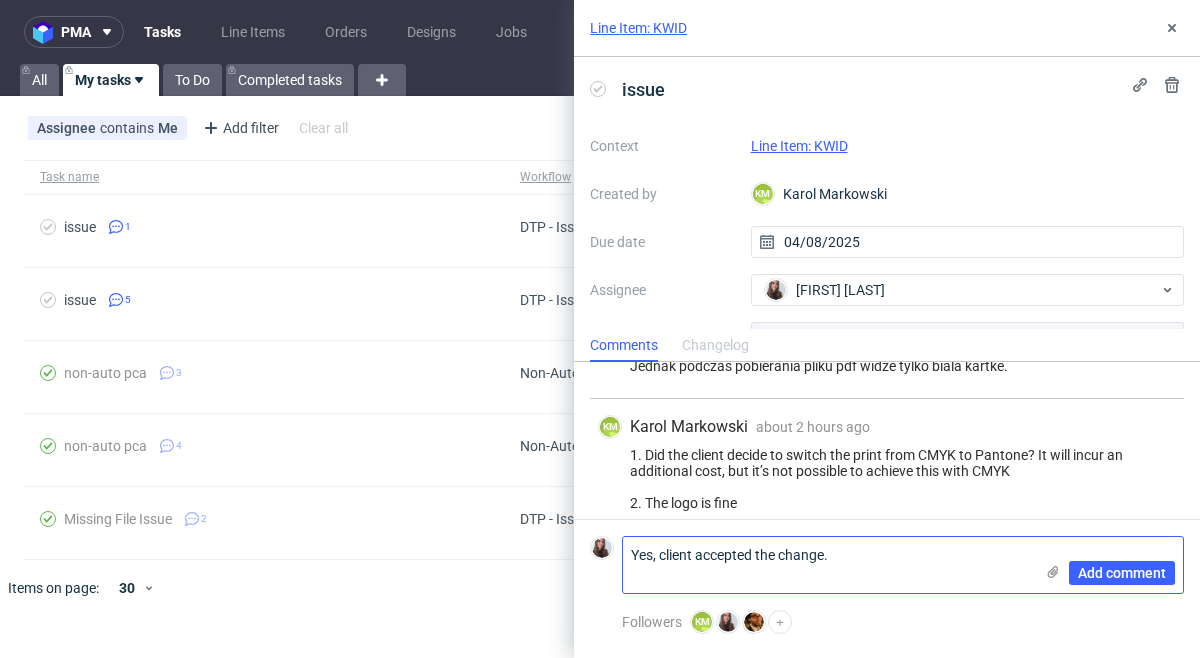 scroll, scrollTop: 0, scrollLeft: 0, axis: both 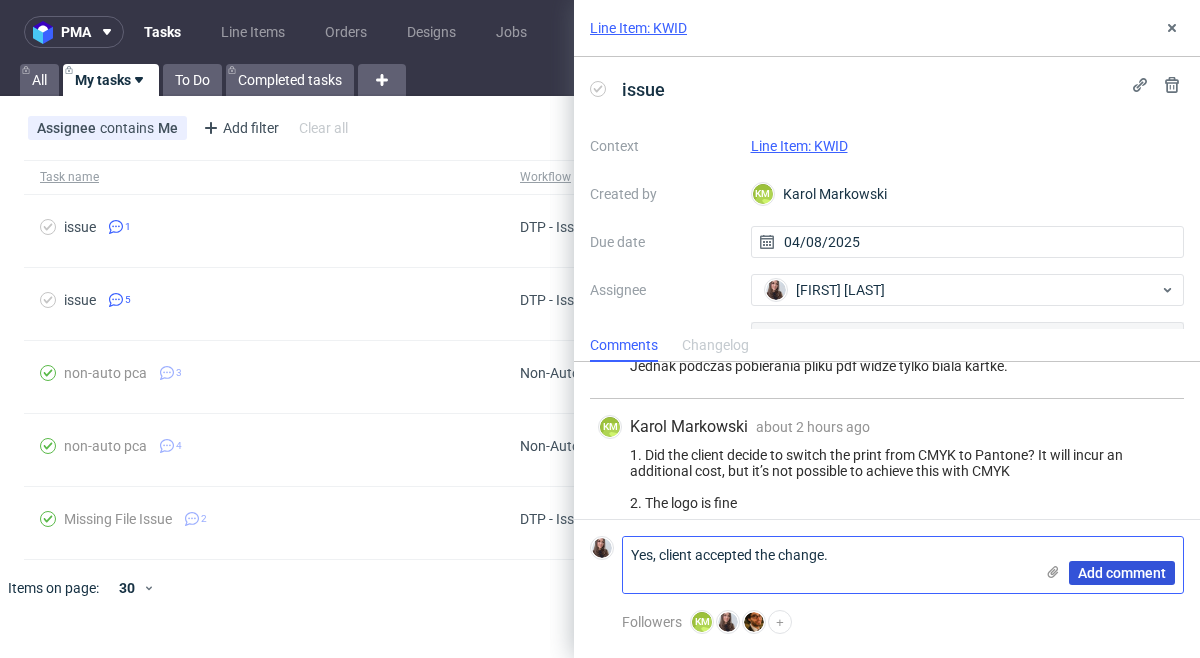 type on "Yes, client accepted the change." 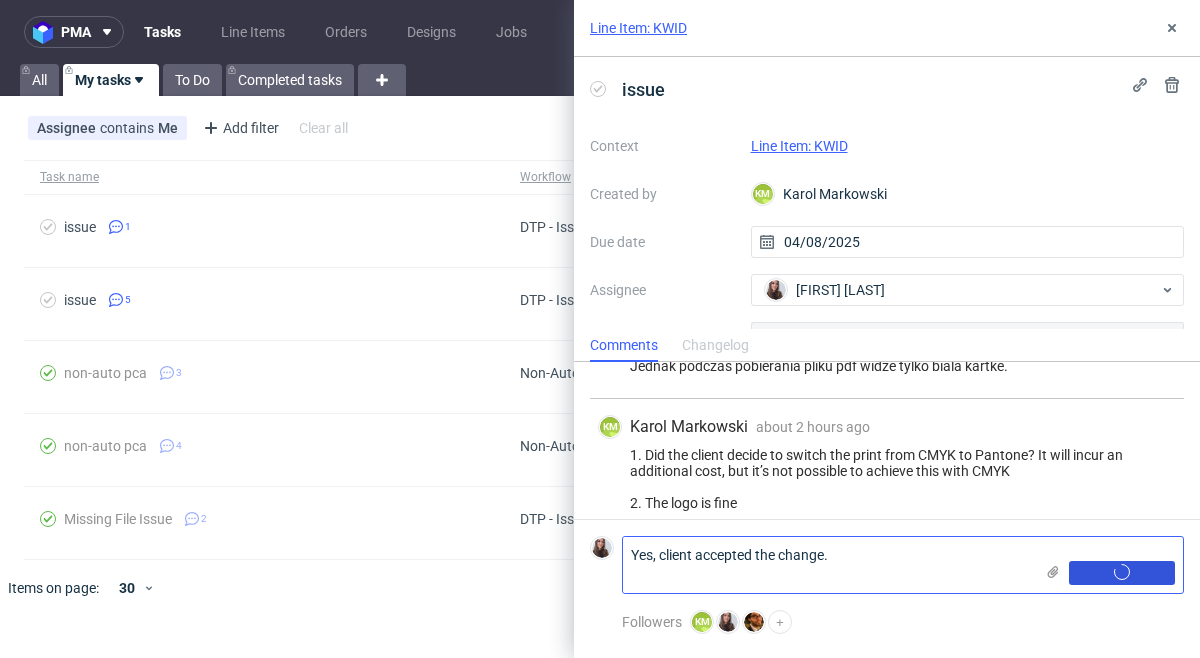 type 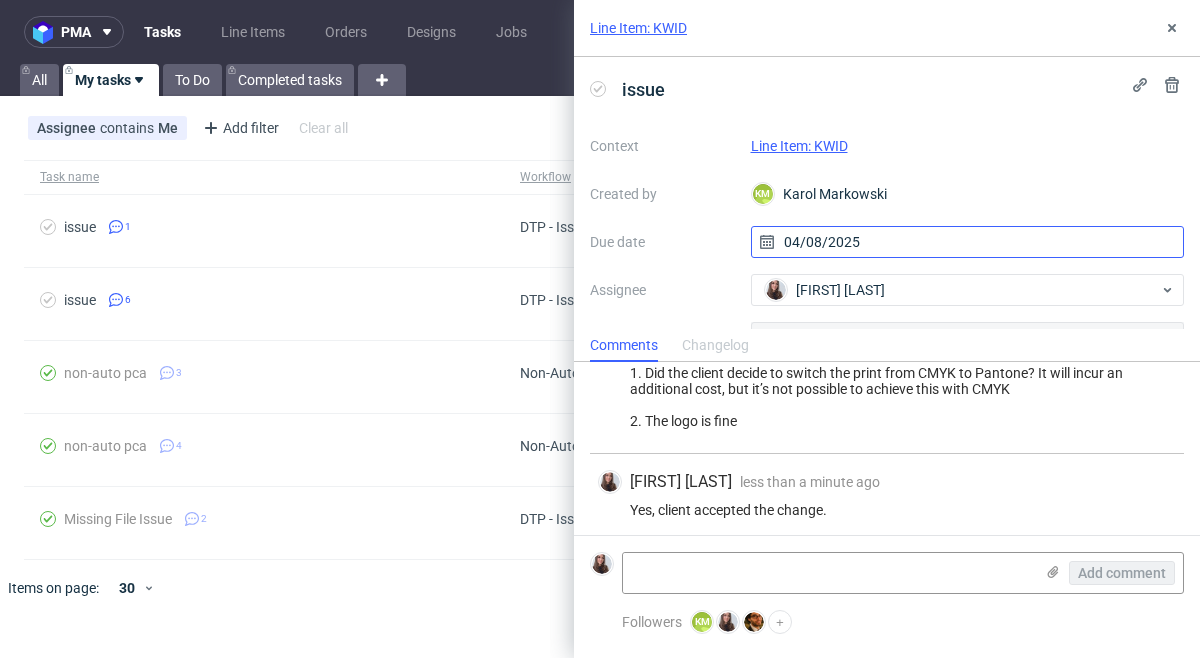 scroll, scrollTop: 624, scrollLeft: 0, axis: vertical 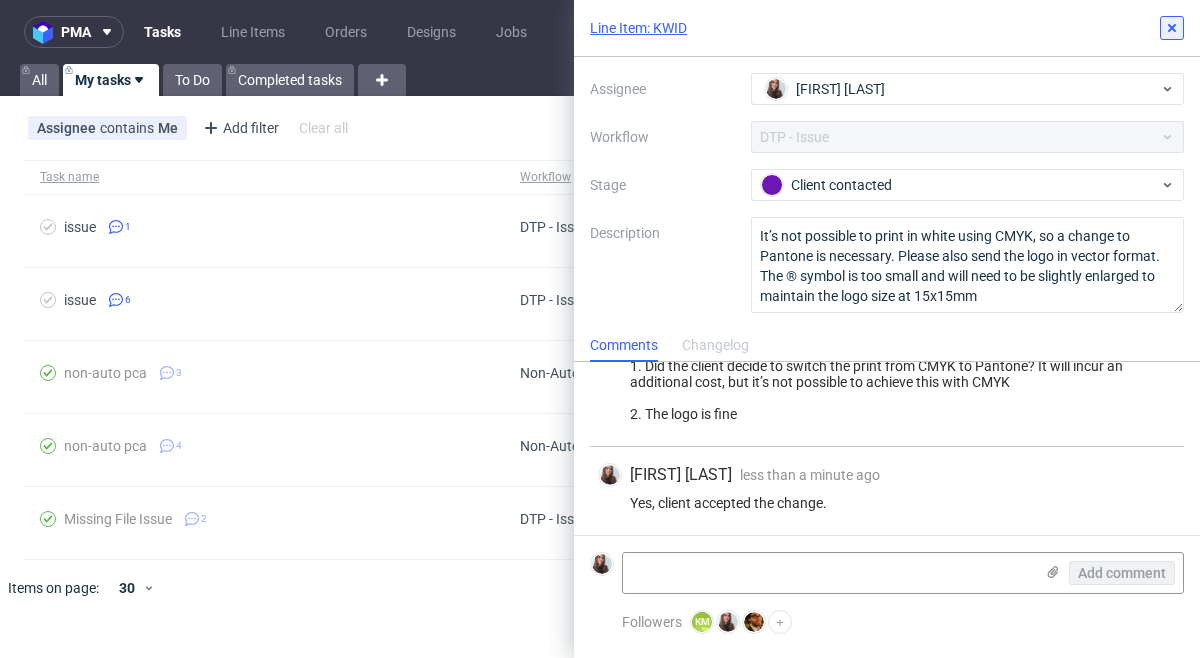 click 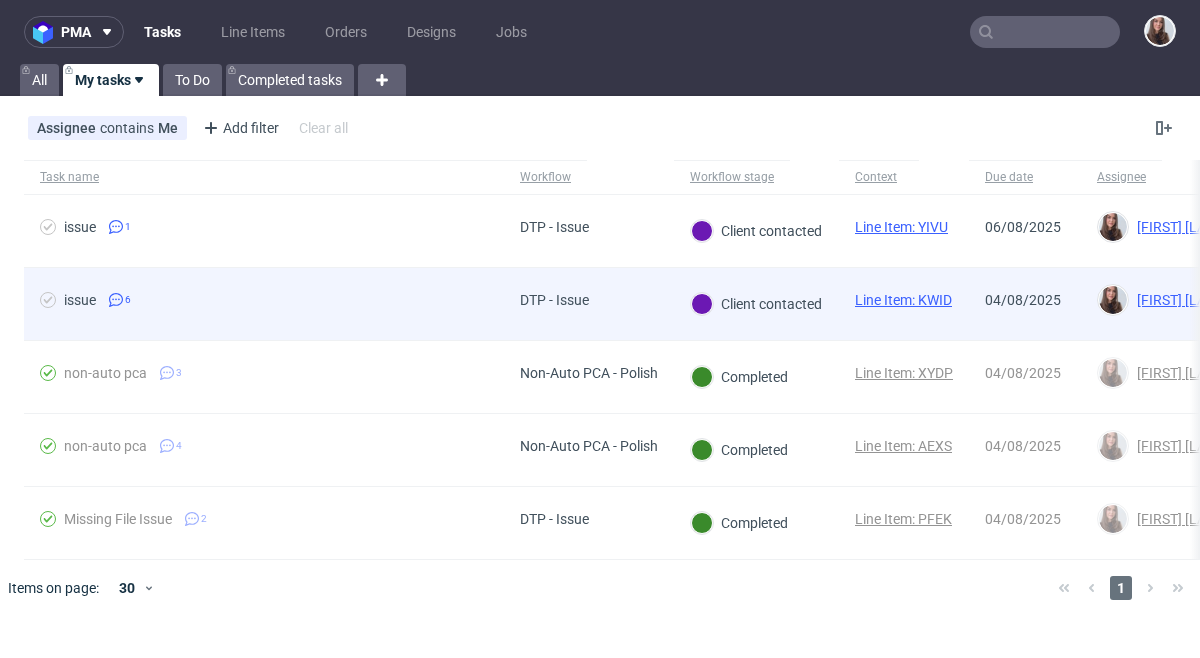 click on "Line Item: KWID" at bounding box center [903, 300] 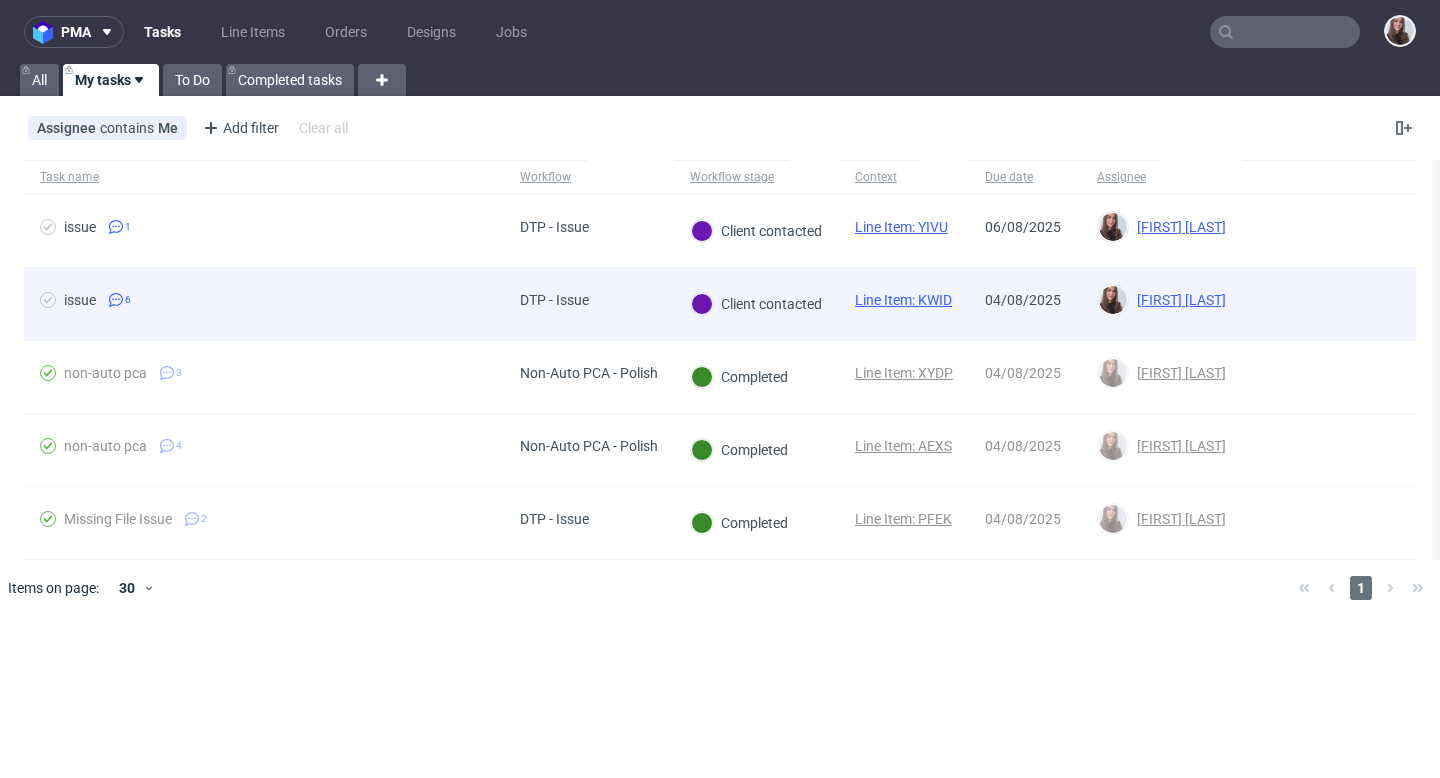 scroll, scrollTop: 564, scrollLeft: 0, axis: vertical 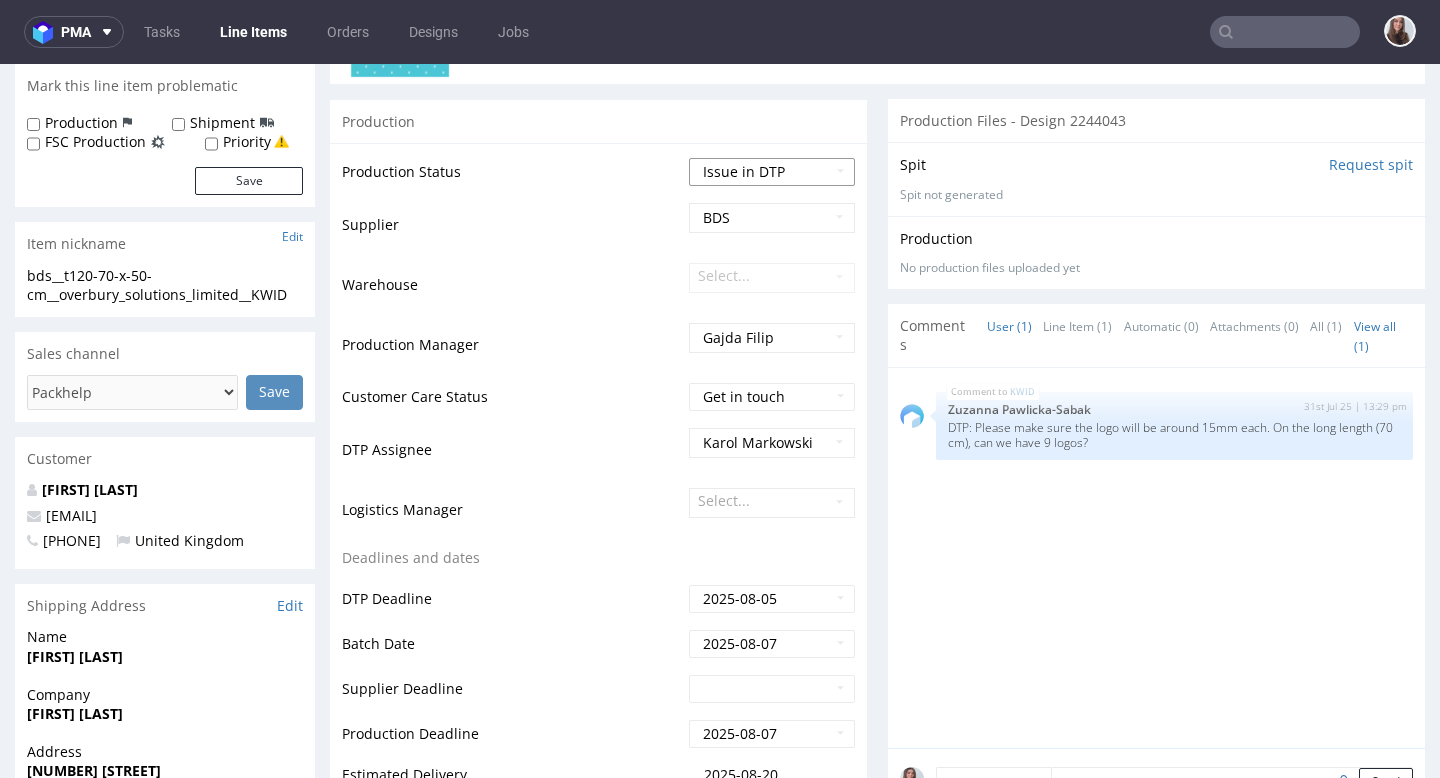 click on "Waiting for Artwork
Waiting for Diecut
Waiting for Mockup Waiting for DTP
Waiting for DTP Double Check
DTP DC Done
In DTP
Issue in DTP
DTP Client Approval Needed
DTP Client Approval Pending
DTP Client Approval Rejected
Back for DTP
DTP Verification Needed
DTP Production Ready In Production
Sent to Fulfillment
Issue in Production
Sent to Warehouse Fulfillment
Production Complete" at bounding box center [772, 172] 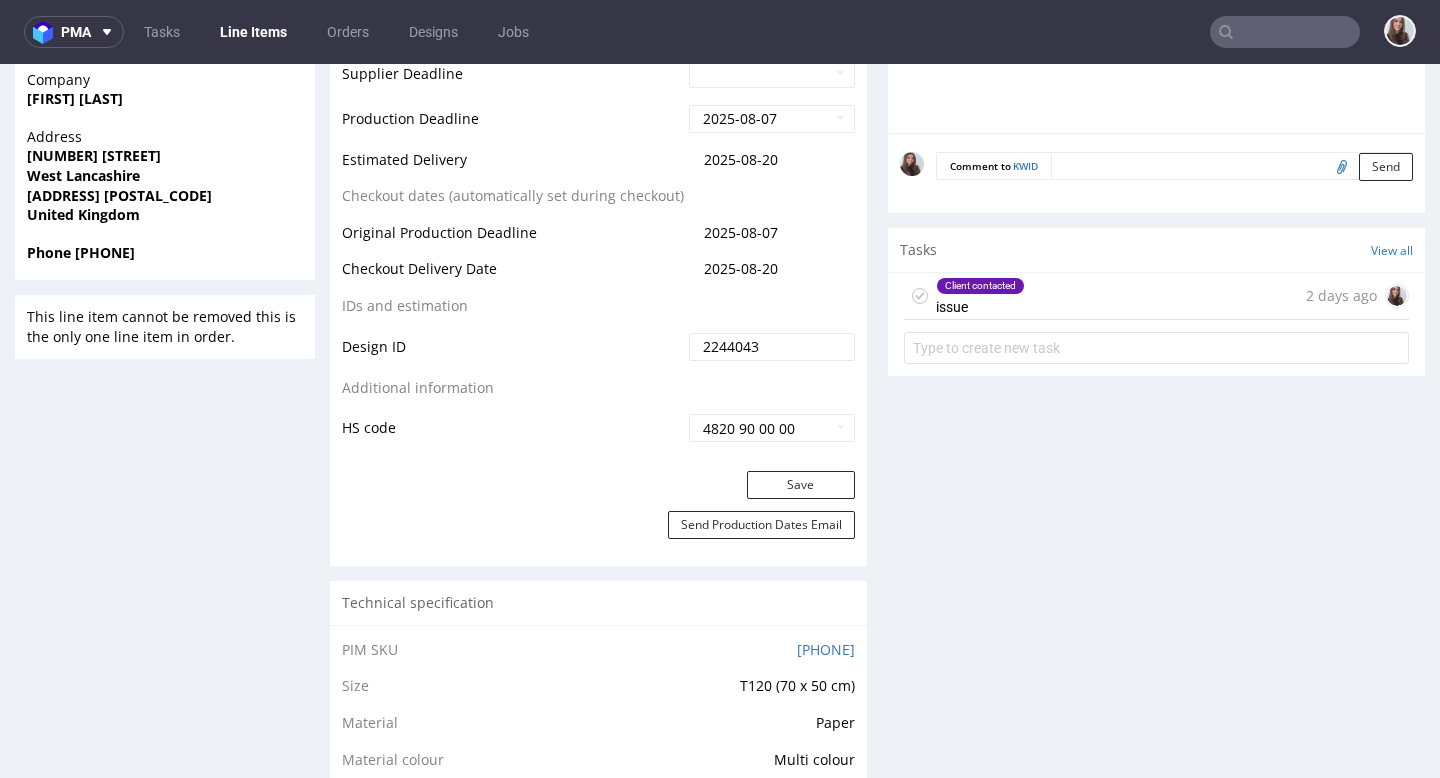 scroll, scrollTop: 974, scrollLeft: 0, axis: vertical 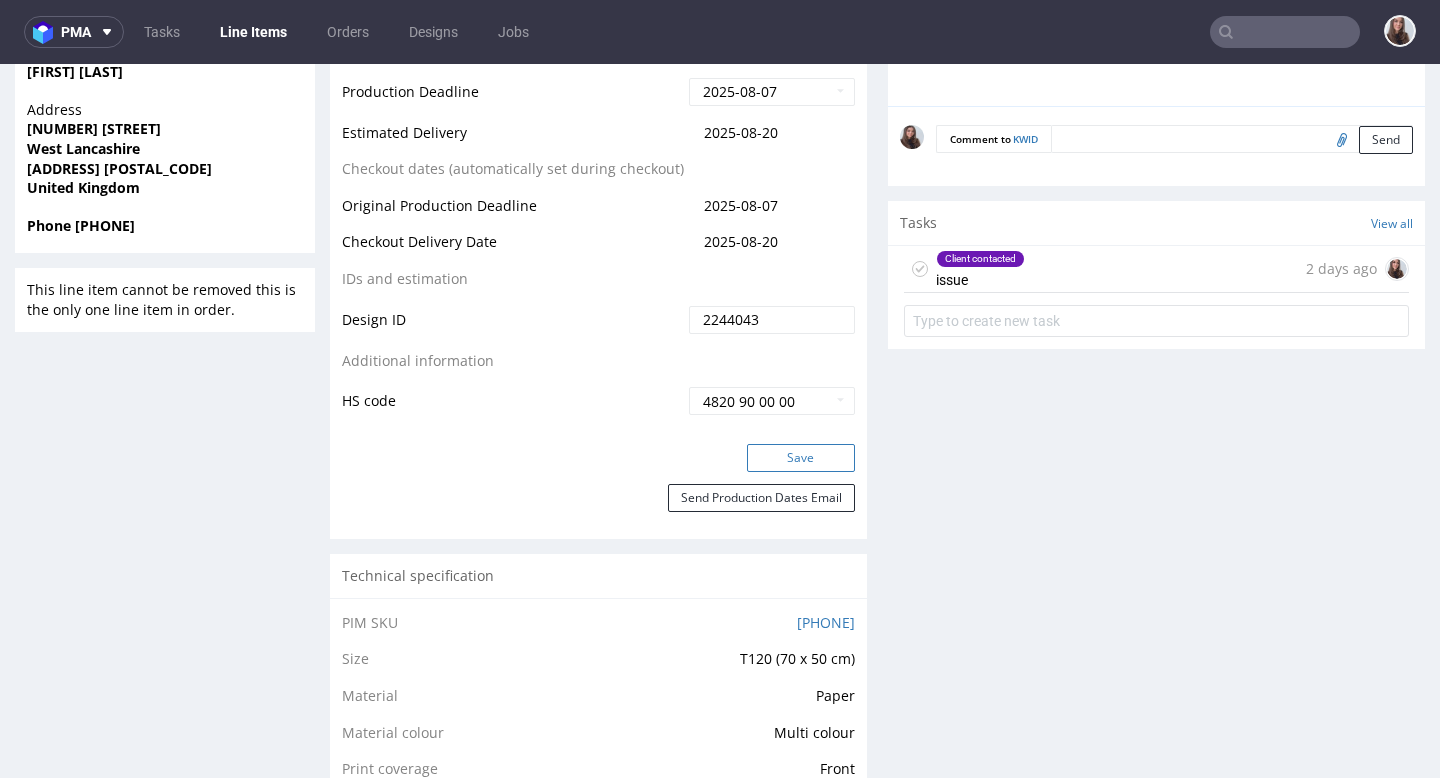 click on "Save" at bounding box center (801, 458) 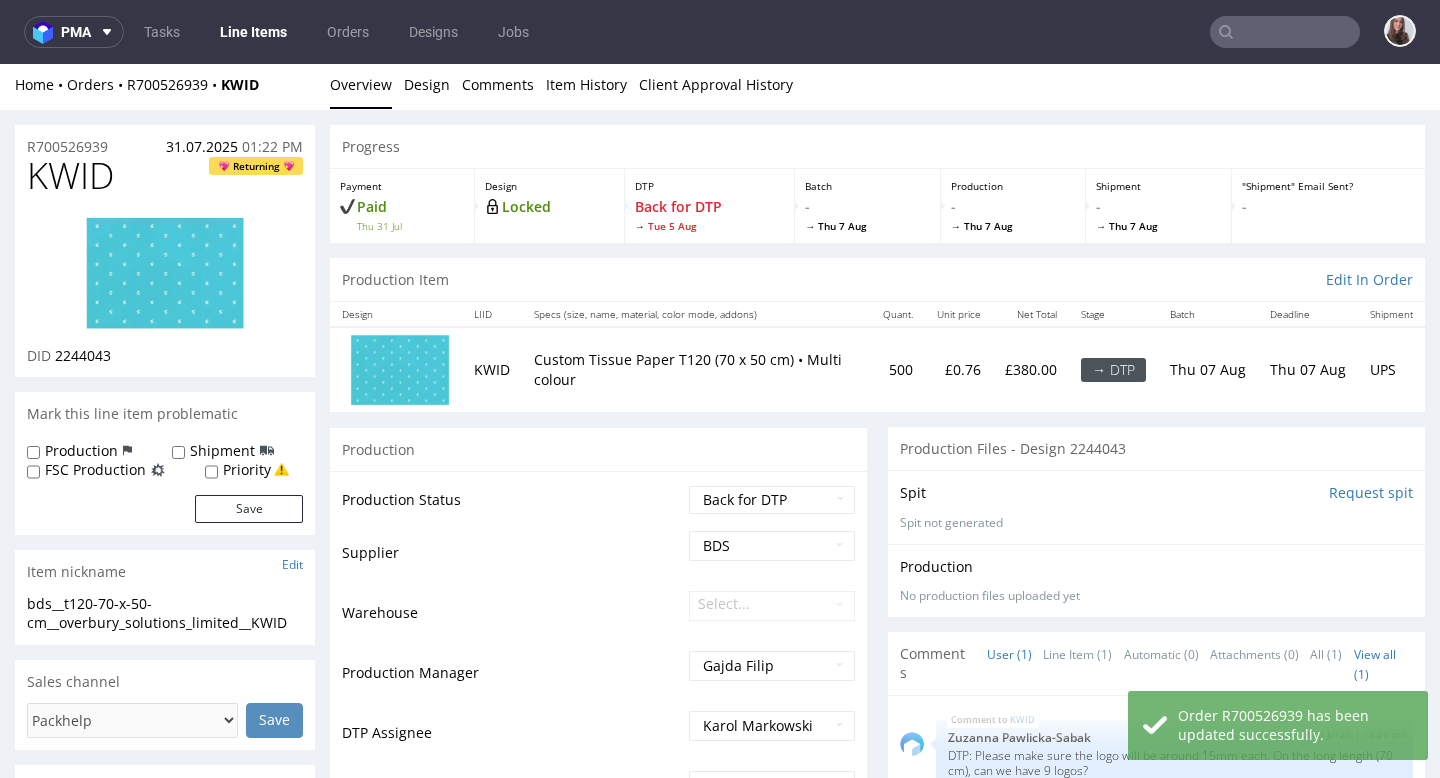 scroll, scrollTop: 0, scrollLeft: 0, axis: both 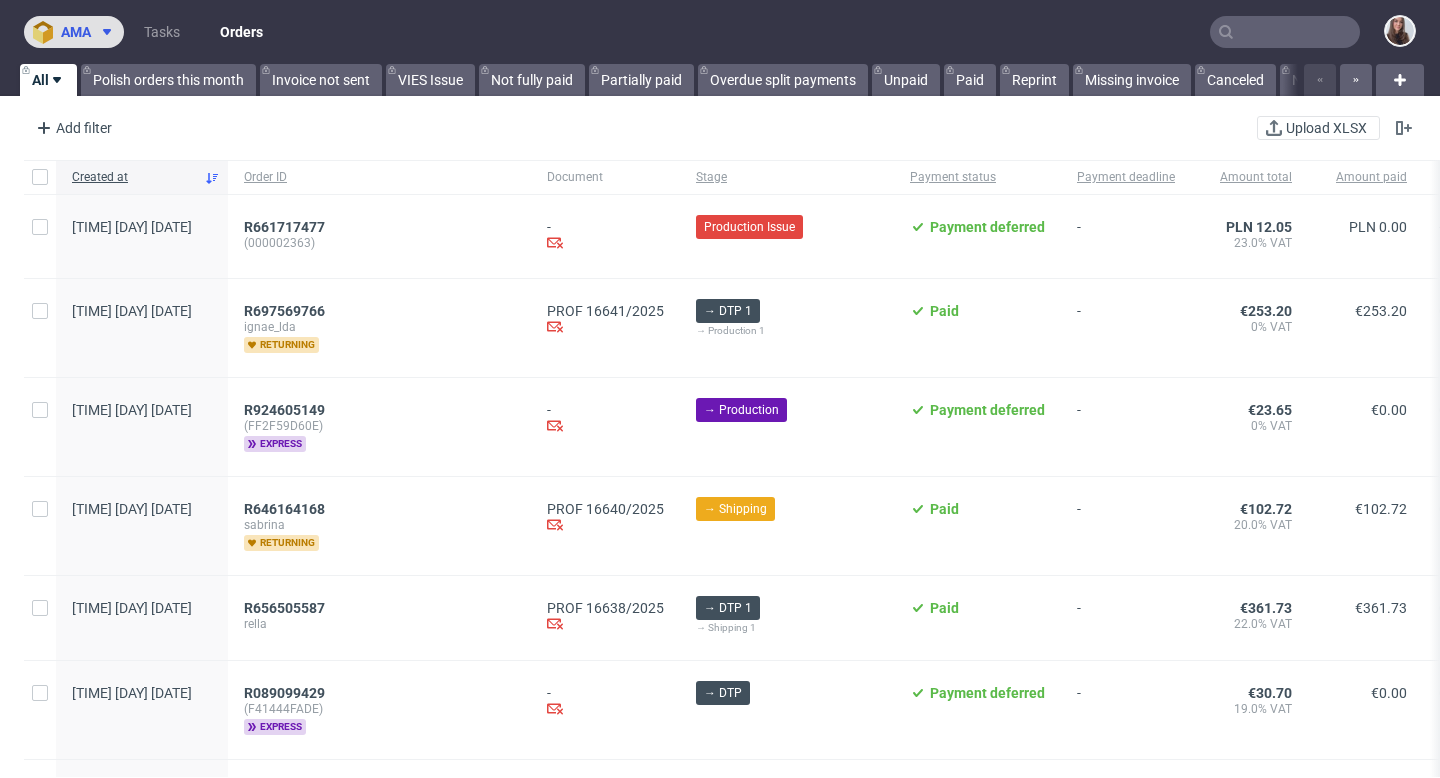 click on "ama" at bounding box center (74, 32) 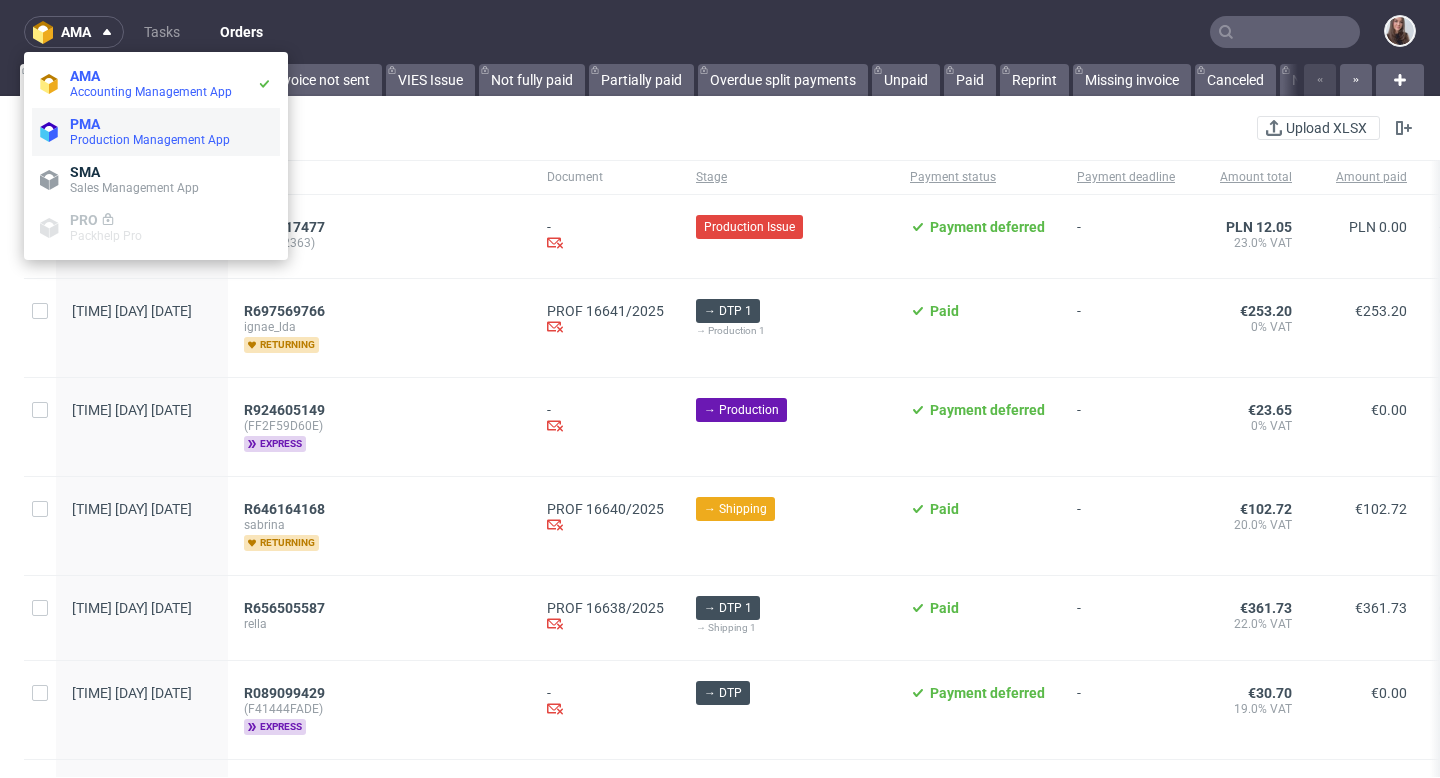 click on "PMA" at bounding box center [171, 124] 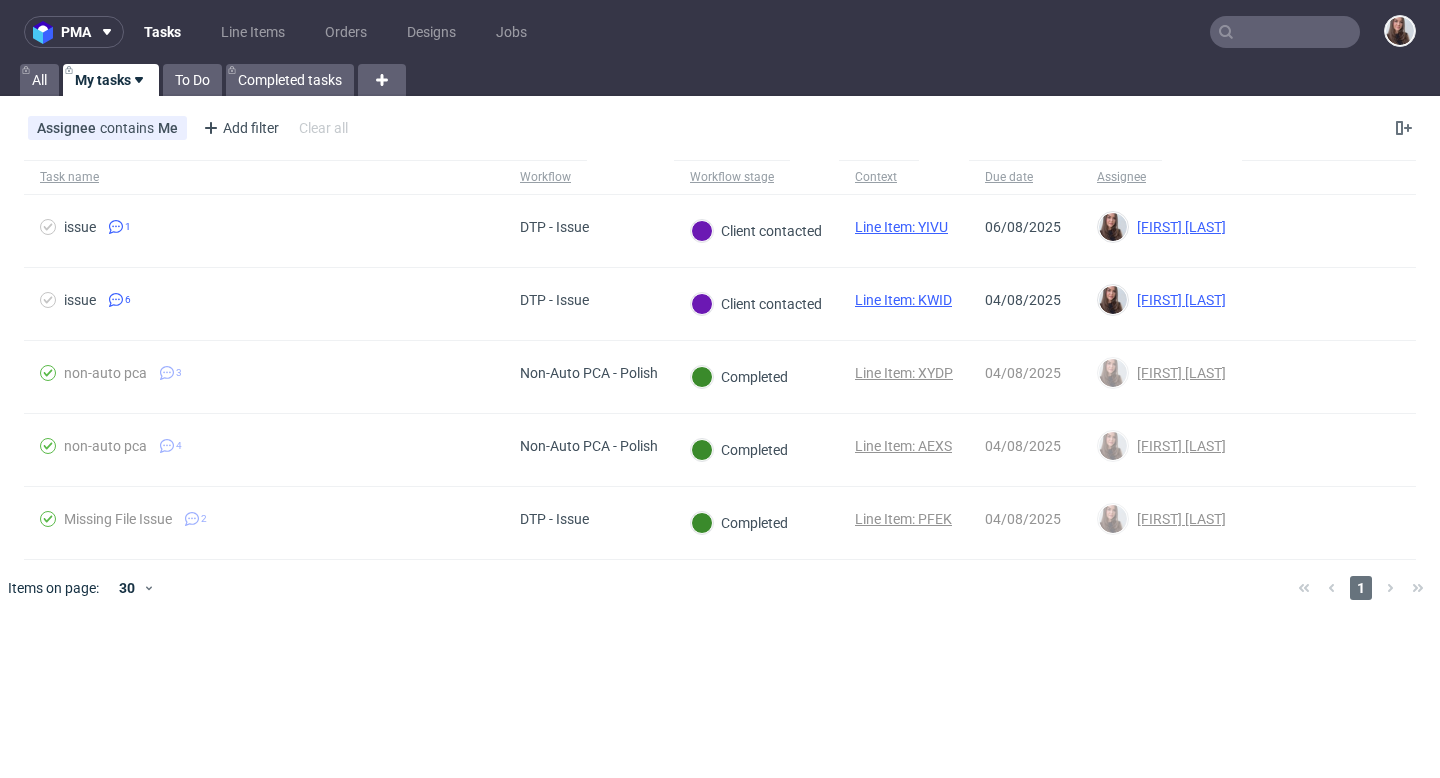 drag, startPoint x: 139, startPoint y: 43, endPoint x: 163, endPoint y: 51, distance: 25.298222 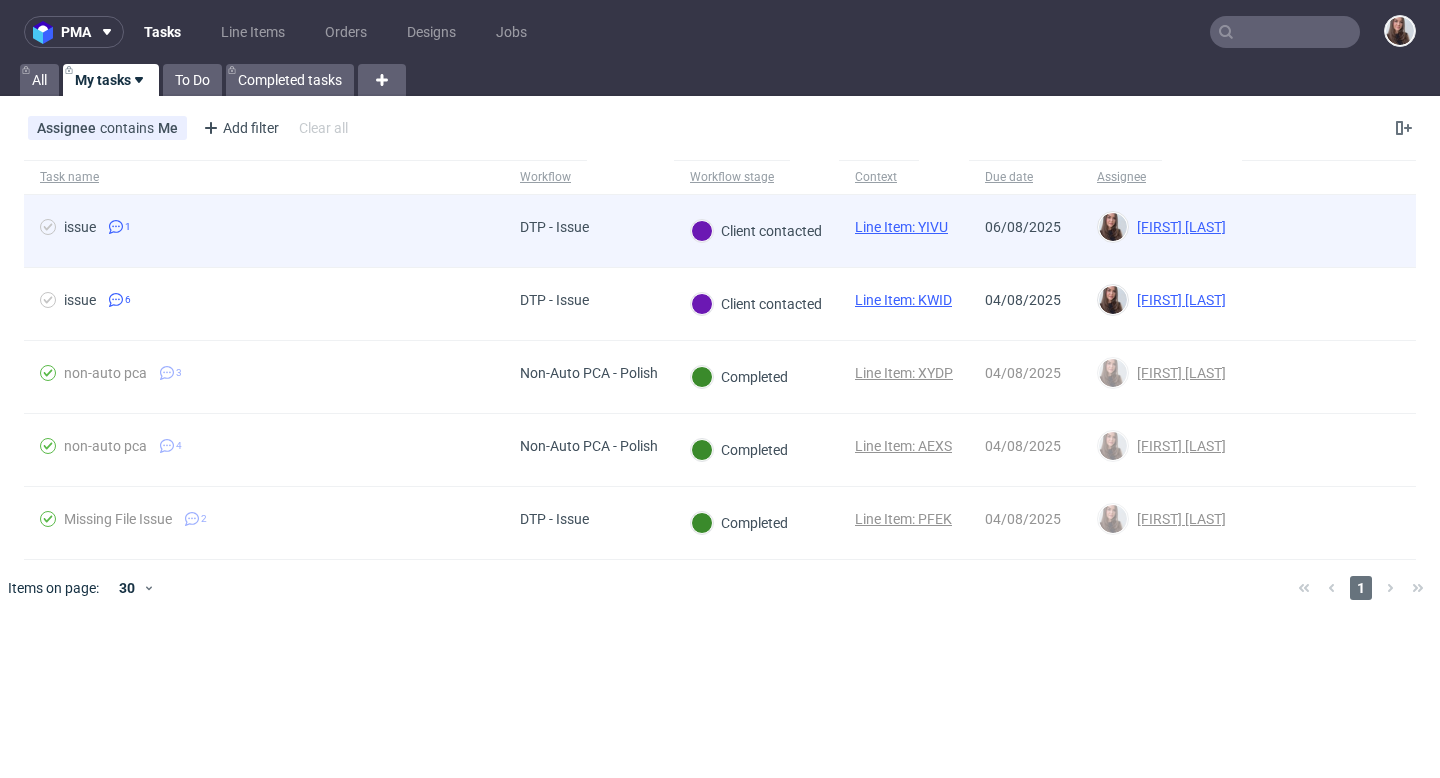 click on "DTP - Issue" at bounding box center (589, 231) 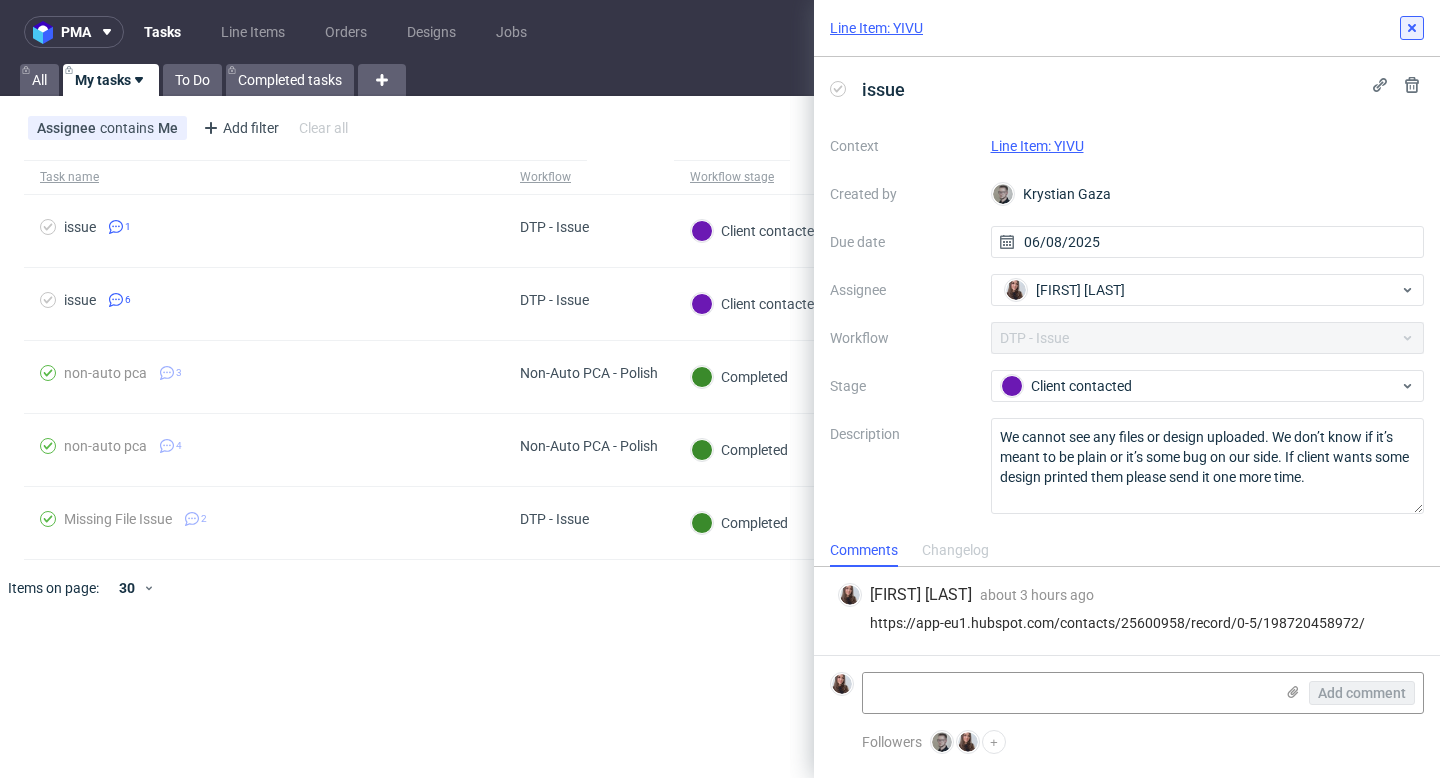 click 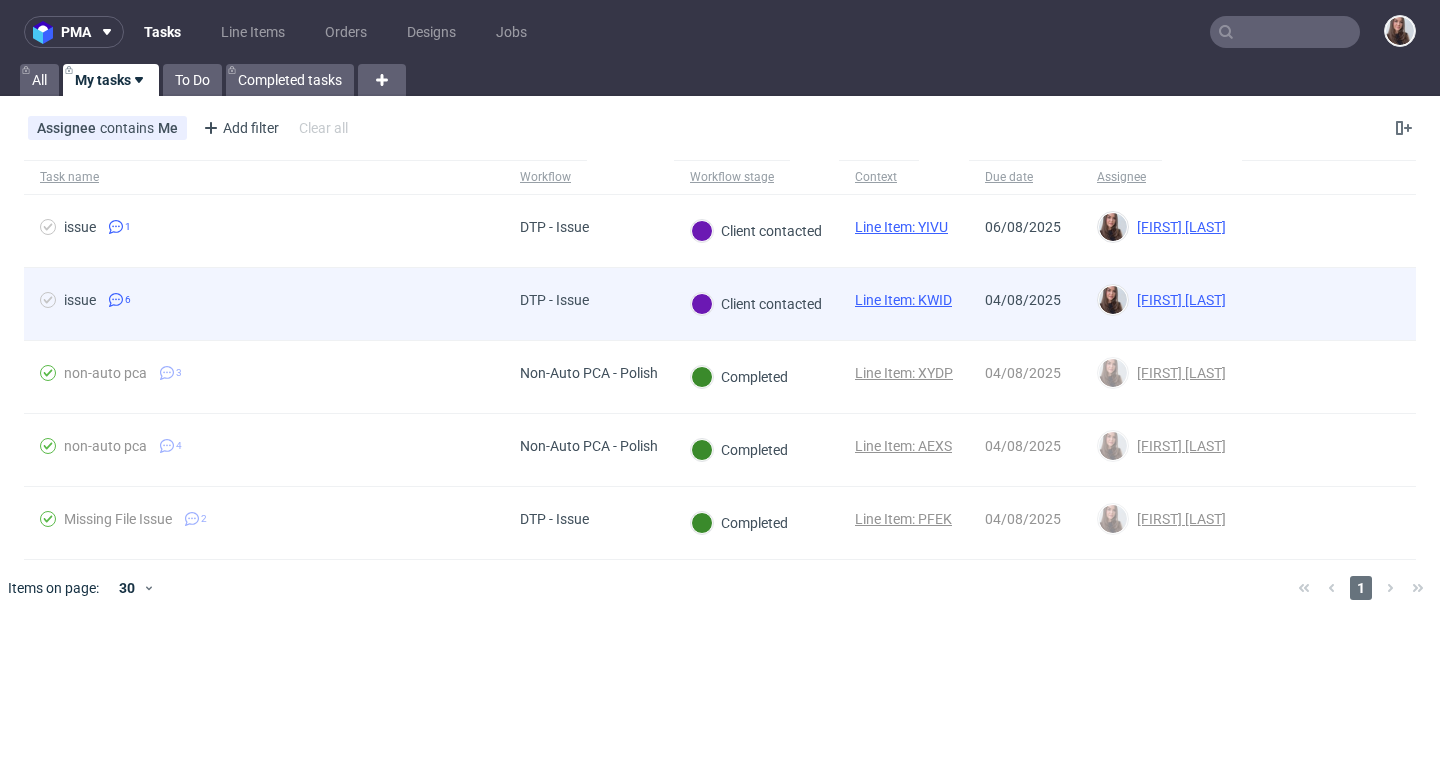 click on "DTP - Issue" at bounding box center (589, 304) 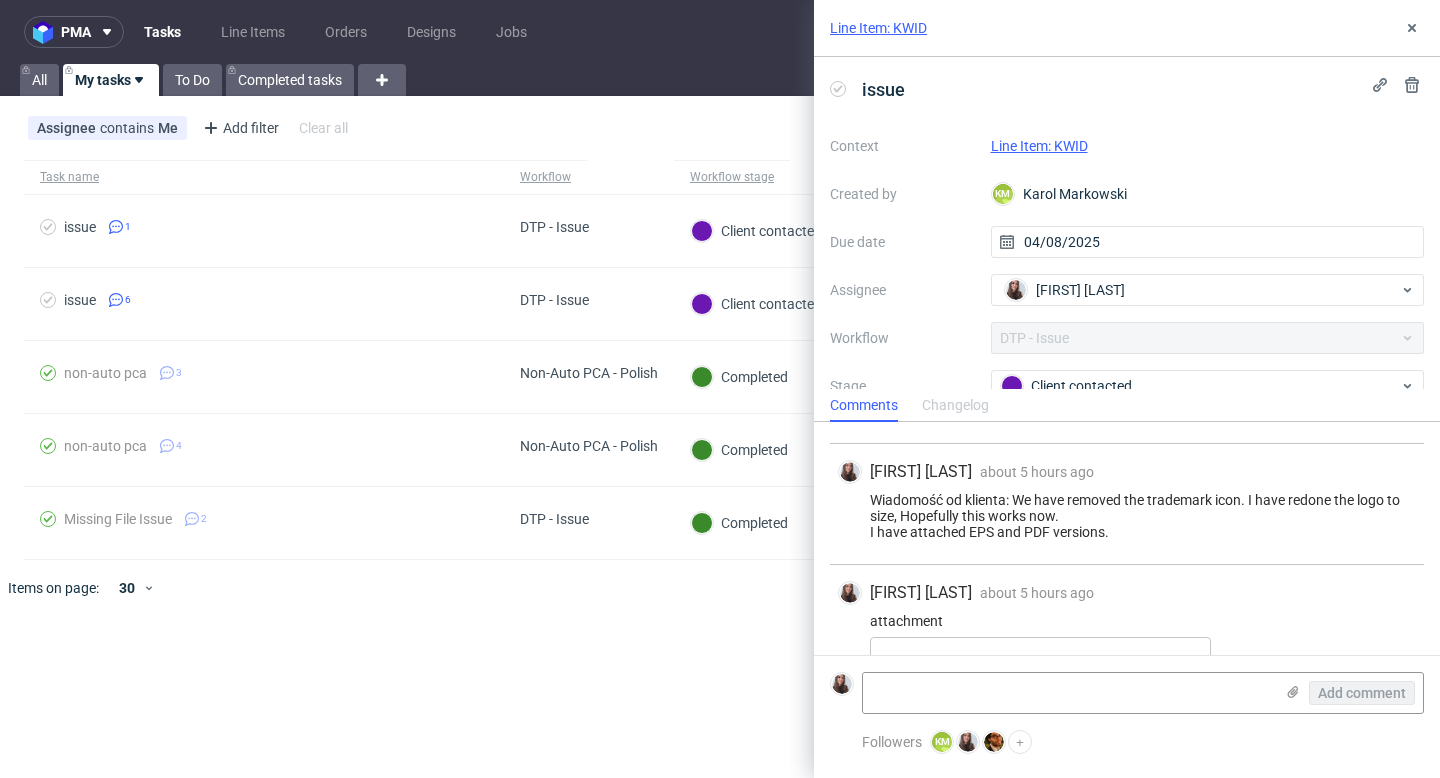 scroll, scrollTop: 0, scrollLeft: 0, axis: both 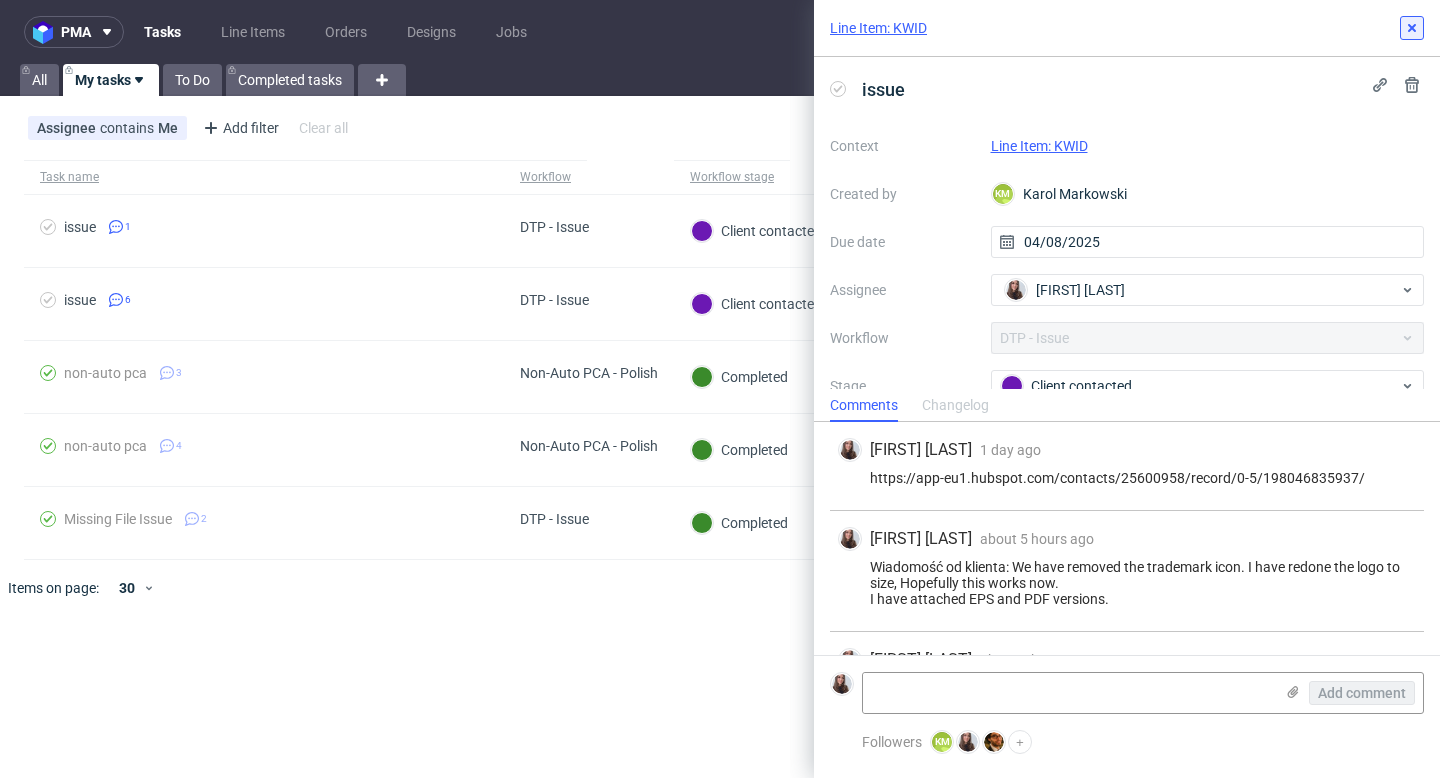 click at bounding box center [1412, 28] 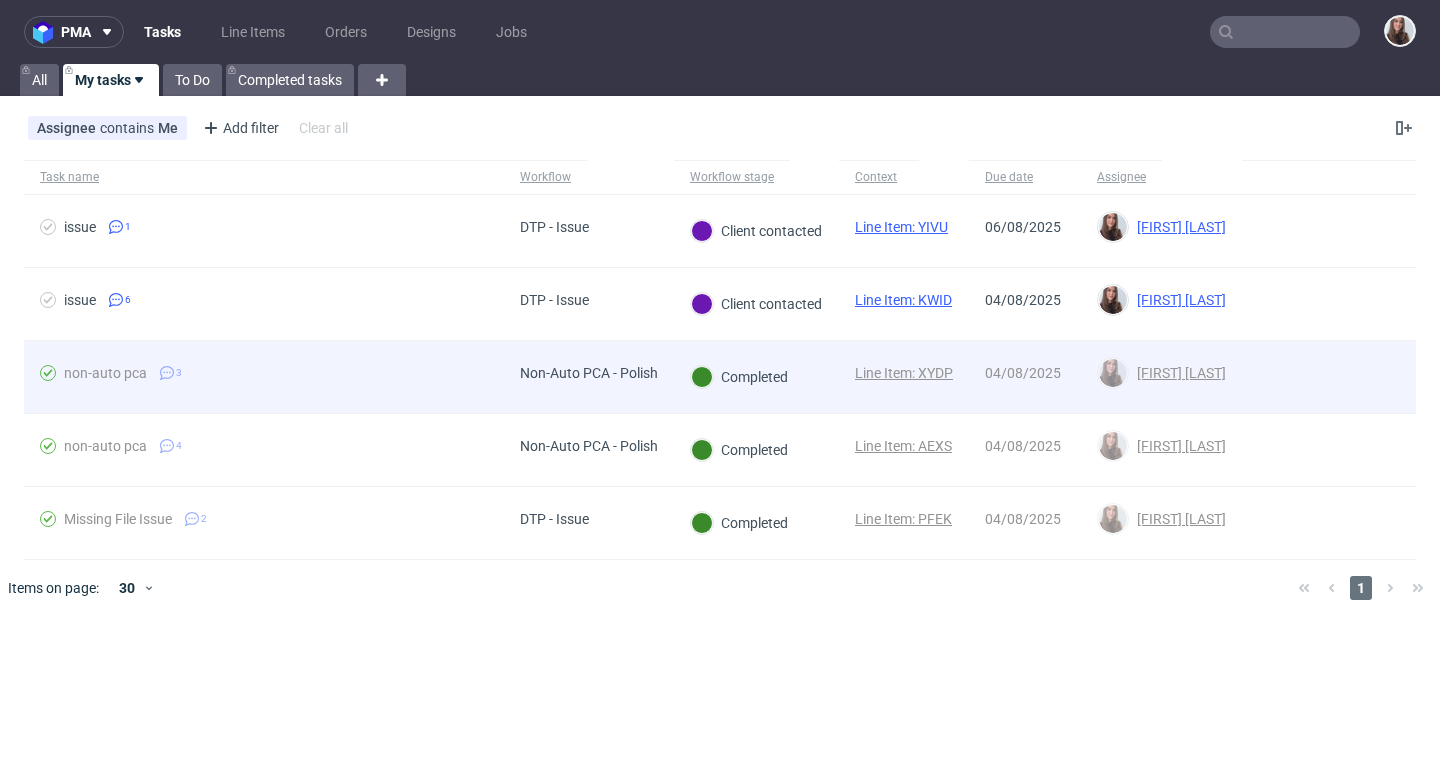 click on "Completed" at bounding box center [739, 377] 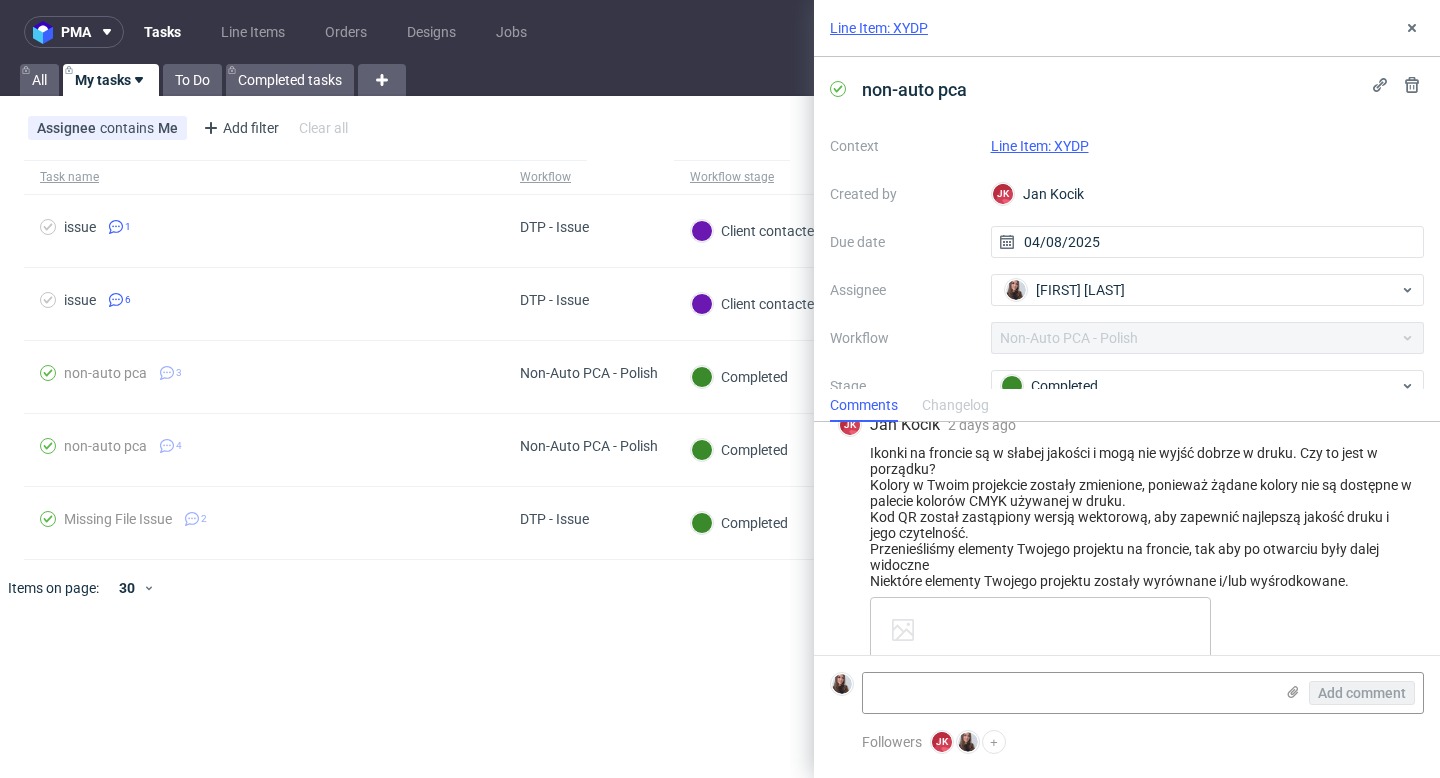 scroll, scrollTop: 0, scrollLeft: 0, axis: both 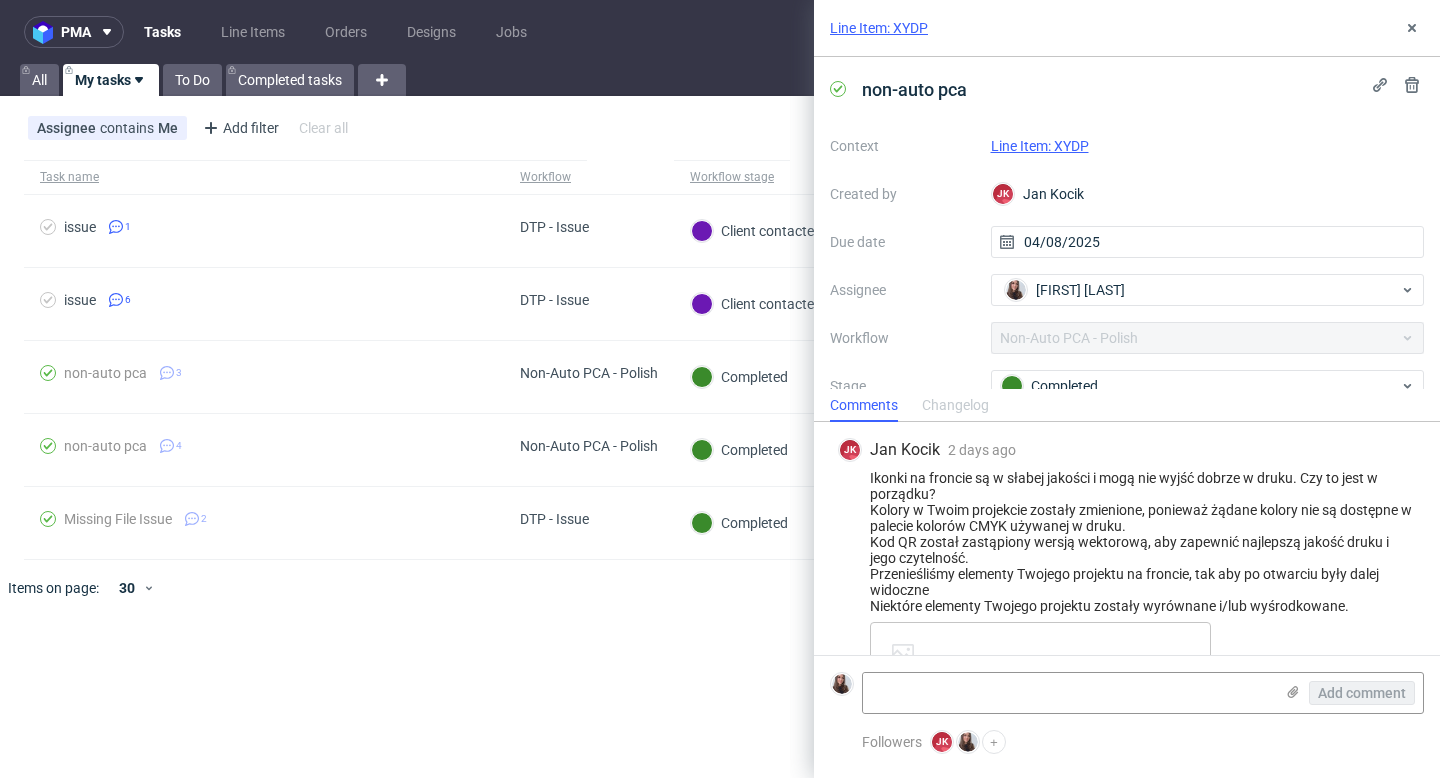 click on "Line Item: XYDP" at bounding box center (1040, 146) 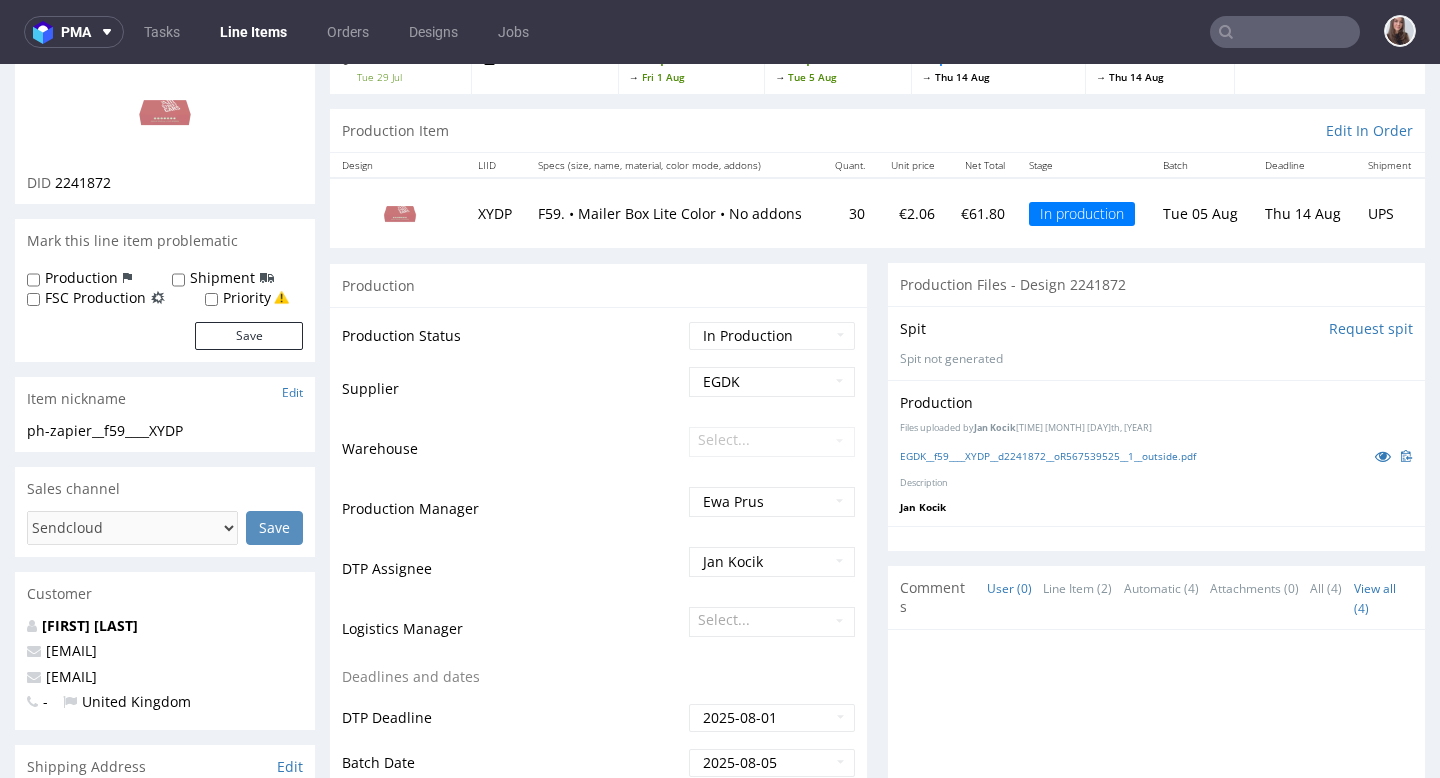 scroll, scrollTop: 0, scrollLeft: 0, axis: both 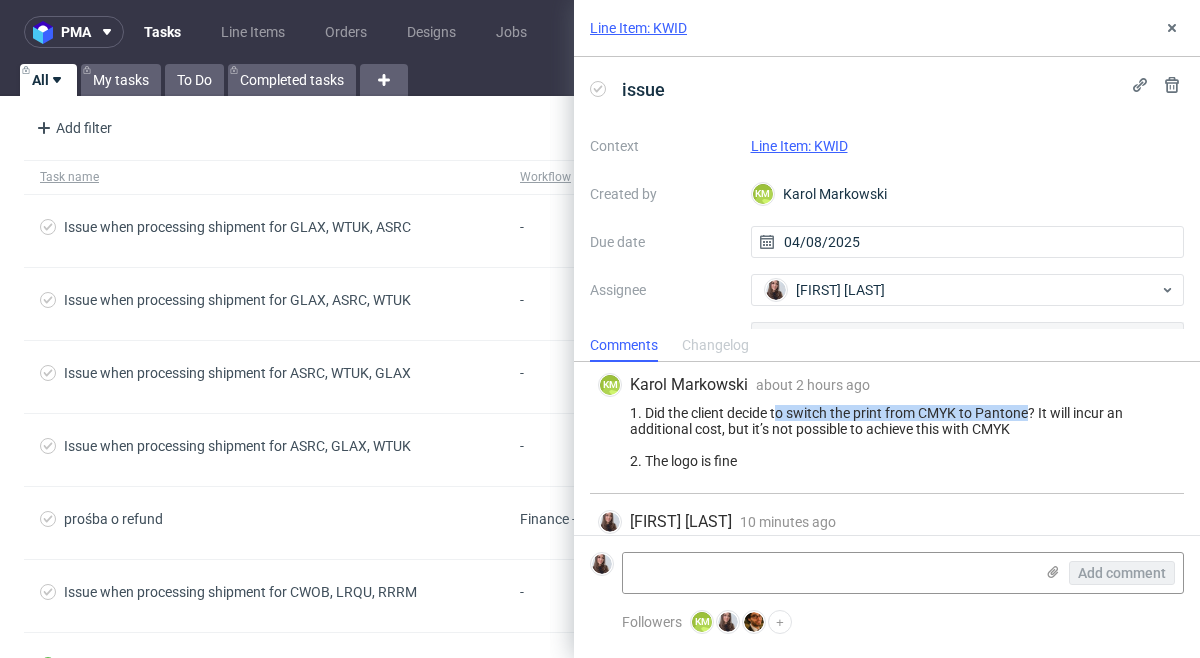 drag, startPoint x: 777, startPoint y: 406, endPoint x: 1032, endPoint y: 416, distance: 255.196 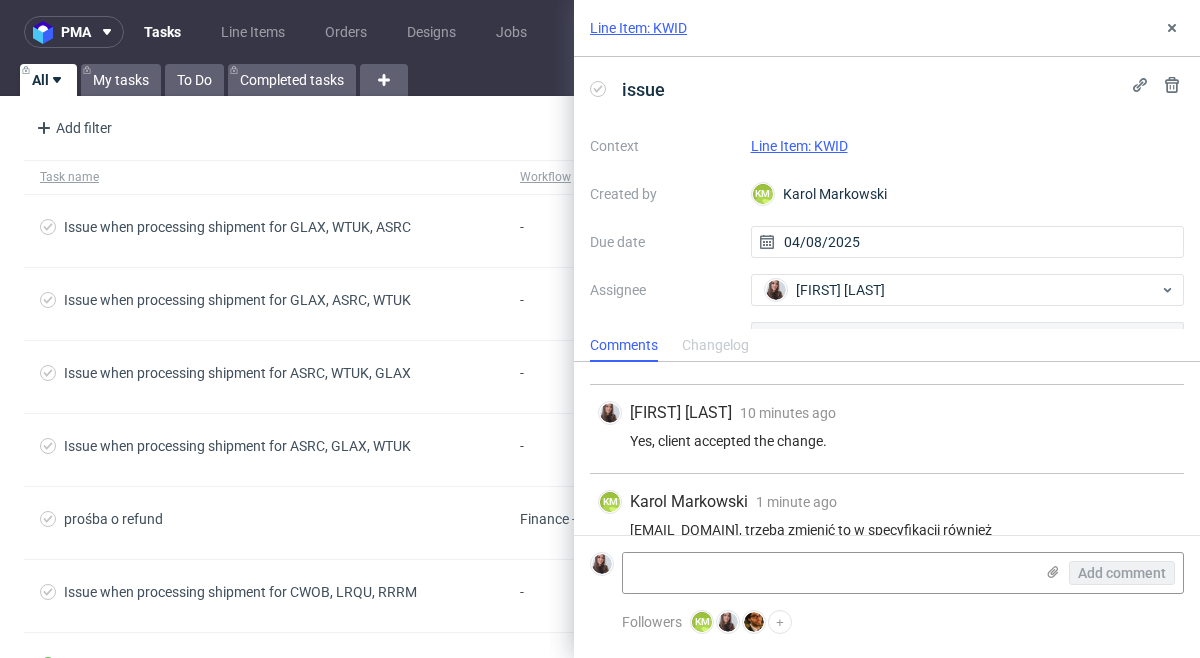 scroll, scrollTop: 713, scrollLeft: 0, axis: vertical 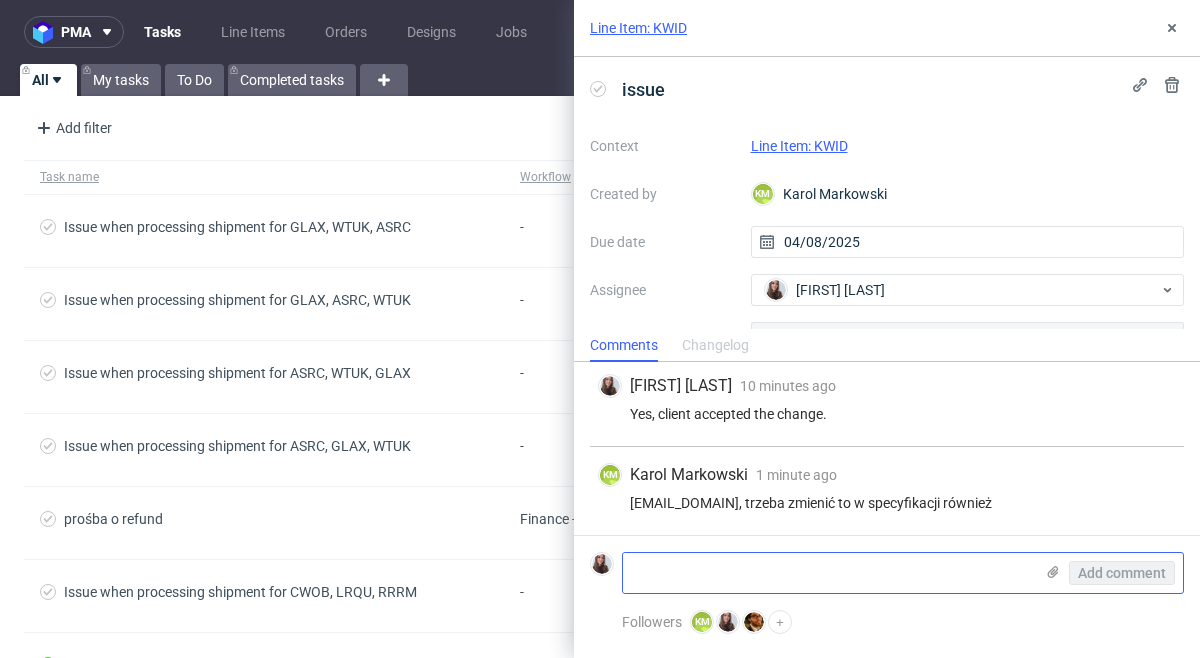 click at bounding box center (828, 573) 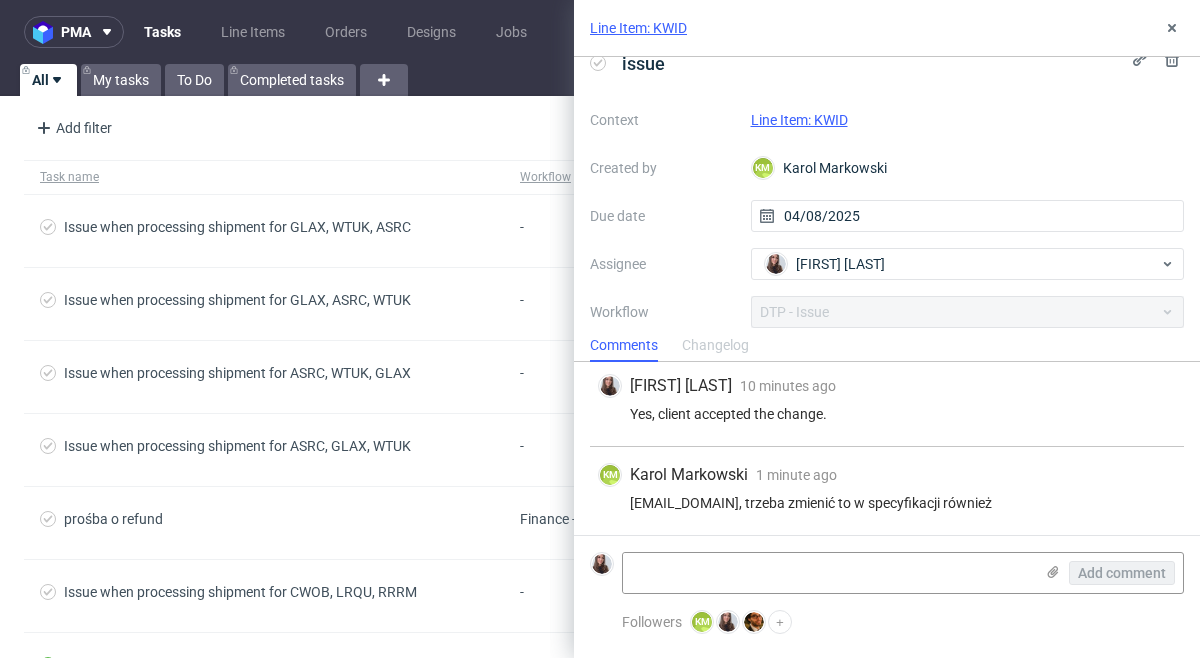 scroll, scrollTop: 0, scrollLeft: 0, axis: both 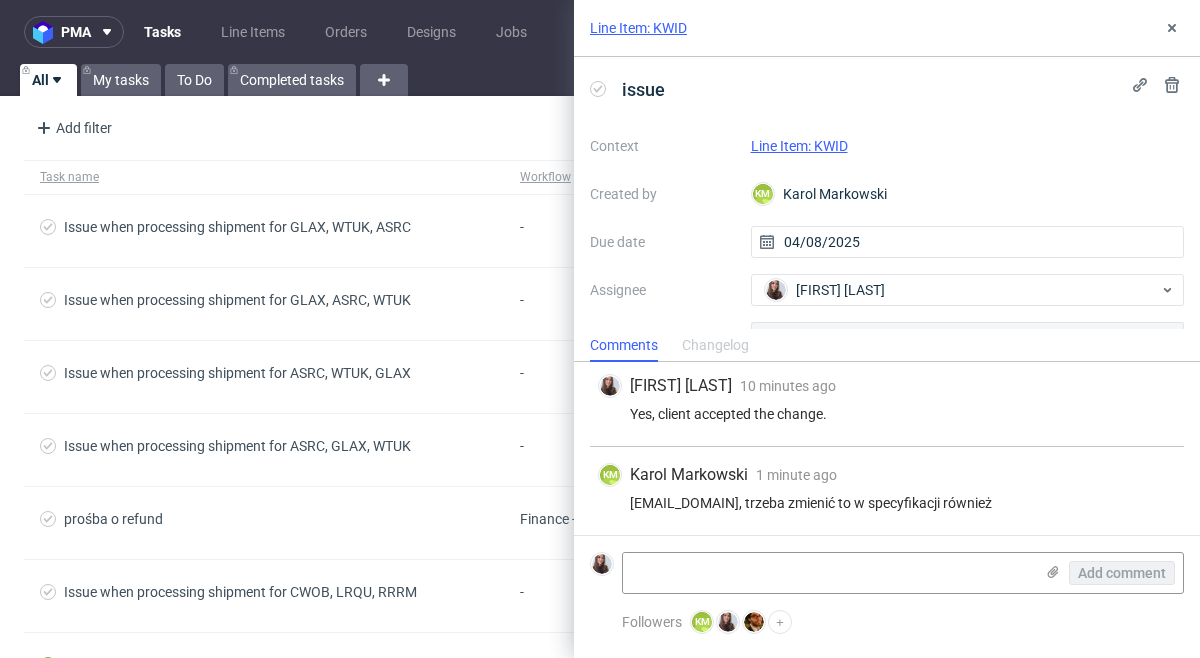 click on "Line Item: KWID" at bounding box center [799, 146] 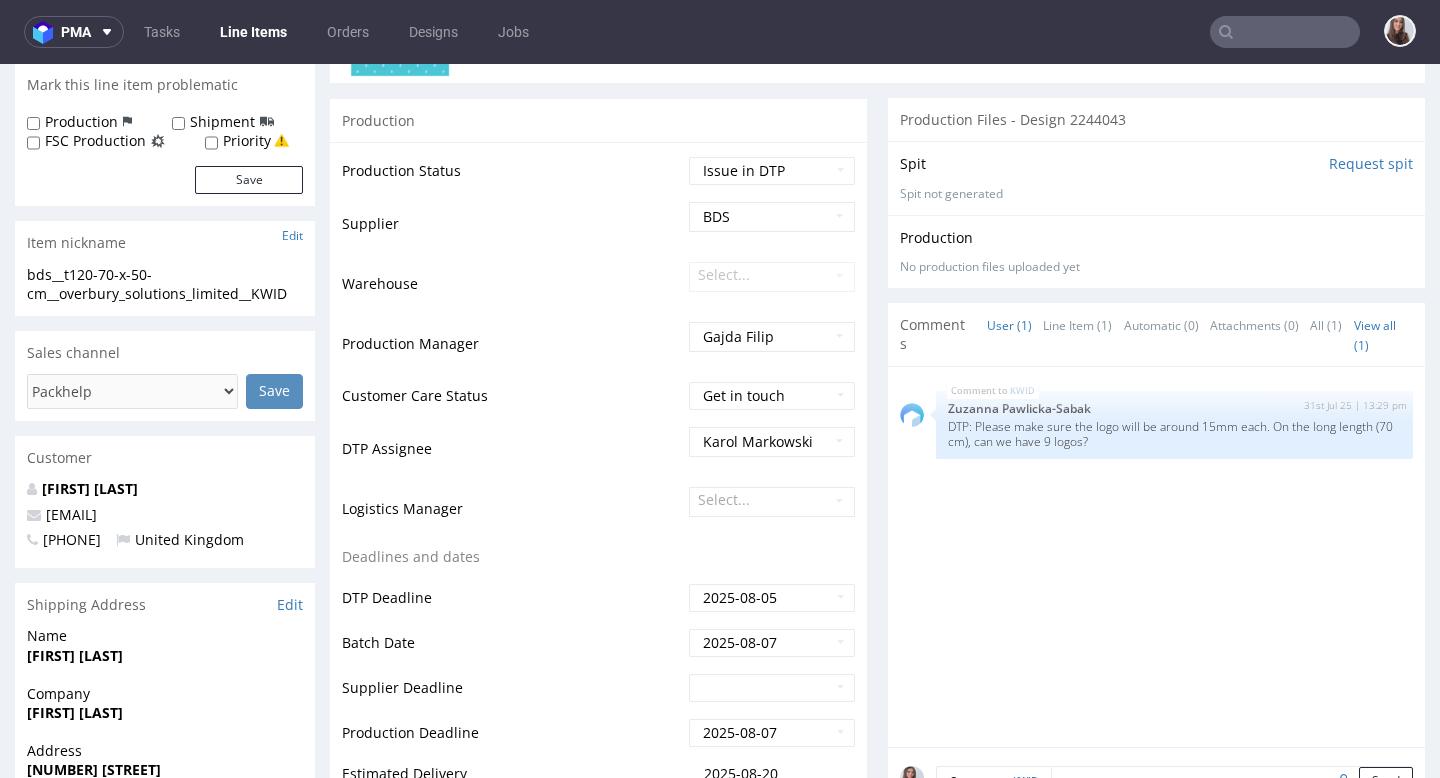 scroll, scrollTop: 0, scrollLeft: 0, axis: both 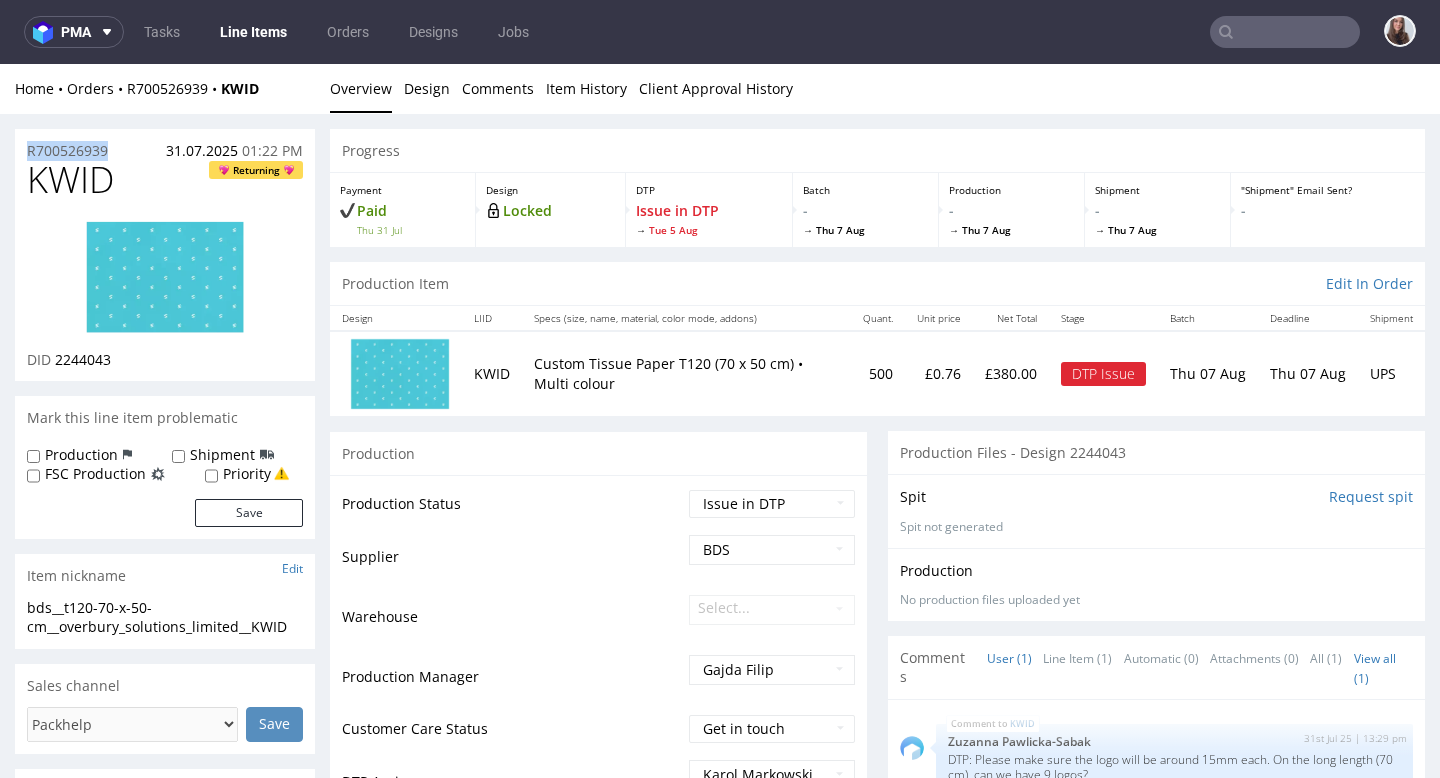 drag, startPoint x: 118, startPoint y: 147, endPoint x: 25, endPoint y: 148, distance: 93.00538 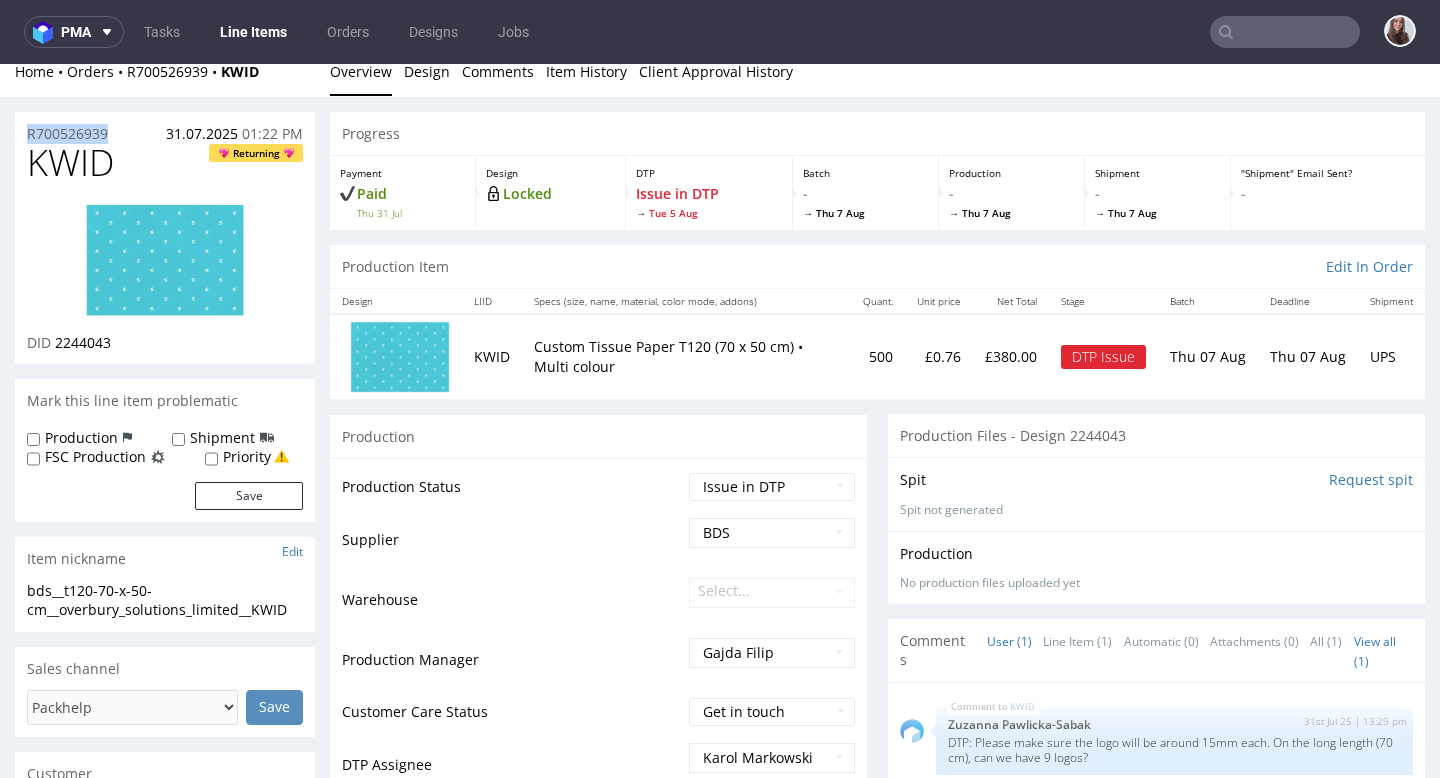 scroll, scrollTop: 0, scrollLeft: 0, axis: both 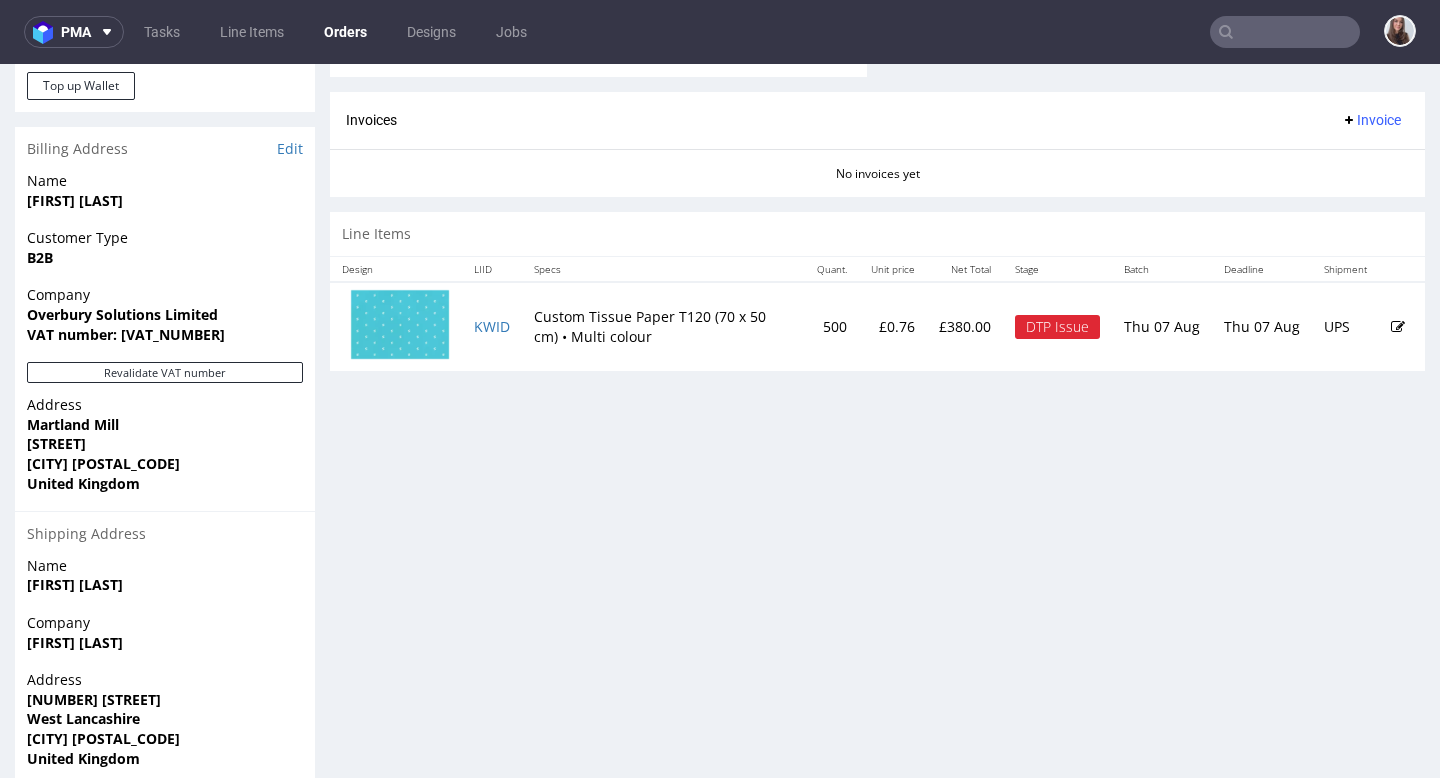 click at bounding box center (1398, 327) 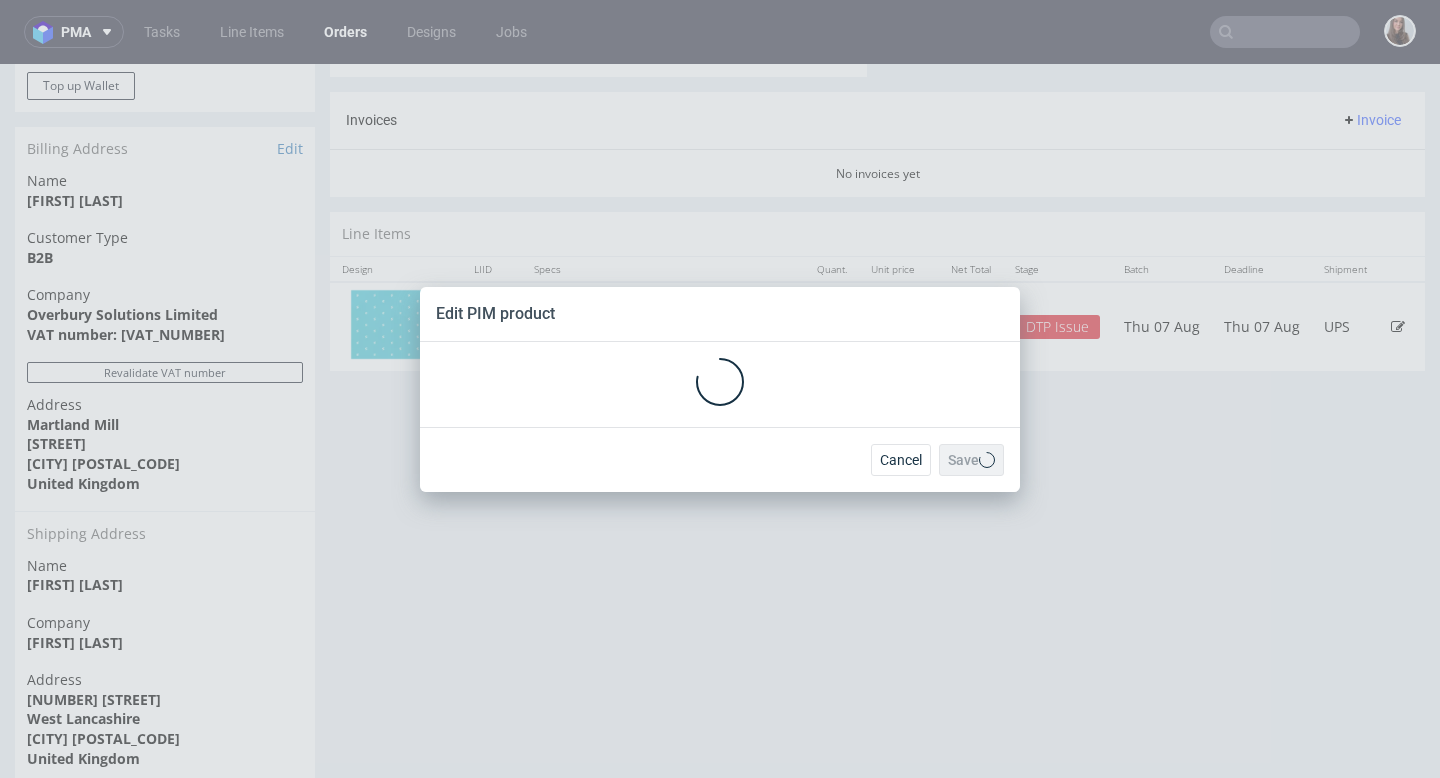 scroll, scrollTop: 0, scrollLeft: 0, axis: both 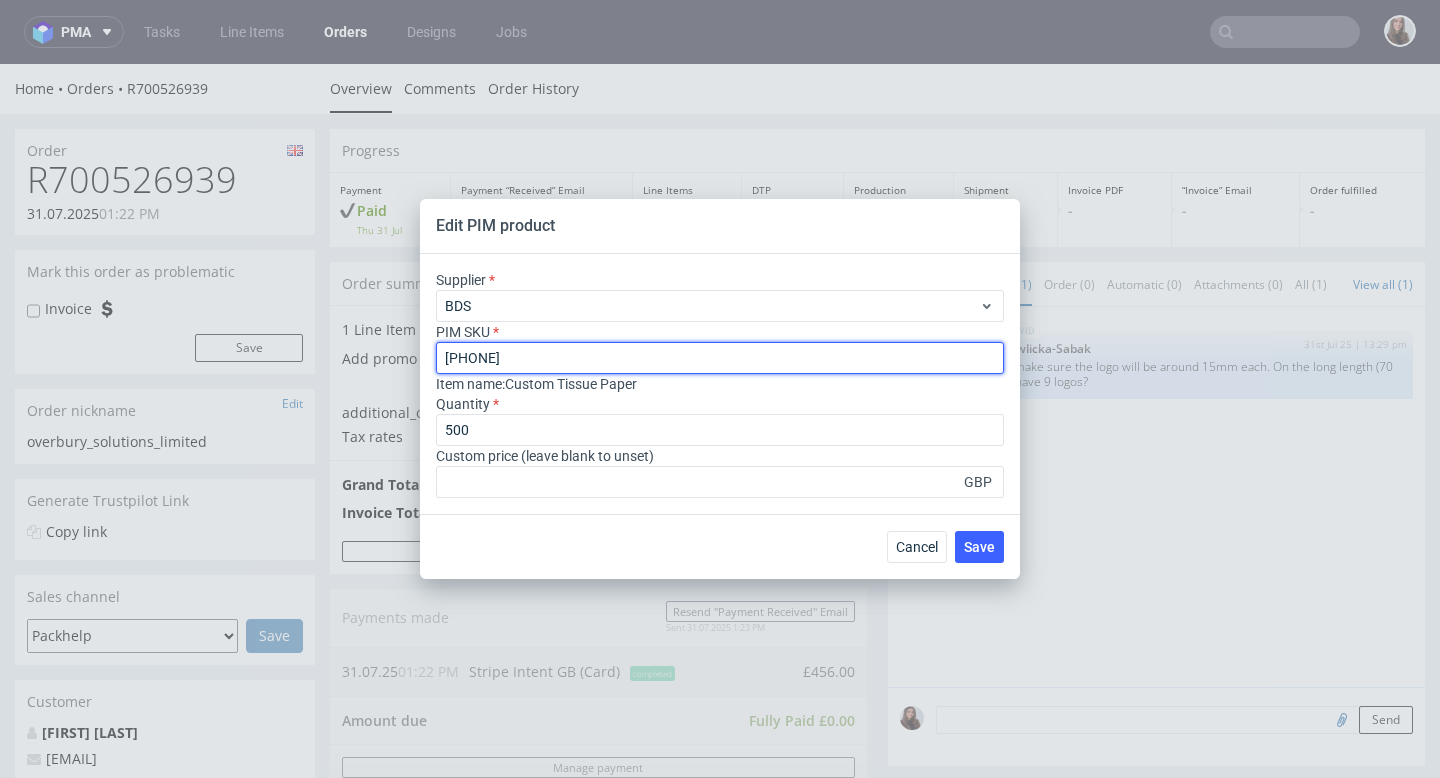 drag, startPoint x: 549, startPoint y: 353, endPoint x: 436, endPoint y: 352, distance: 113.004425 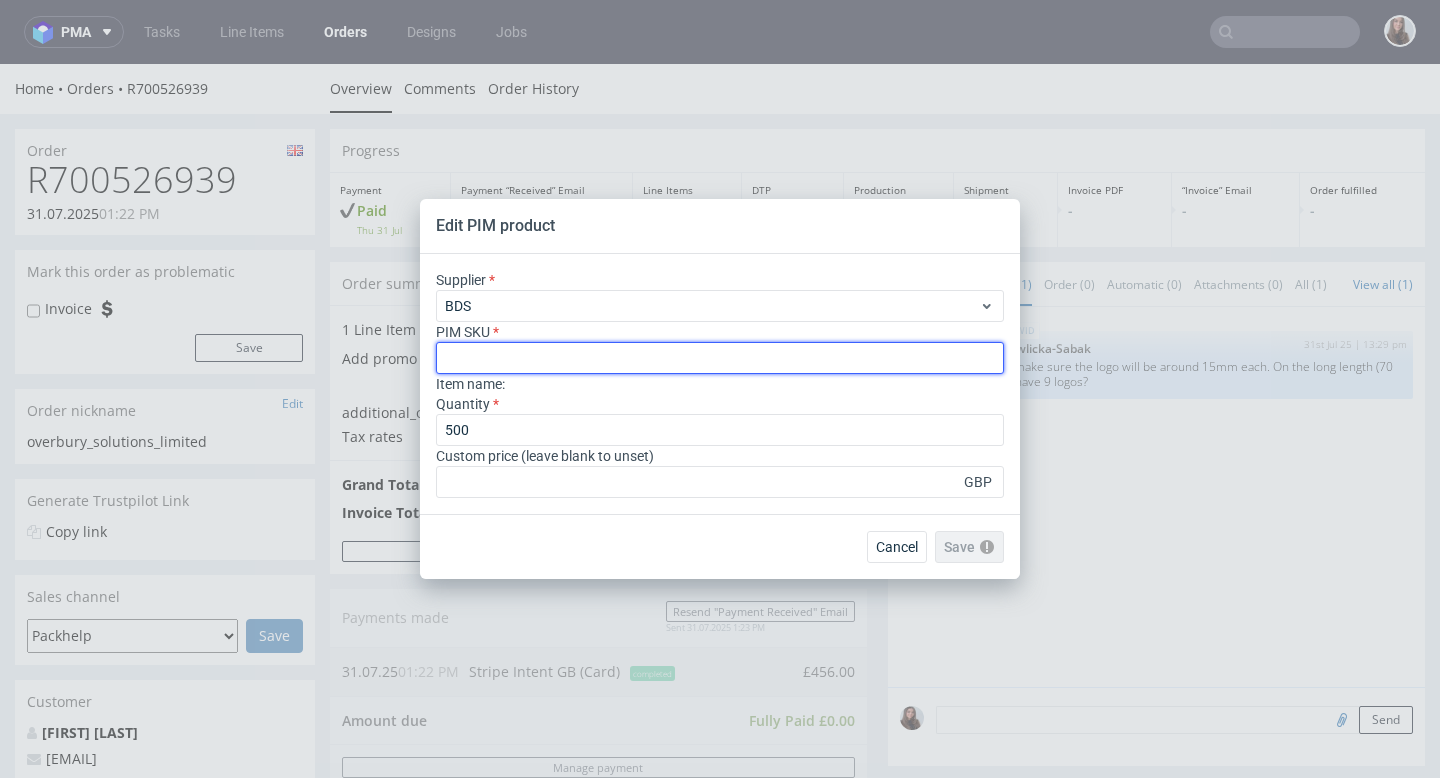 click at bounding box center (720, 358) 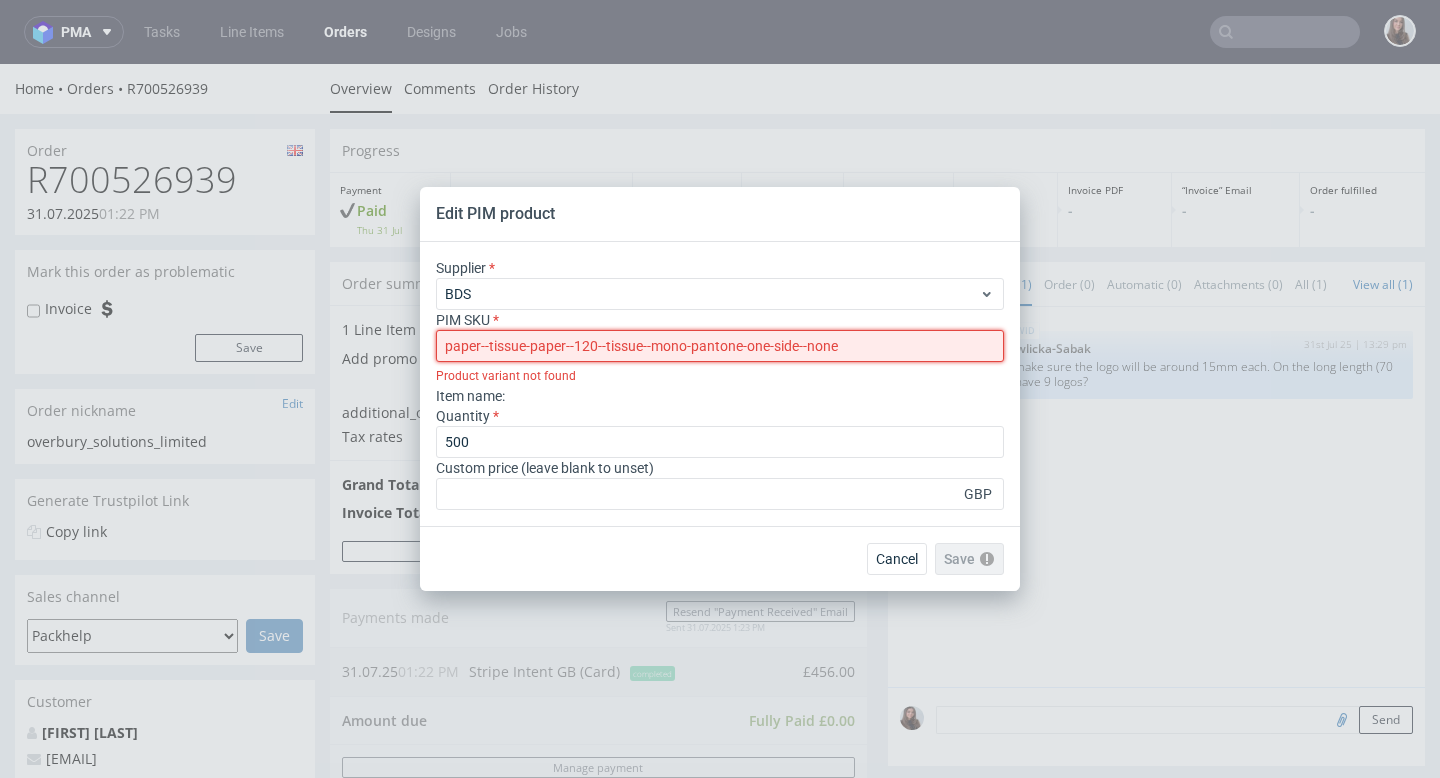type on "paper--tissue-paper--120--tissue--mono-pantone-one-side--none" 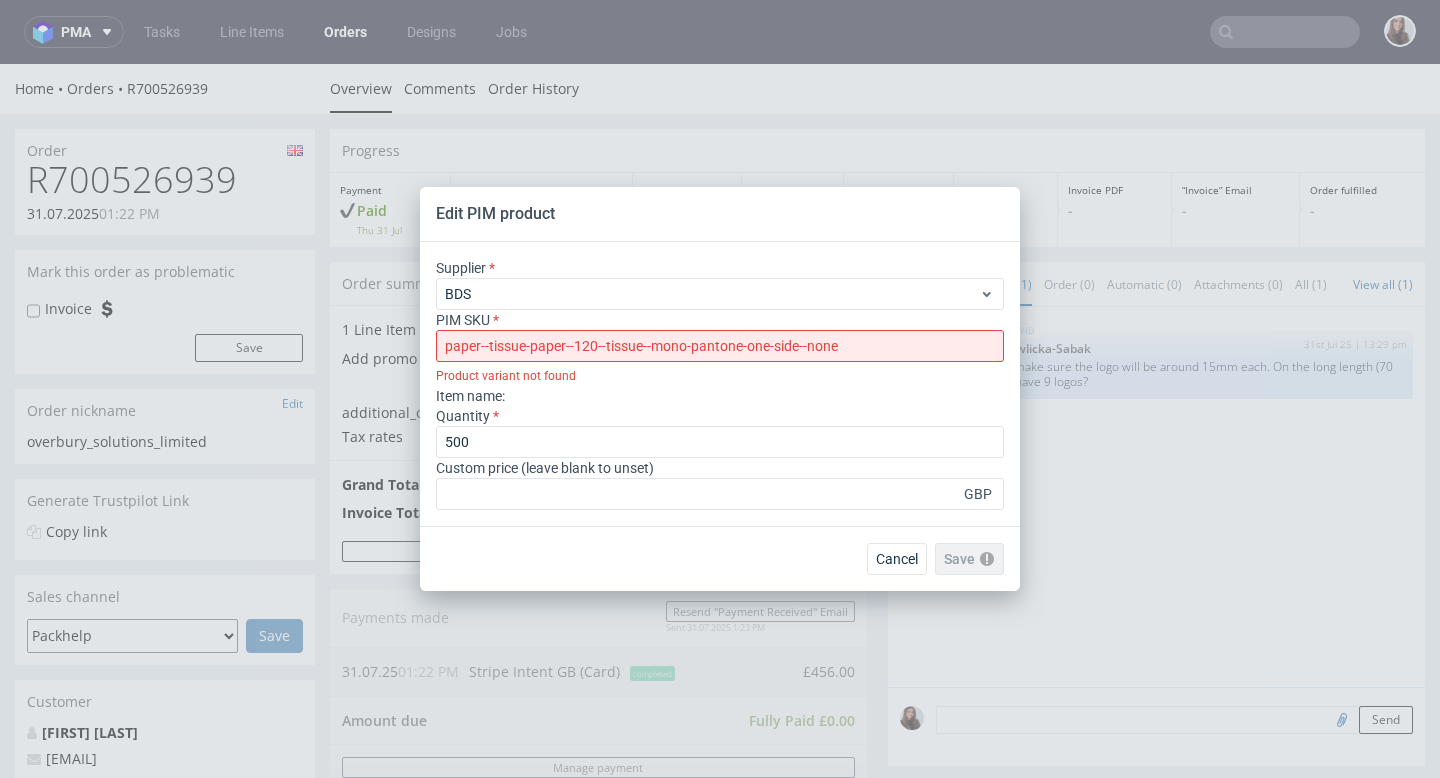 click on "Product variant not found" at bounding box center [720, 376] 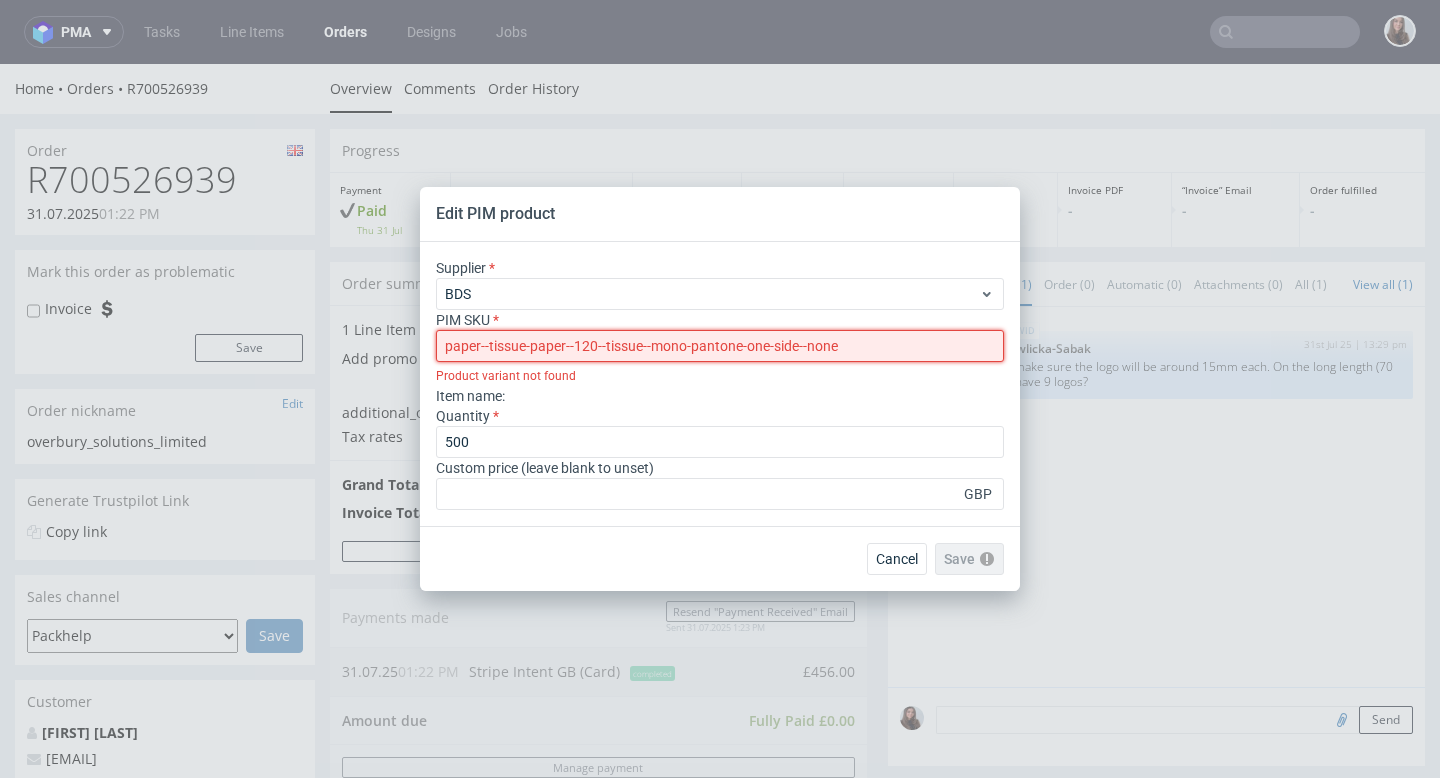 drag, startPoint x: 868, startPoint y: 343, endPoint x: 442, endPoint y: 342, distance: 426.00116 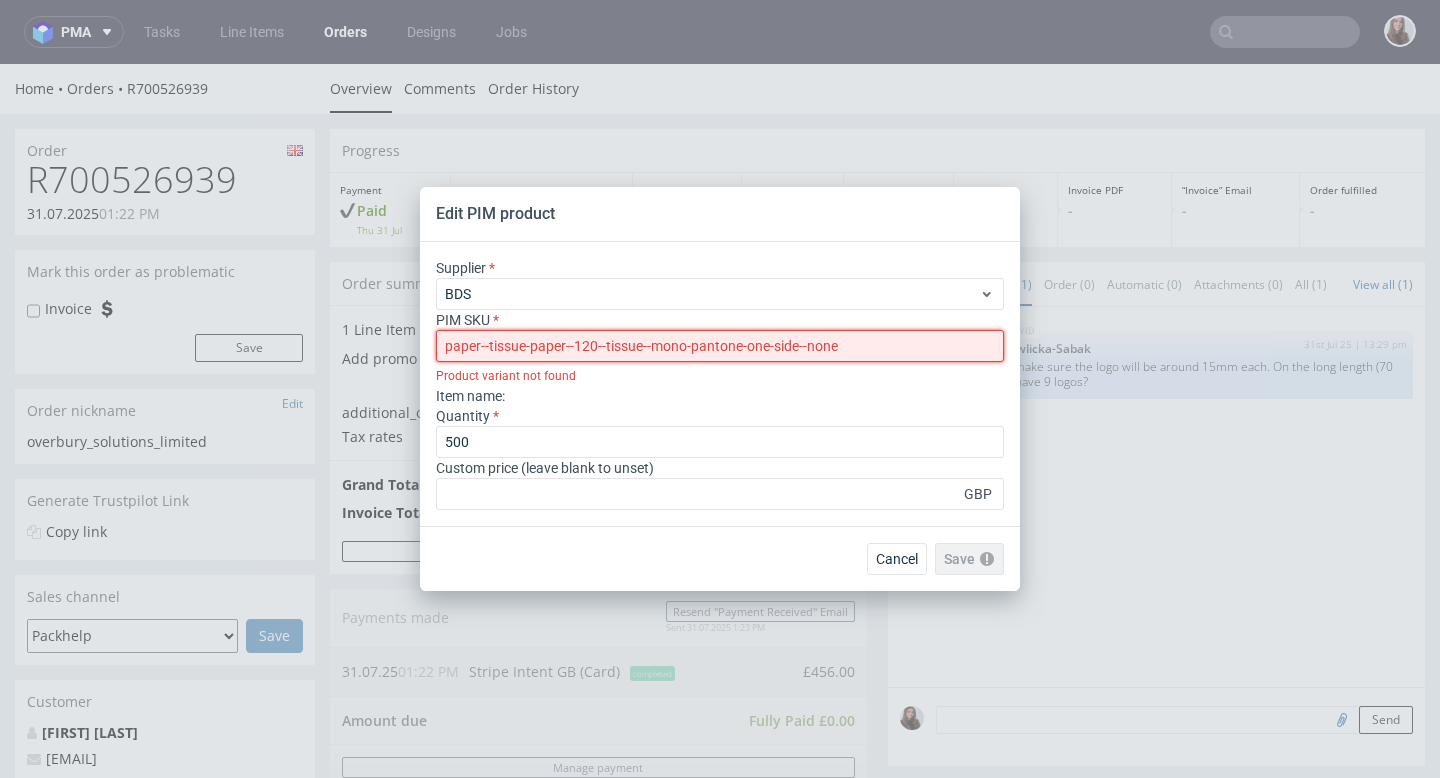 click on "paper--tissue-paper--120--tissue--mono-pantone-one-side--none" at bounding box center (720, 346) 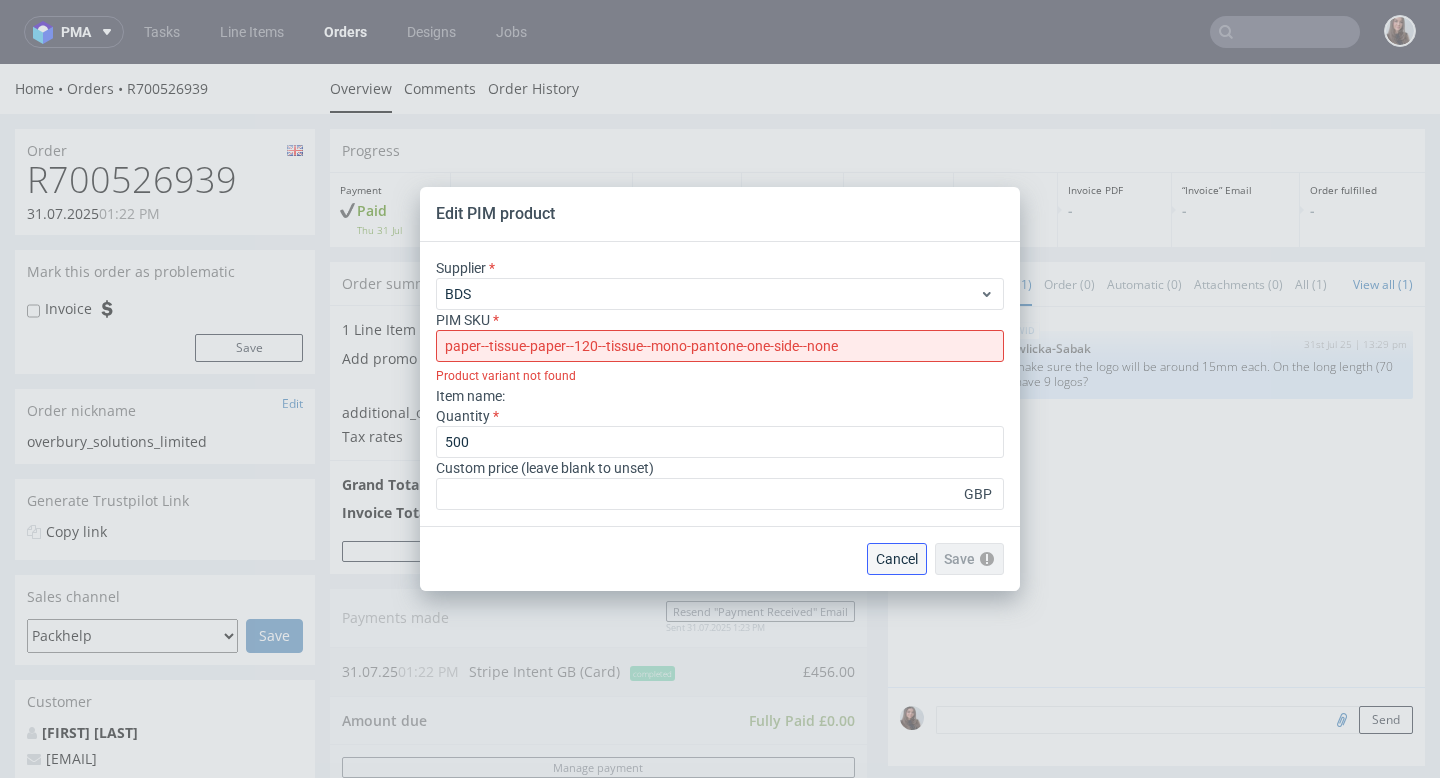 click on "Cancel" at bounding box center [897, 559] 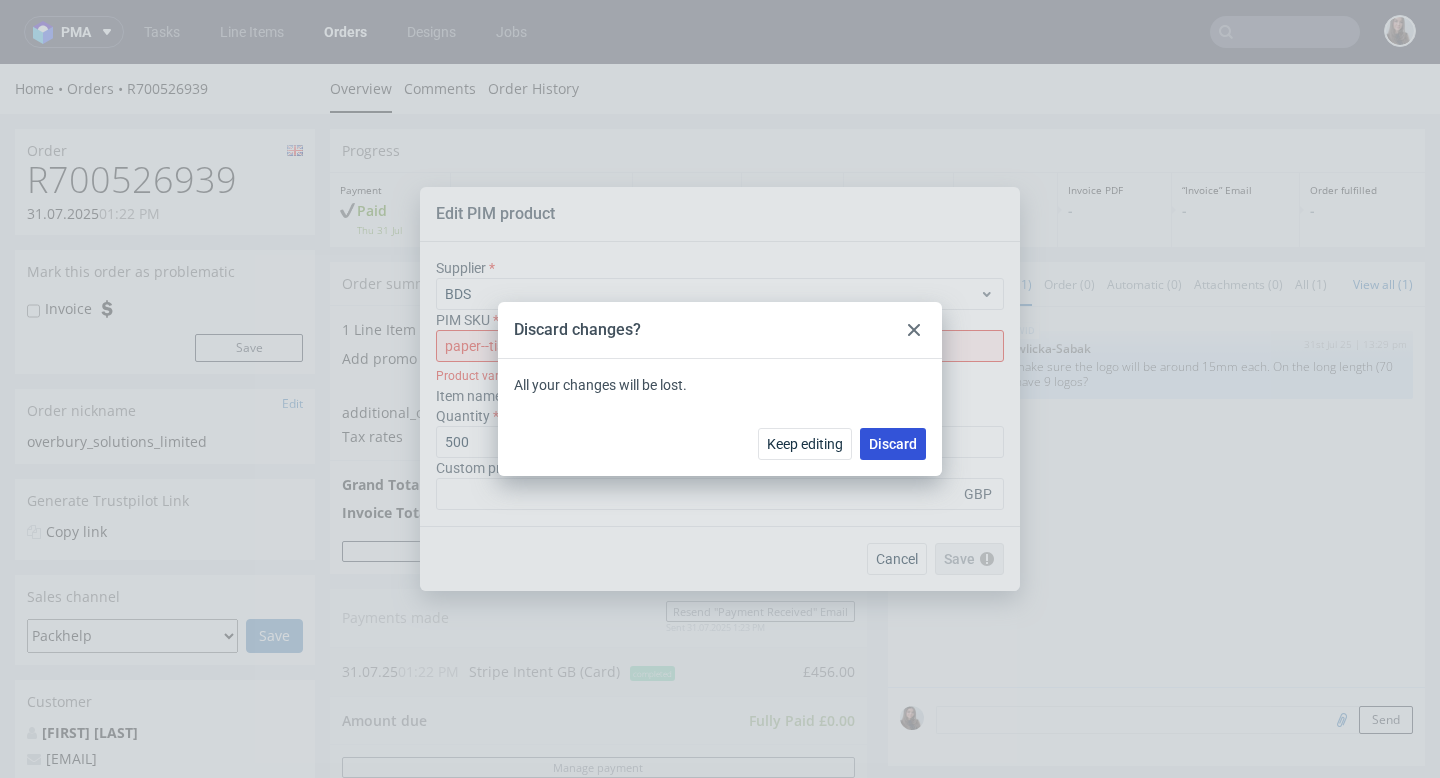 click on "Discard" at bounding box center (893, 444) 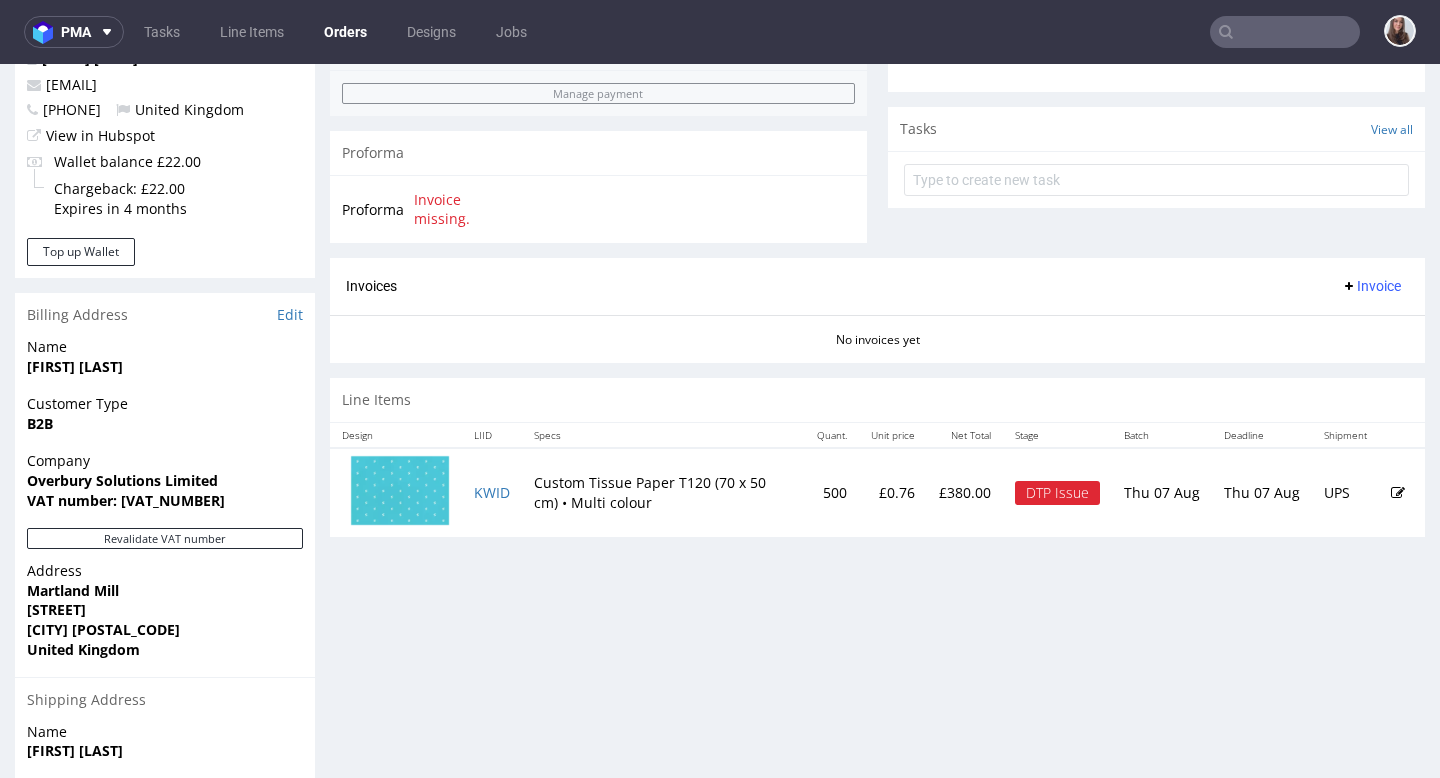 scroll, scrollTop: 677, scrollLeft: 0, axis: vertical 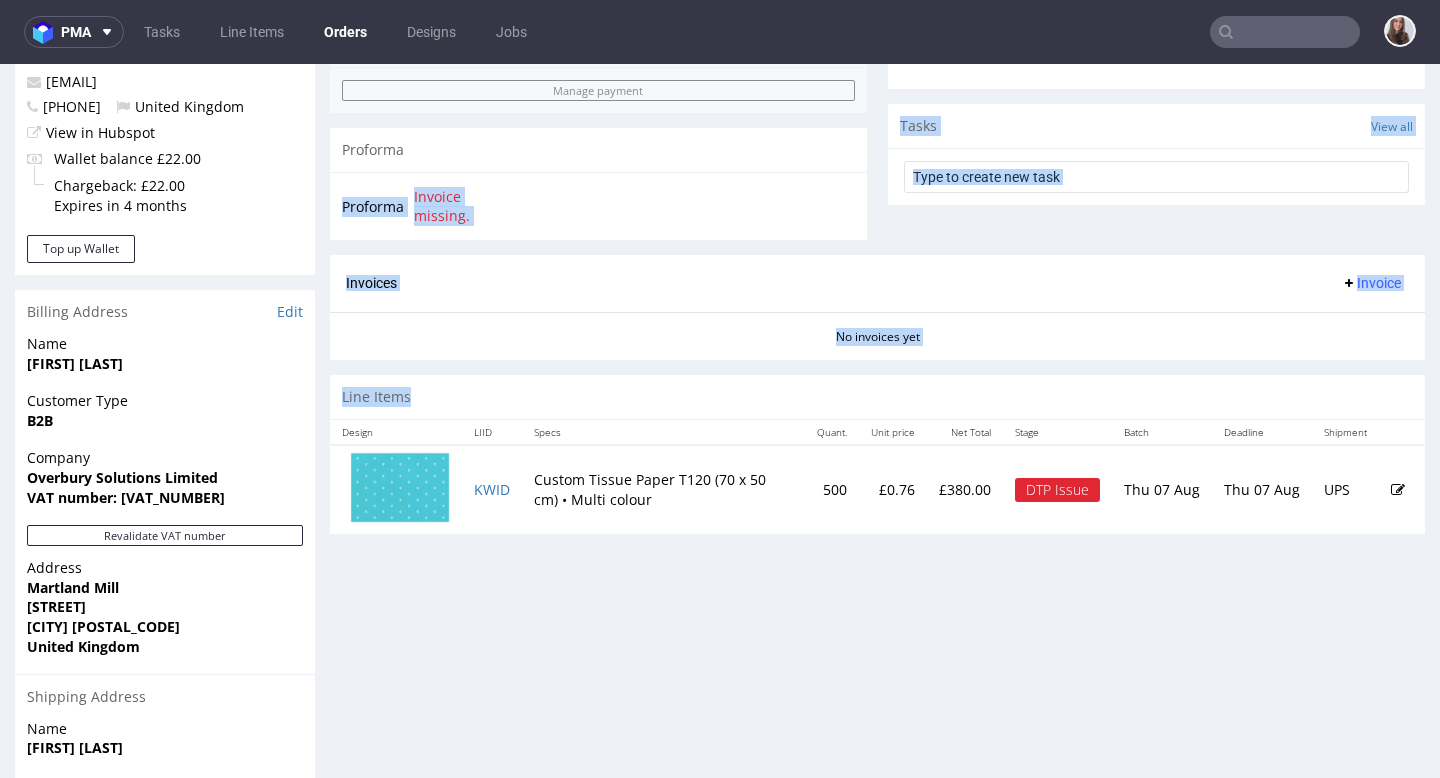 drag, startPoint x: 597, startPoint y: 486, endPoint x: 778, endPoint y: -122, distance: 634.36975 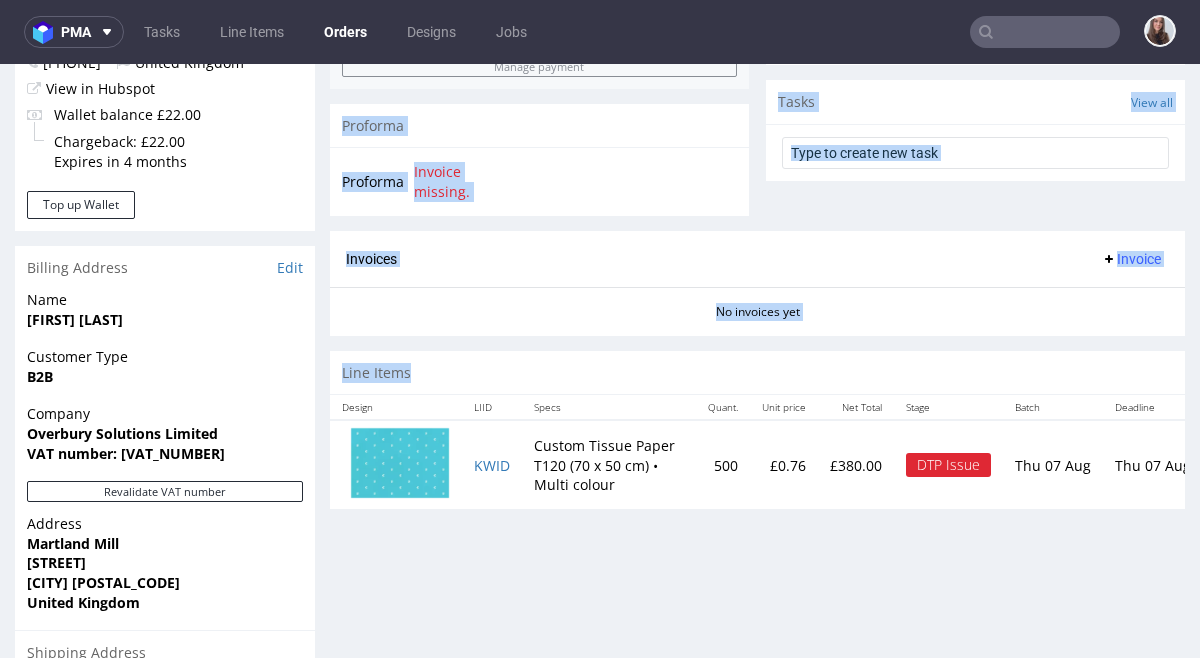 scroll, scrollTop: 722, scrollLeft: 0, axis: vertical 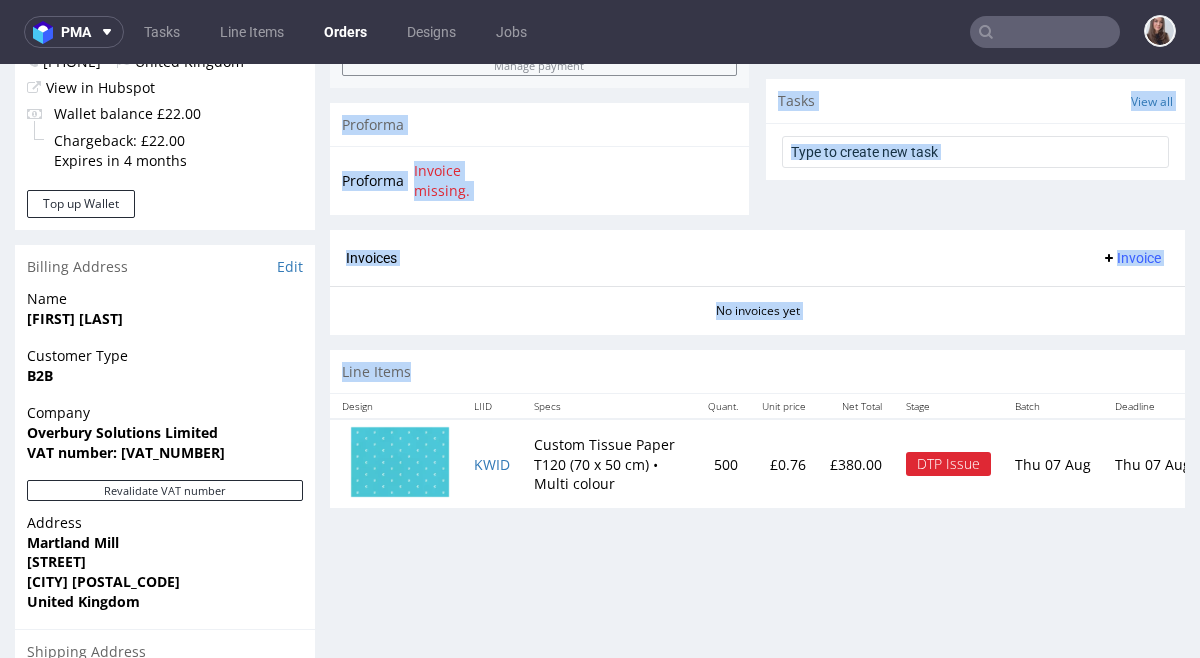 click on "Invoices Invoice" at bounding box center (757, 258) 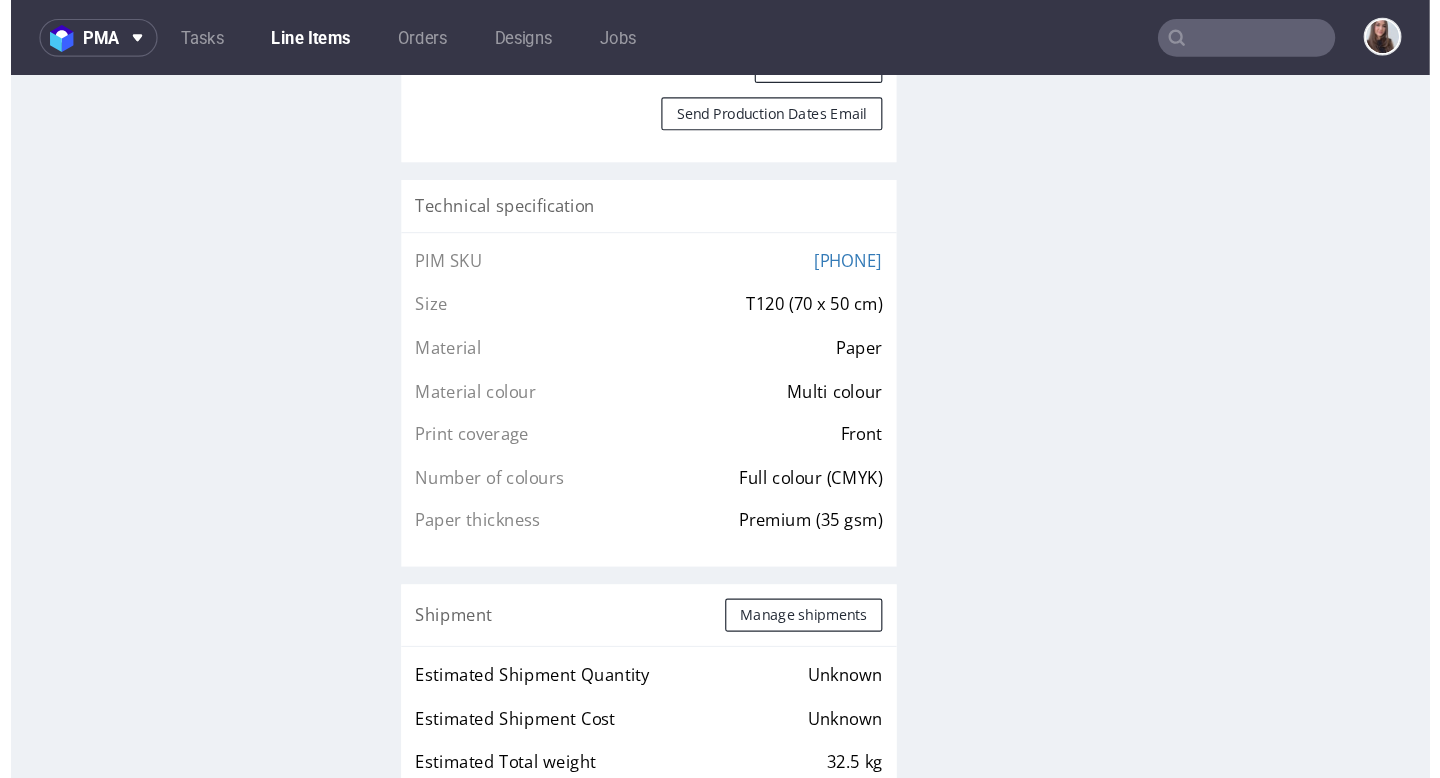 scroll, scrollTop: 1380, scrollLeft: 0, axis: vertical 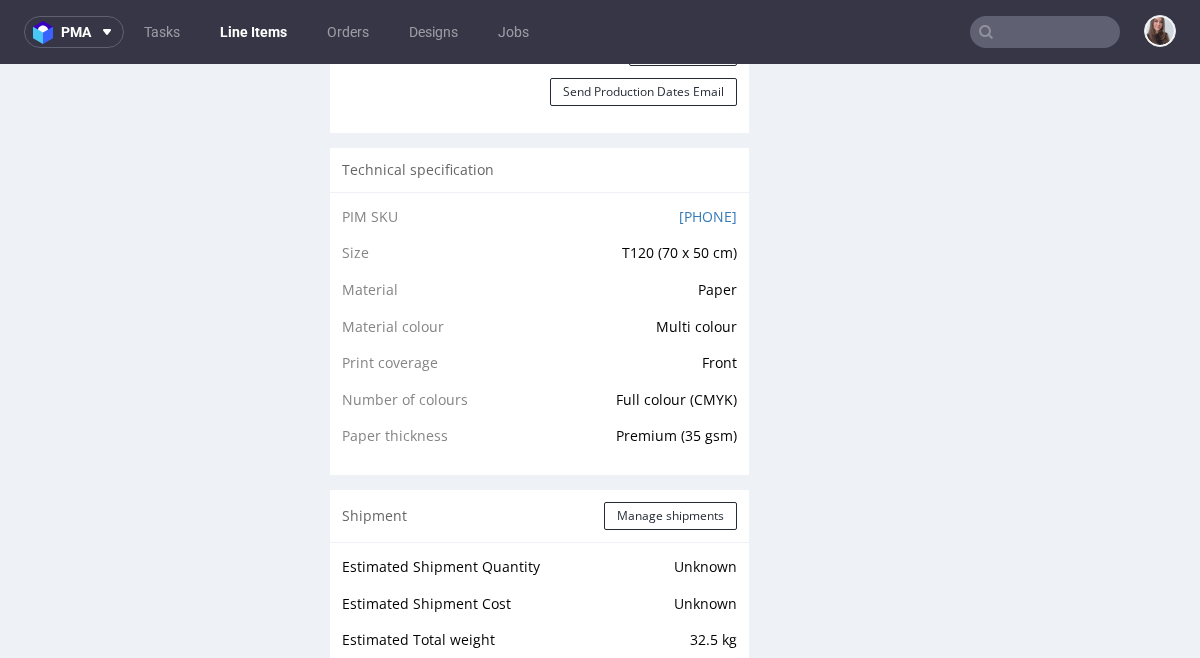 click on "Technical specification" at bounding box center (539, 170) 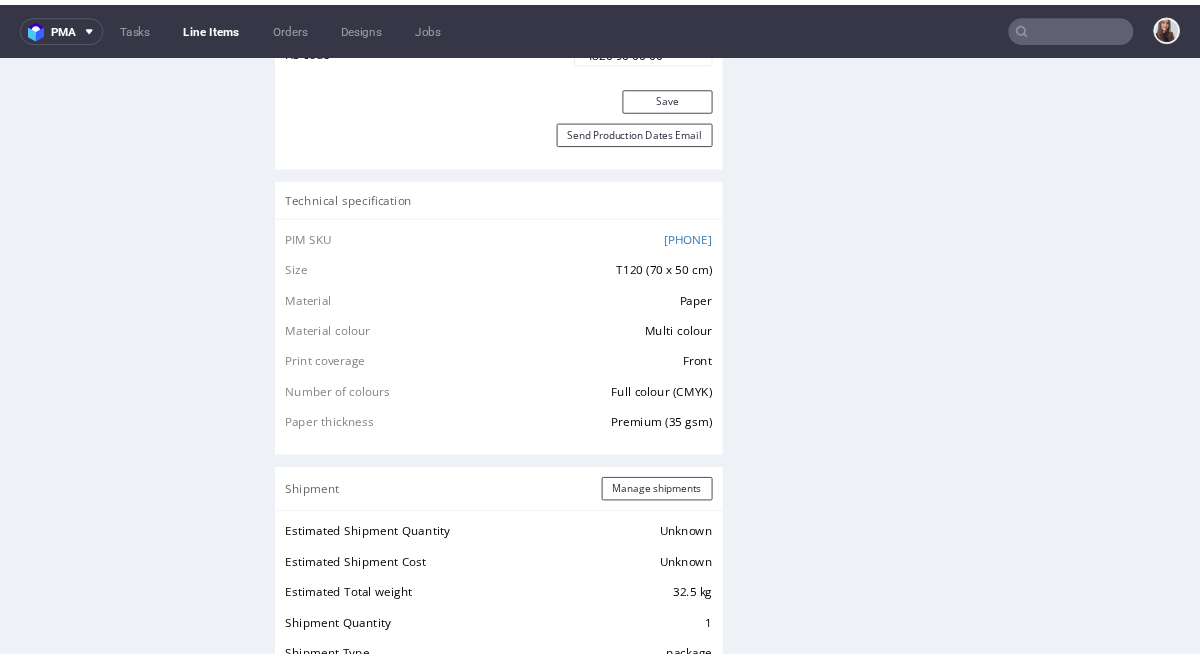 scroll, scrollTop: 1310, scrollLeft: 0, axis: vertical 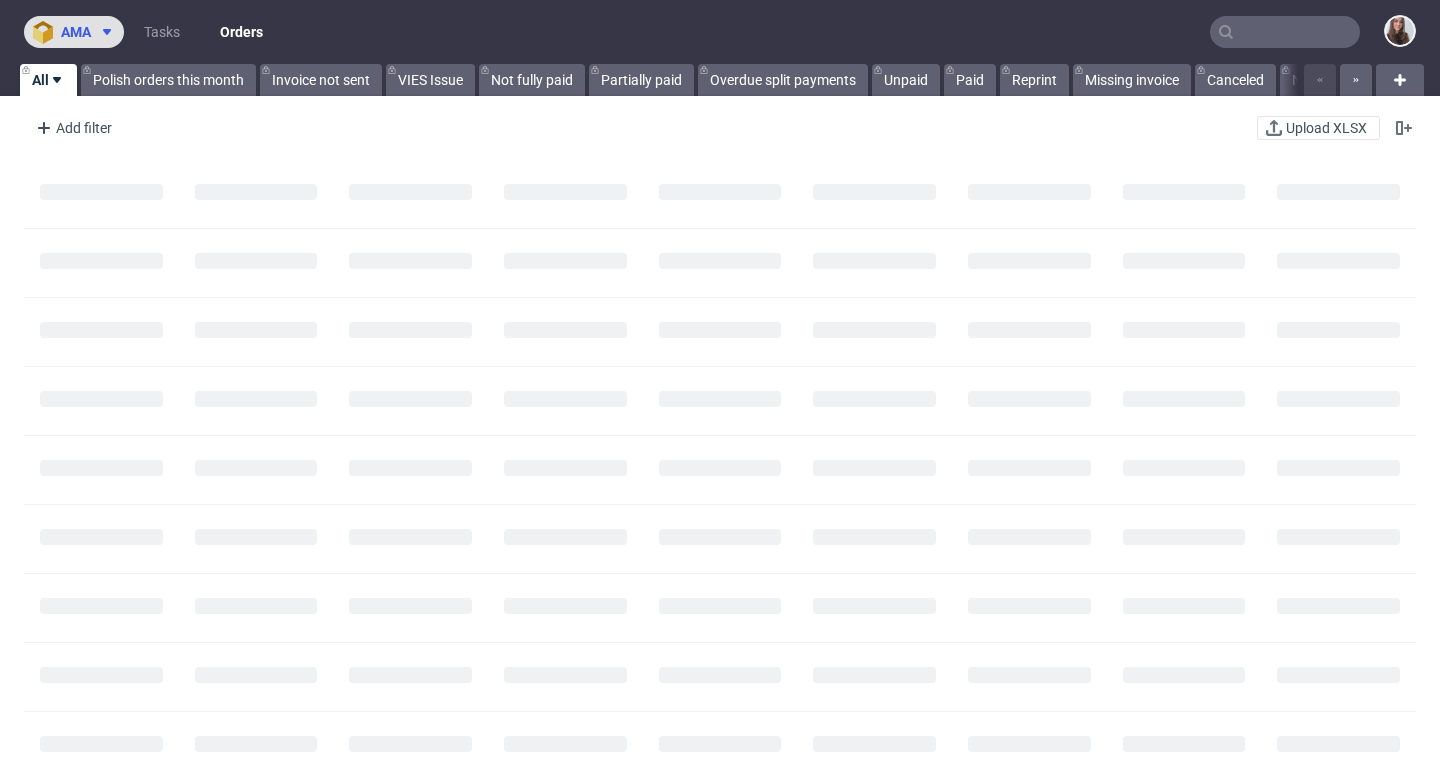 click 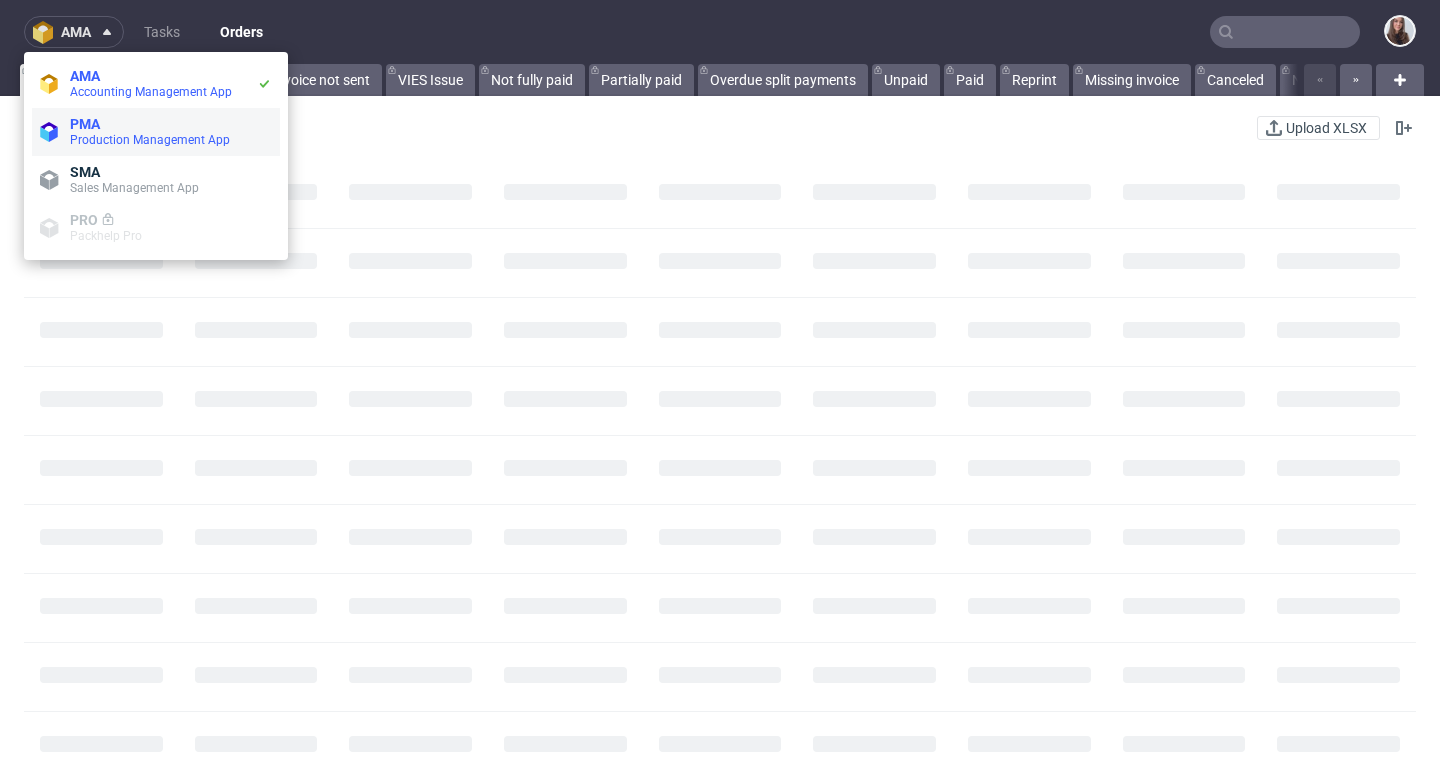 click on "PMA" at bounding box center (85, 124) 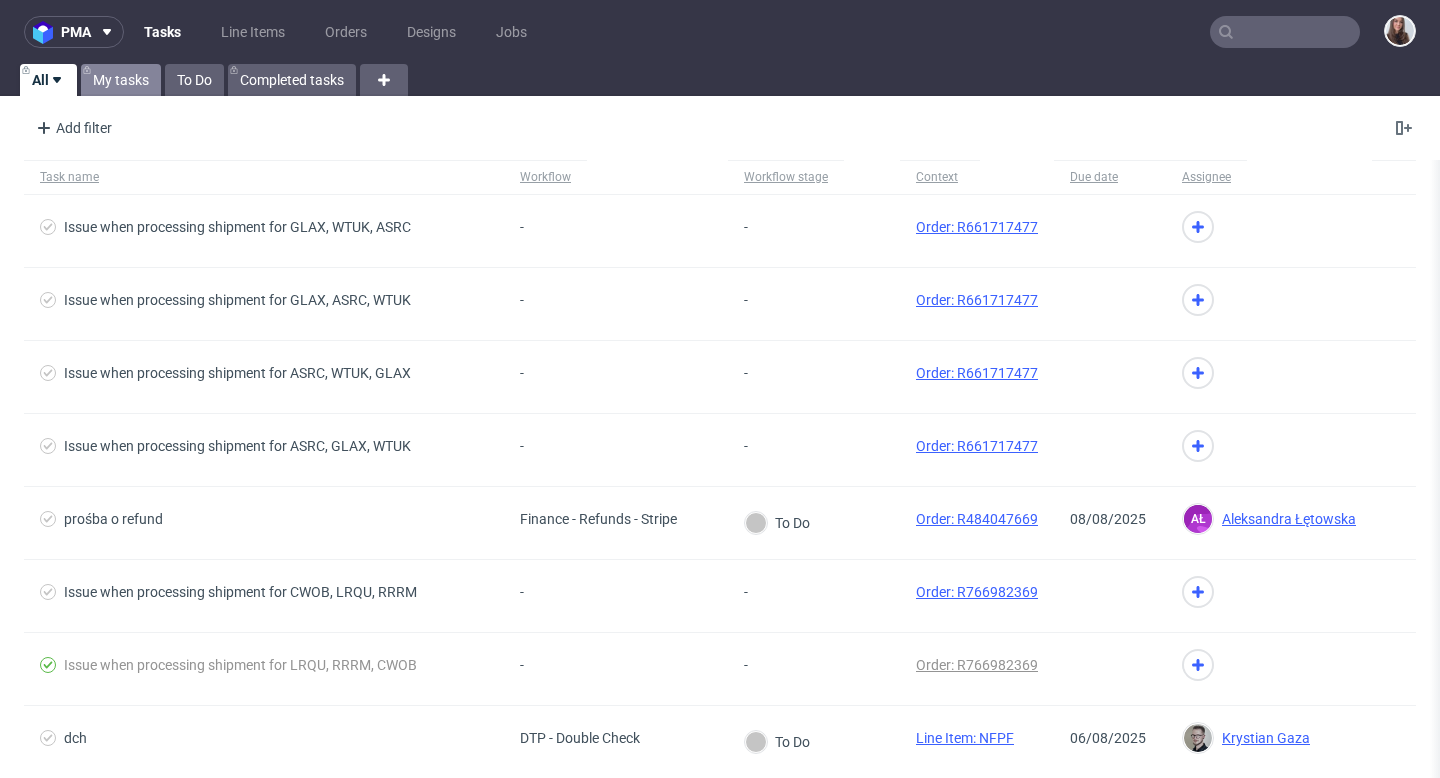 click on "My tasks" at bounding box center (121, 80) 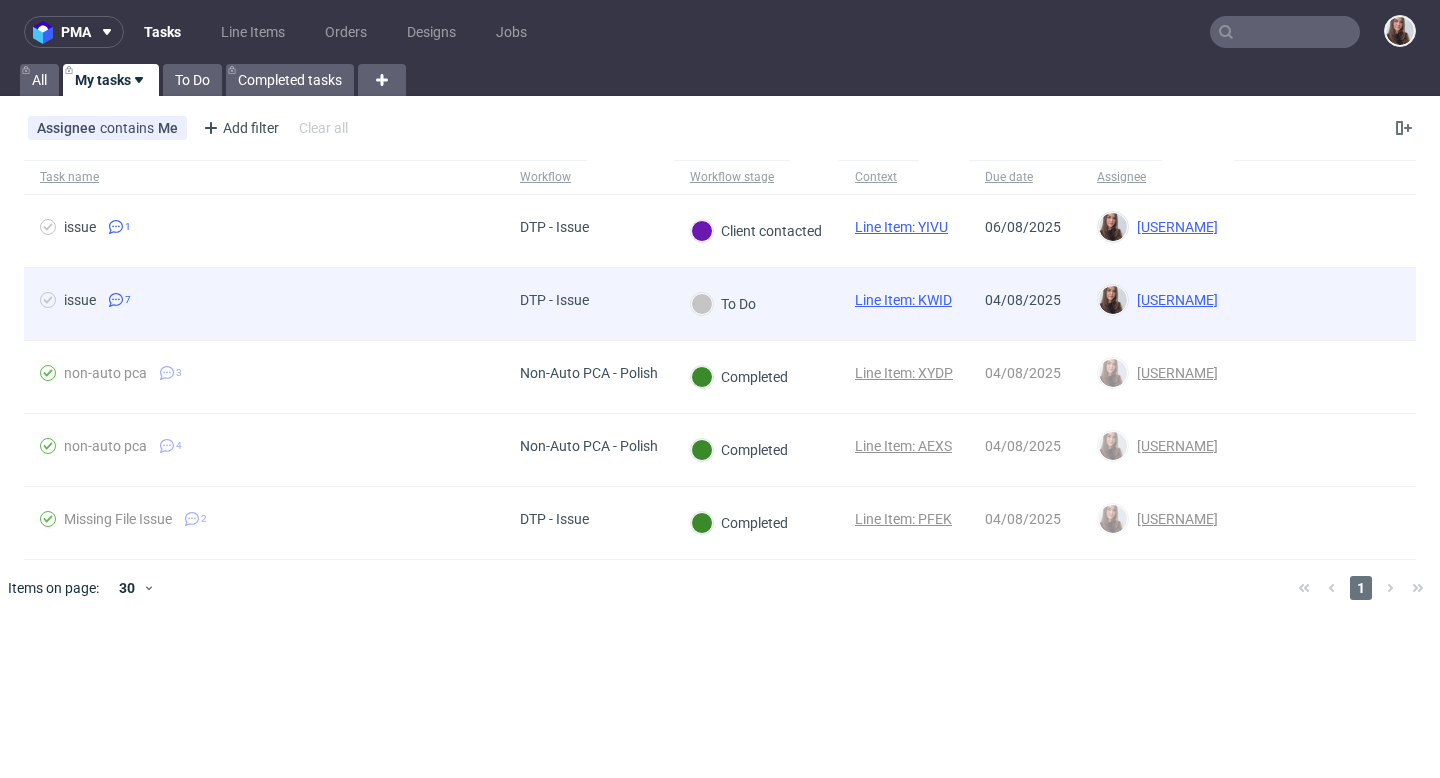 click on "DTP - Issue" at bounding box center (554, 304) 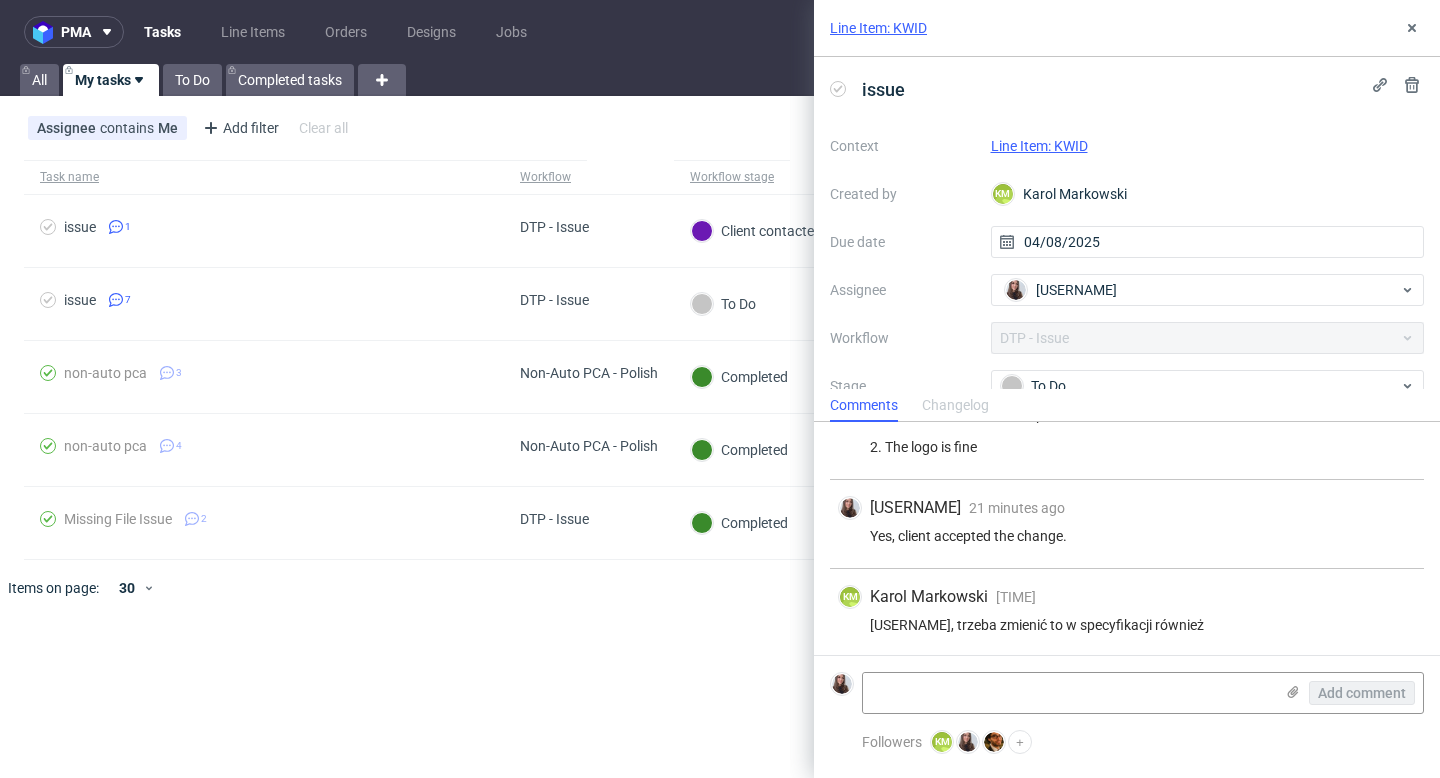 scroll, scrollTop: 653, scrollLeft: 0, axis: vertical 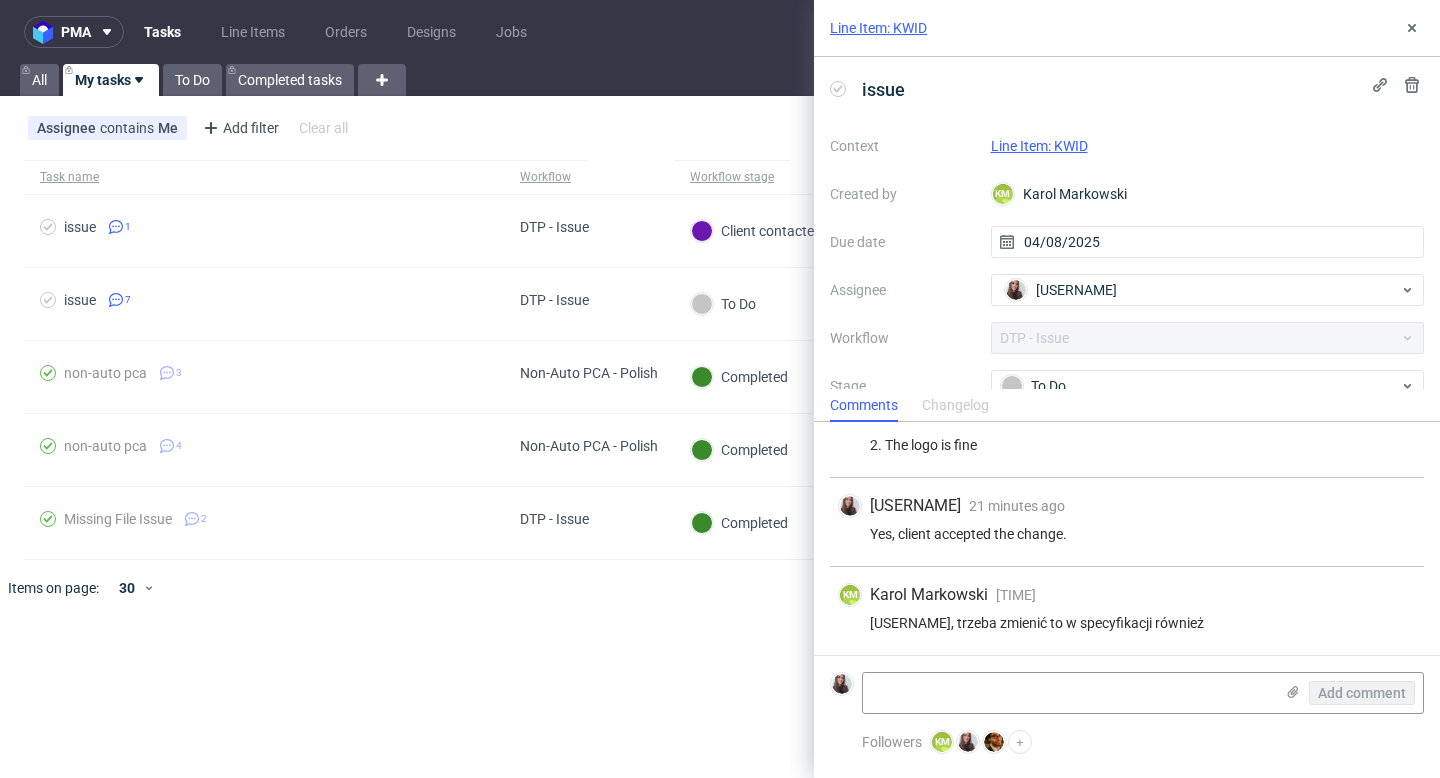 click on "pma Tasks Line Items Orders Designs Jobs All My tasks To Do Completed tasks Assignee contains Me Add filter Hide filters Clear all Task name Workflow Workflow stage Context Due date Assignee issue 1 DTP - Issue Client contacted Line Item: YIVU 06/08/2025 Sandra Beśka Sandra Beśka issue 7 DTP - Issue To Do Line Item: KWID 04/08/2025 Sandra Beśka Sandra Beśka non-auto pca 3 Non-Auto PCA - Polish Completed Line Item: XYDP 04/08/2025 Sandra Beśka Sandra Beśka non-auto pca 4 Non-Auto PCA - Polish Completed Line Item: AEXS 04/08/2025 Sandra Beśka Sandra Beśka Missing File Issue 2 DTP - Issue Completed Line Item: PFEK 04/08/2025 Sandra Beśka Sandra Beśka Items on page: 30 1 Line Item: KWID issue Context Line Item: KWID Created by KM Karol Markowski Due date 04/08/2025 Assignee Sandra Beśka Workflow DTP - Issue Stage To Do Description Comments Changelog Sandra Beśka 1 day ago 5th Aug 2025, 12:54 https://app-eu1.hubspot.com/contacts/25600958/record/0-5/198046835937/ Sandra Beśka about 6 hours ago KM KM KM" at bounding box center [720, 389] 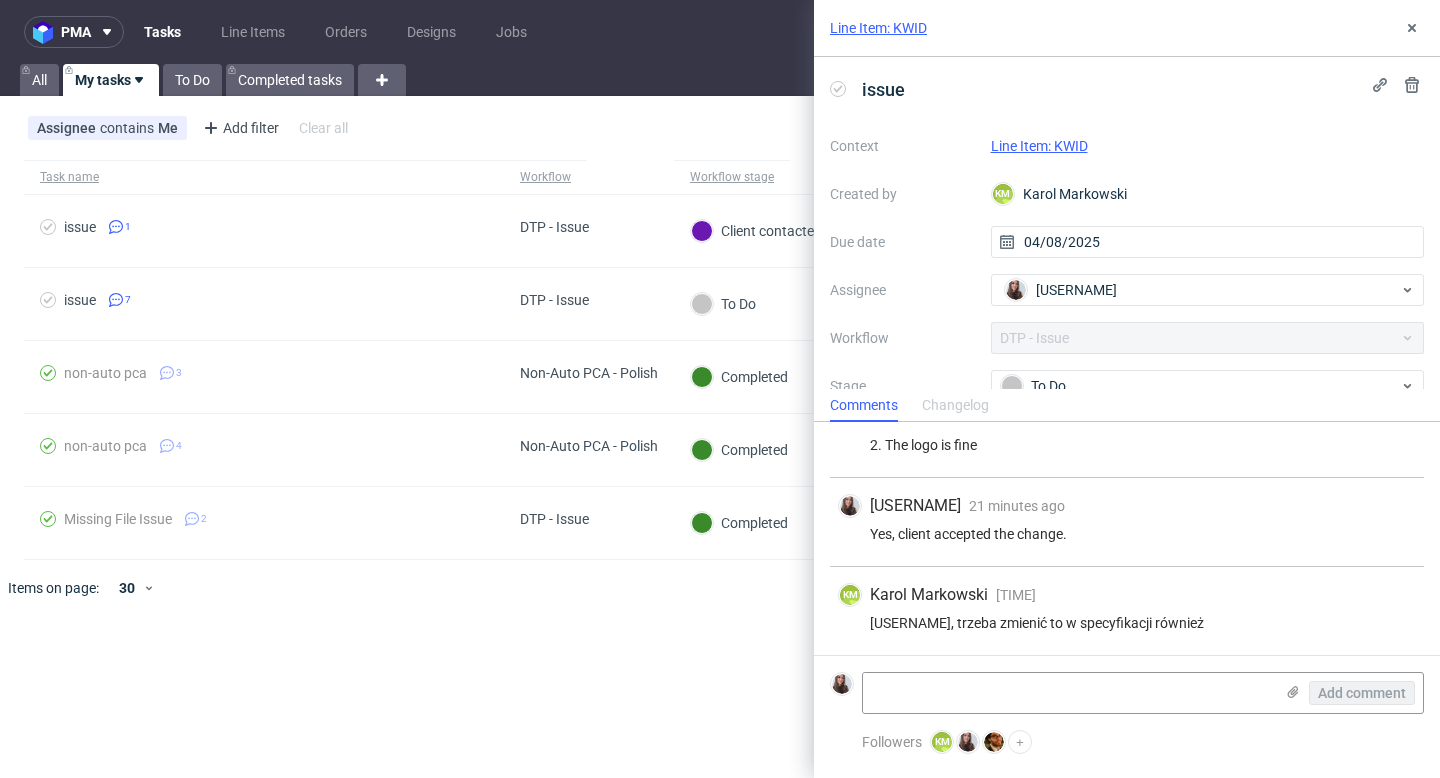 click on "Line Item: KWID" at bounding box center [1039, 146] 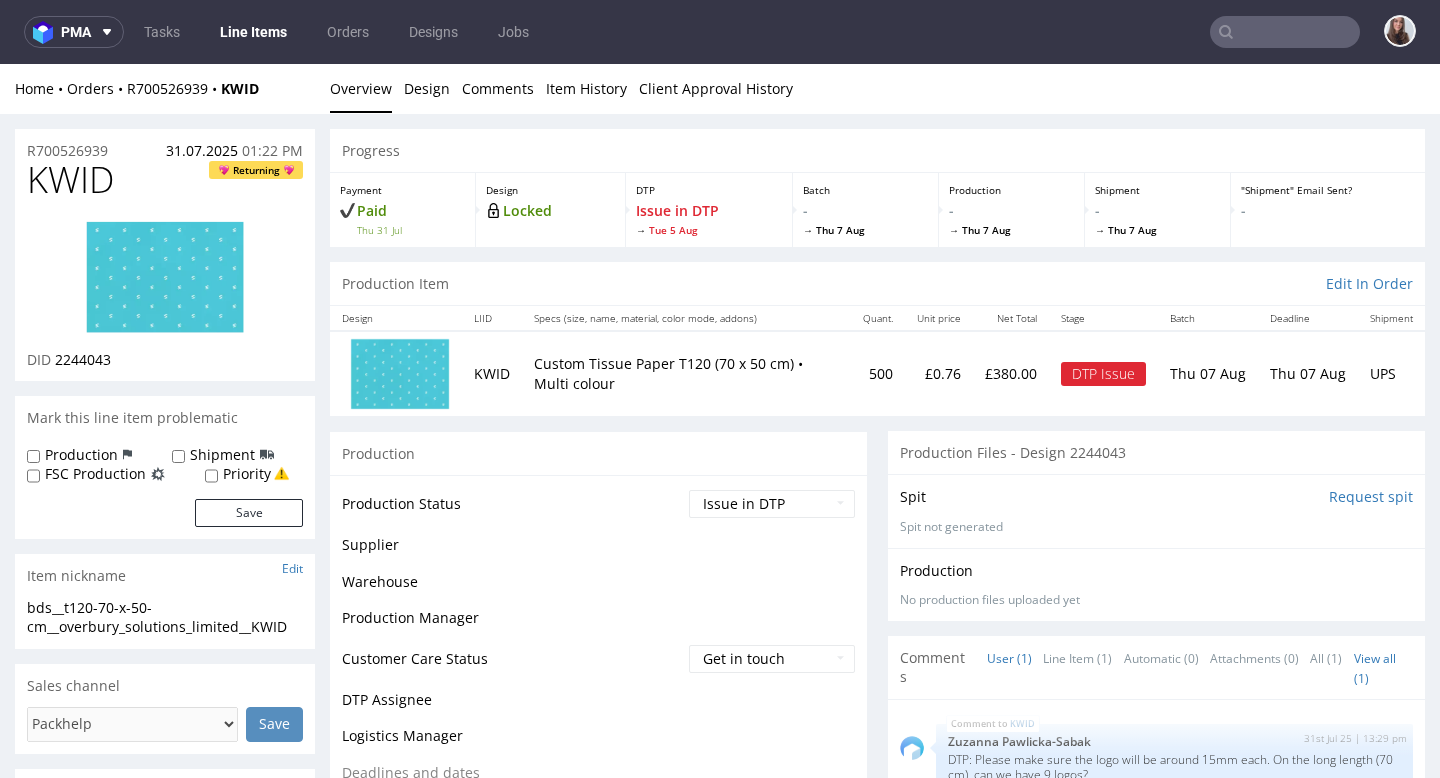 scroll, scrollTop: 0, scrollLeft: 0, axis: both 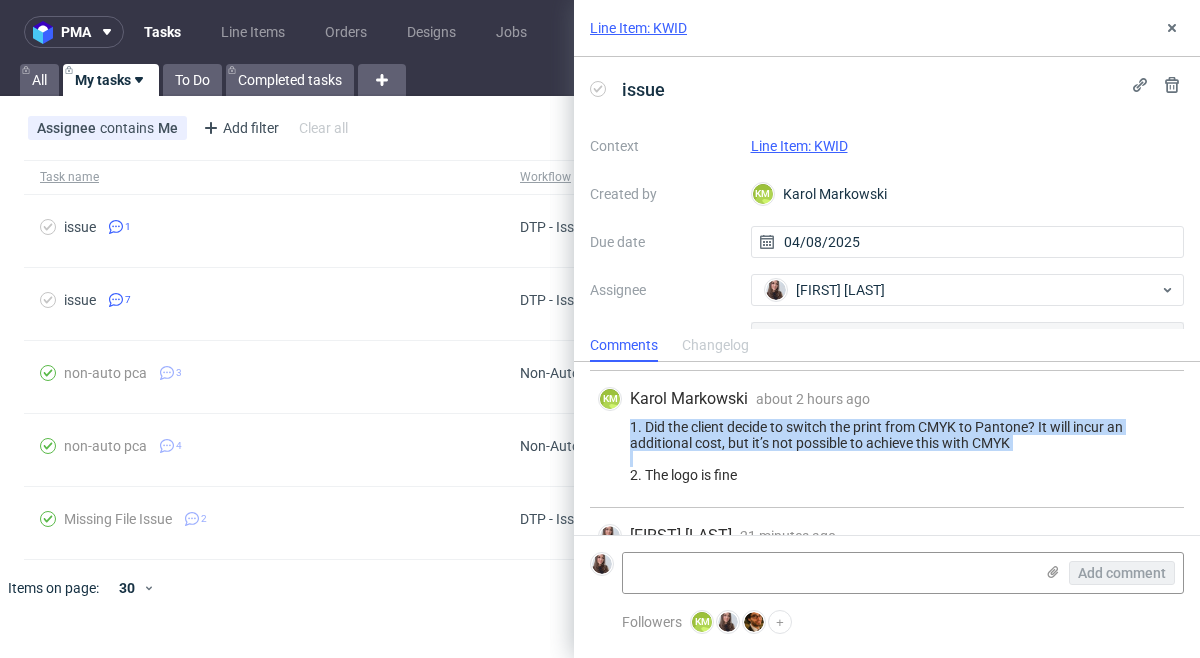 drag, startPoint x: 625, startPoint y: 417, endPoint x: 1044, endPoint y: 452, distance: 420.45926 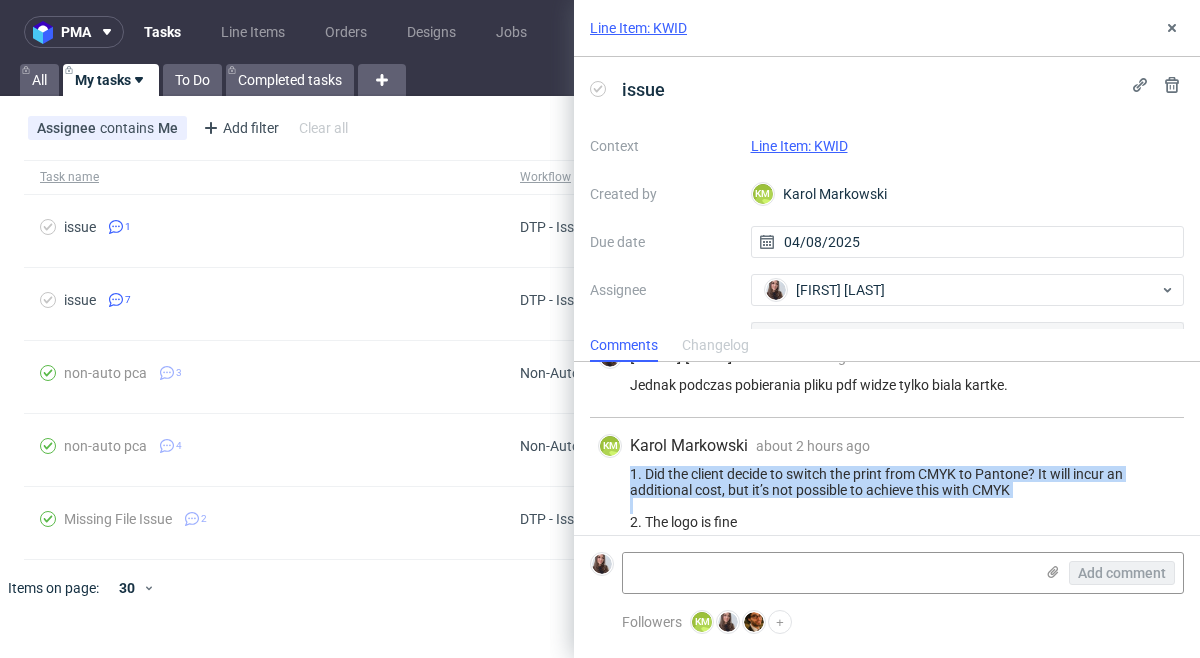 scroll, scrollTop: 539, scrollLeft: 0, axis: vertical 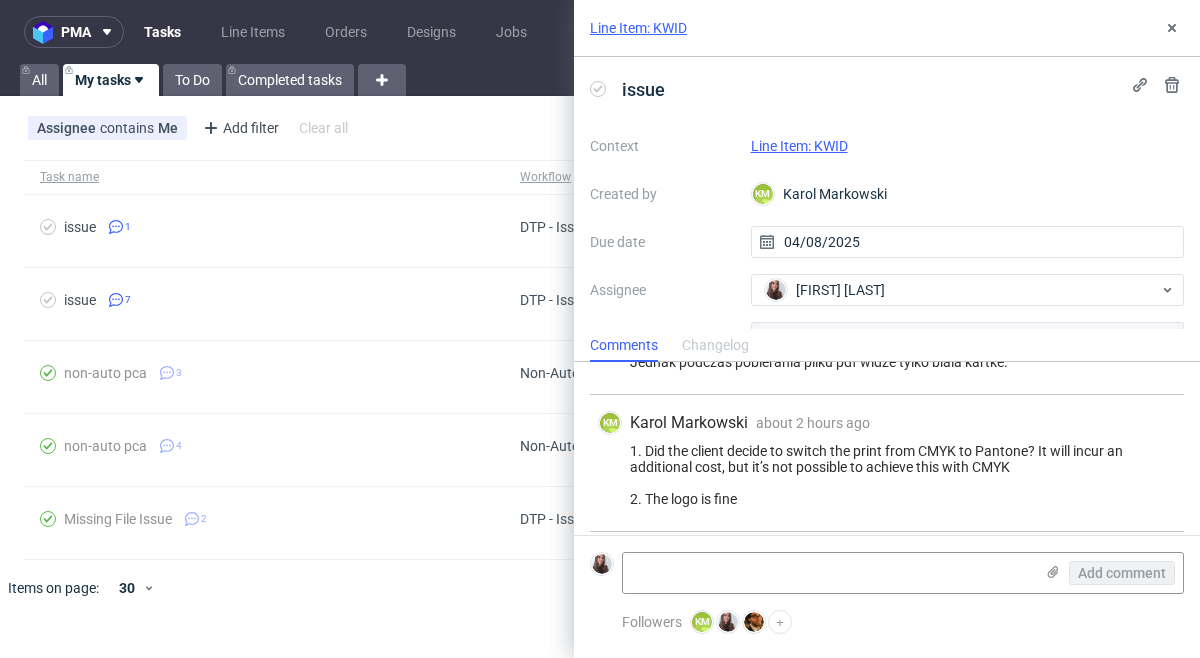 click on "KM Karol Markowski about 2 hours ago 6th Aug 2025, 11:23" at bounding box center [887, 423] 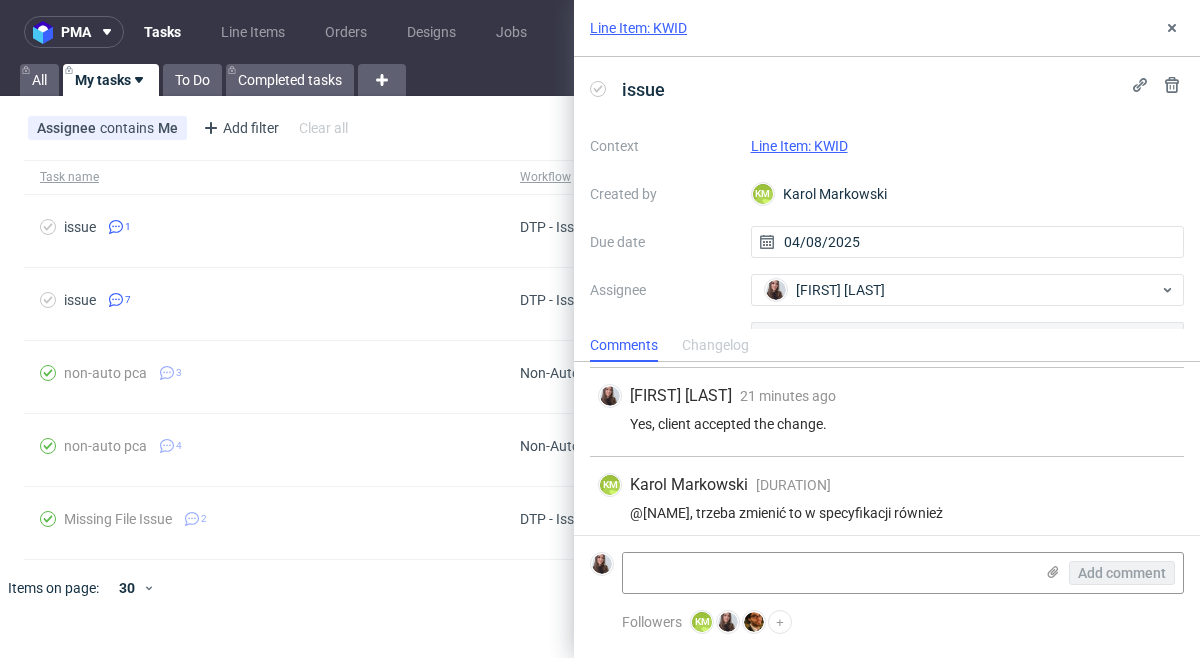 scroll, scrollTop: 713, scrollLeft: 0, axis: vertical 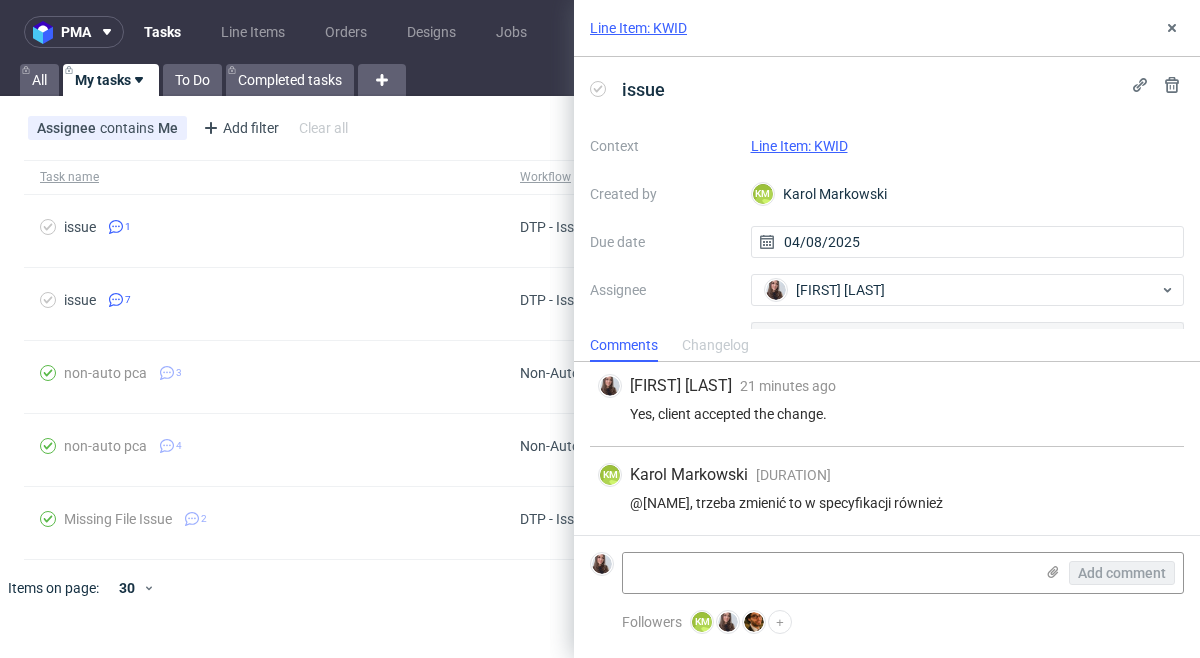 click on "Line Item: KWID" at bounding box center (799, 146) 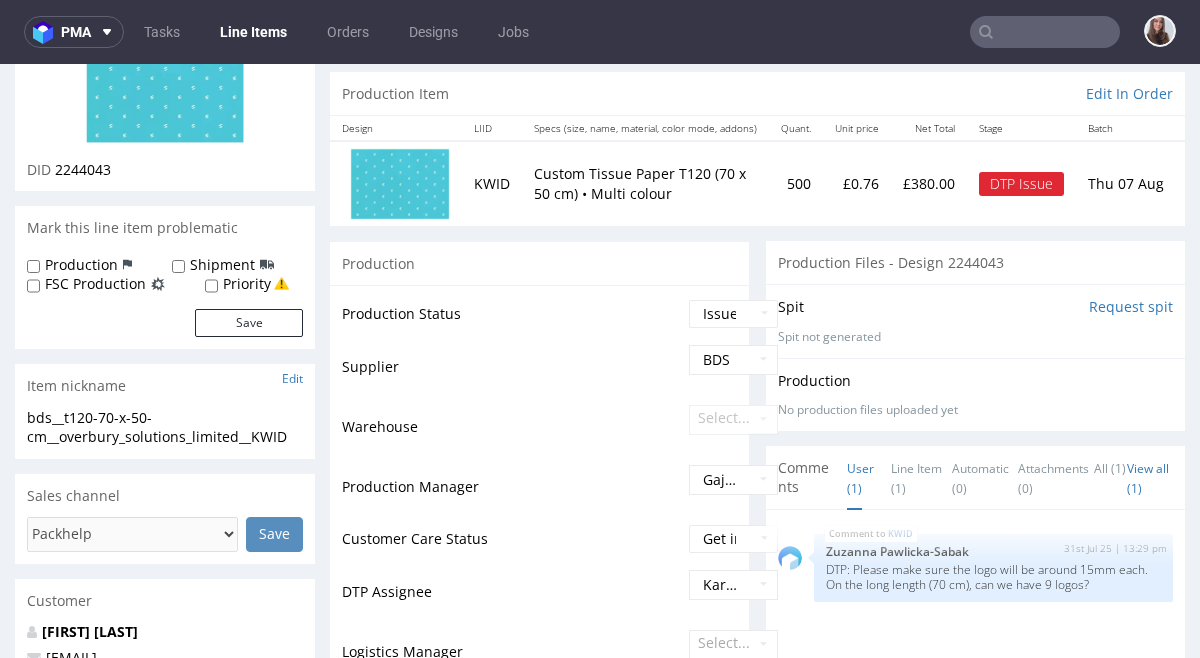 scroll, scrollTop: 0, scrollLeft: 0, axis: both 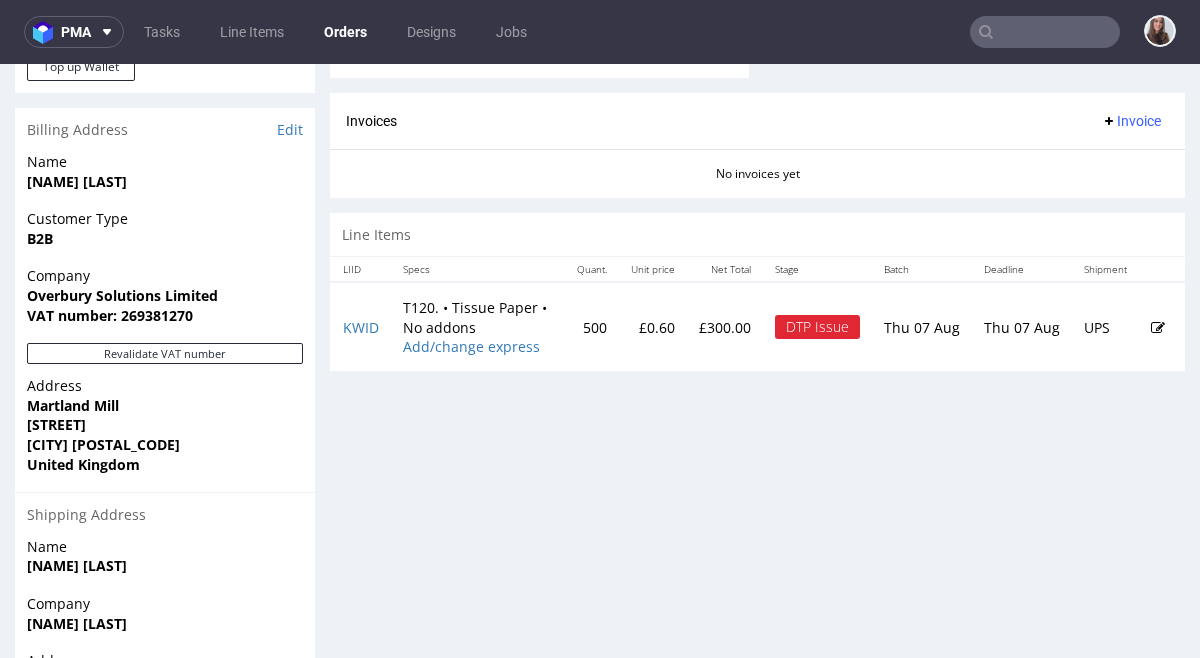 click at bounding box center (1158, 328) 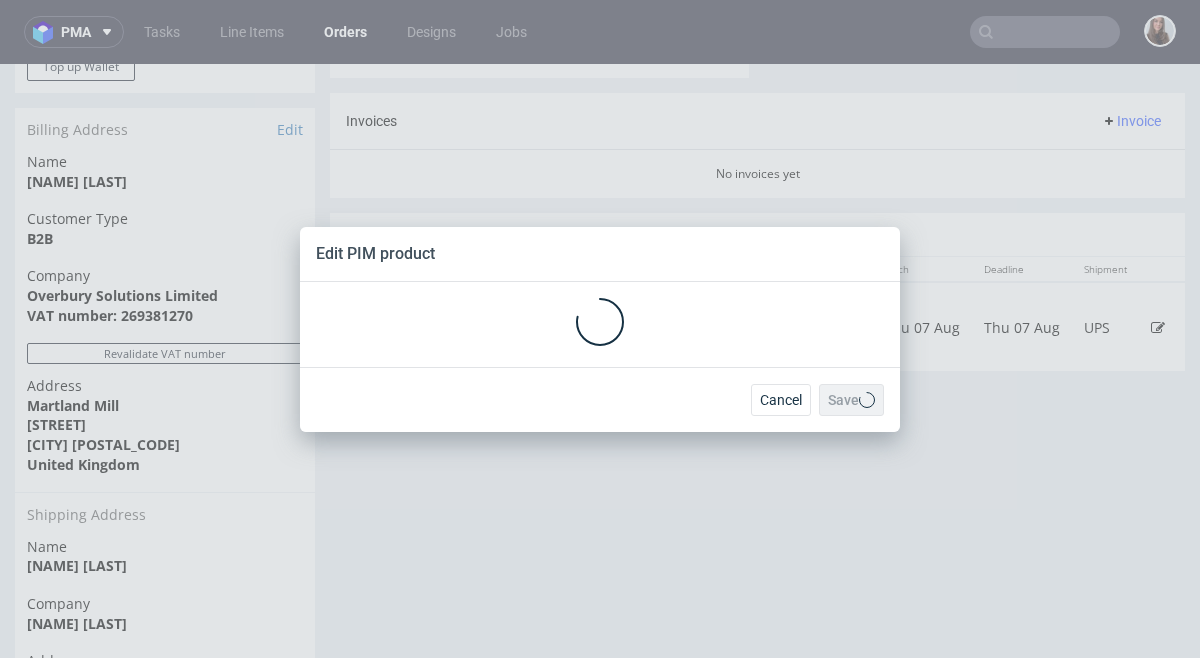 scroll, scrollTop: 0, scrollLeft: 0, axis: both 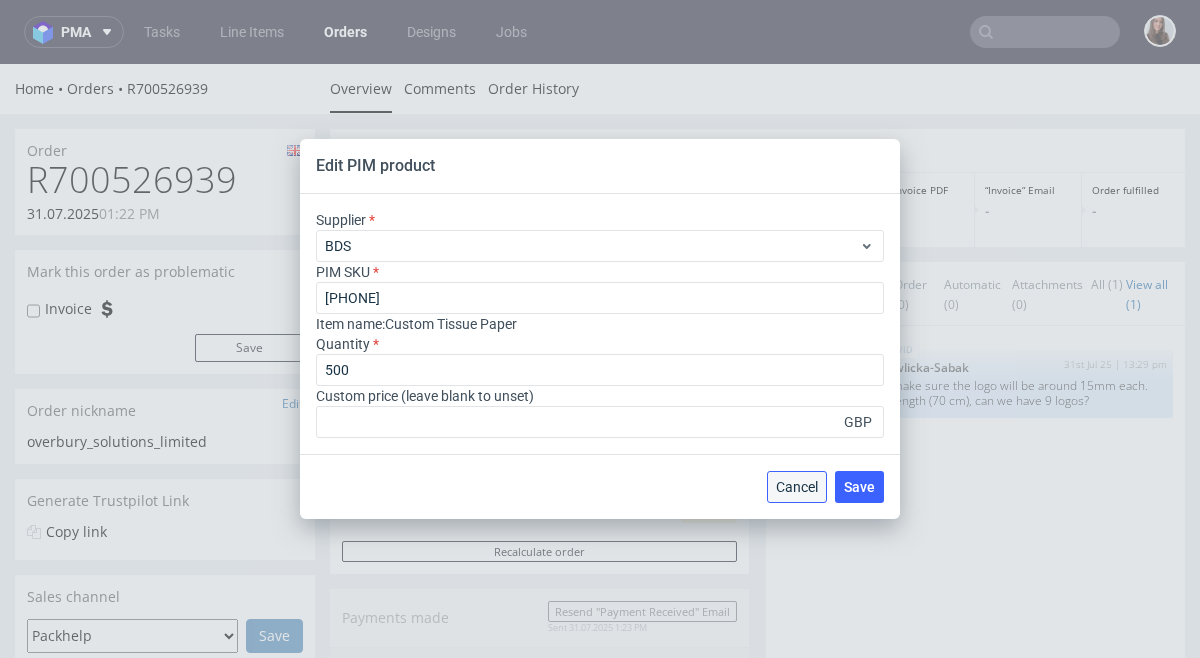 click on "Cancel" at bounding box center [797, 487] 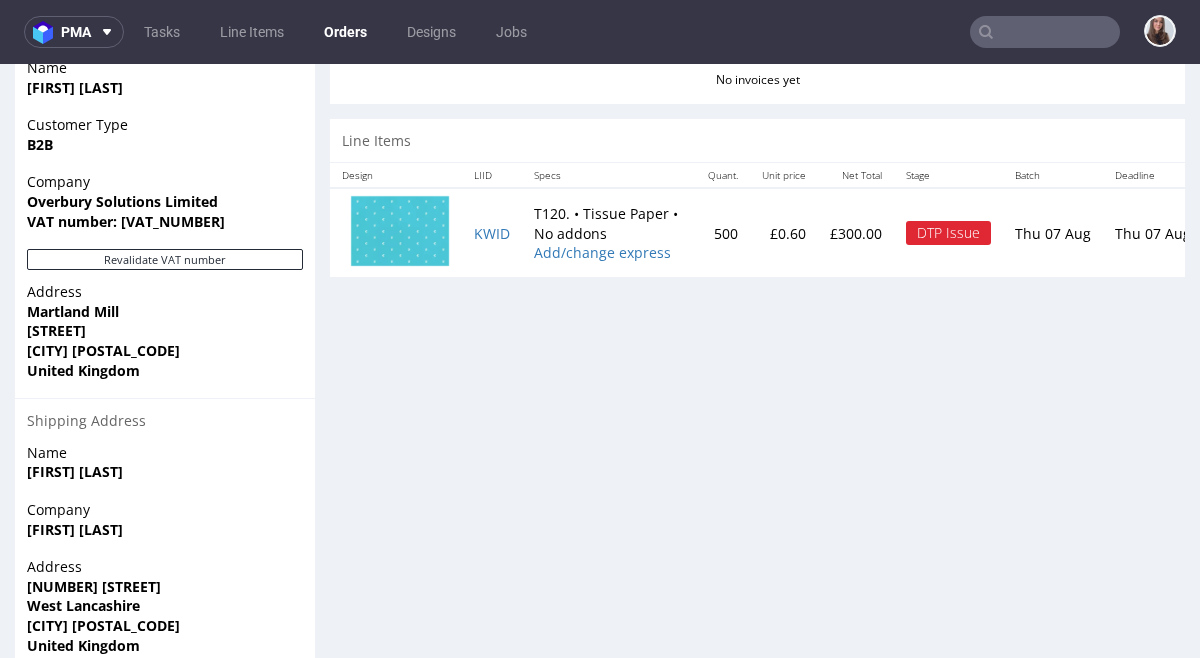 scroll, scrollTop: 970, scrollLeft: 0, axis: vertical 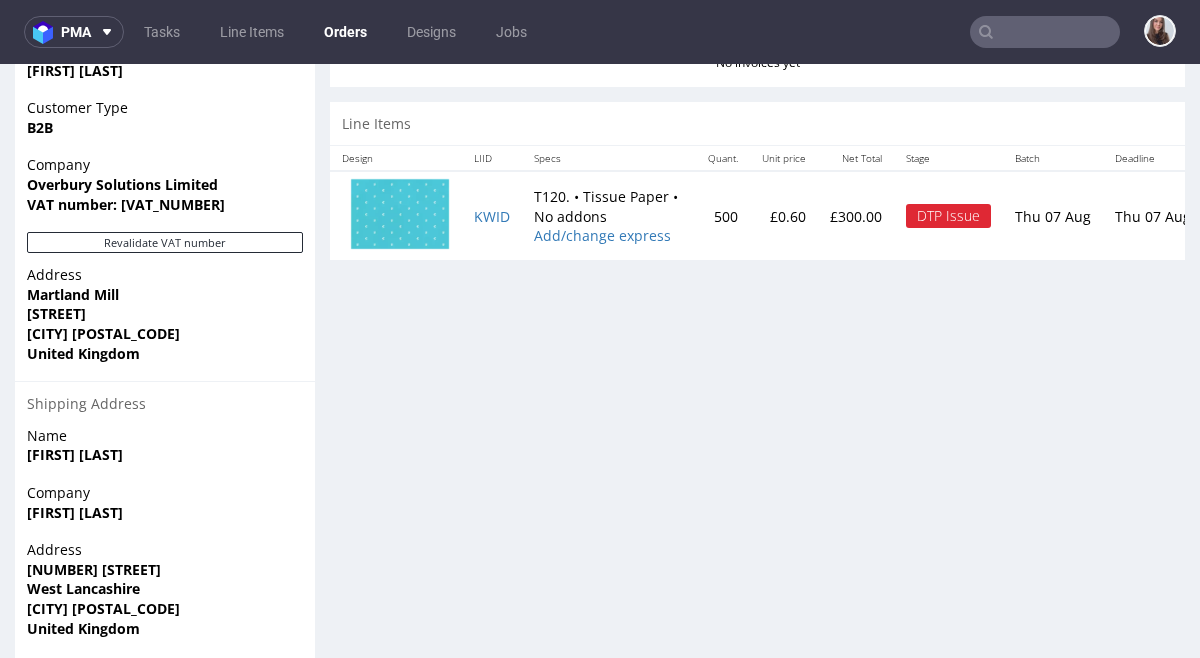 click on "T120. • Tissue Paper • No addons Add/change express" at bounding box center [609, 215] 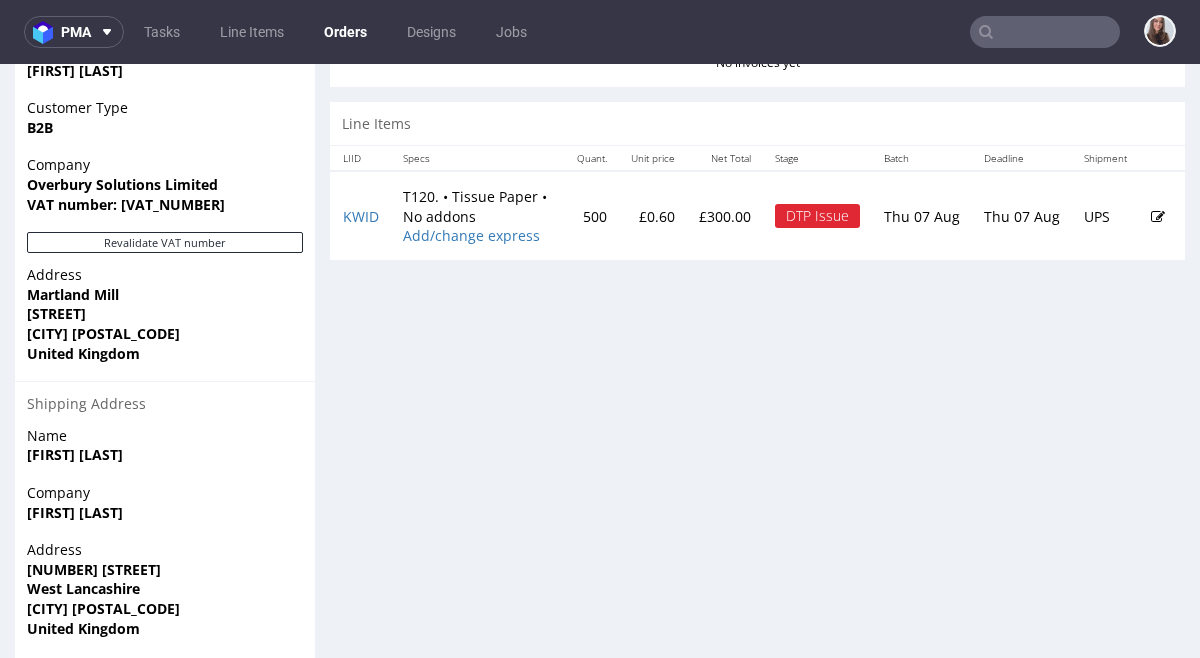 click at bounding box center [1162, 215] 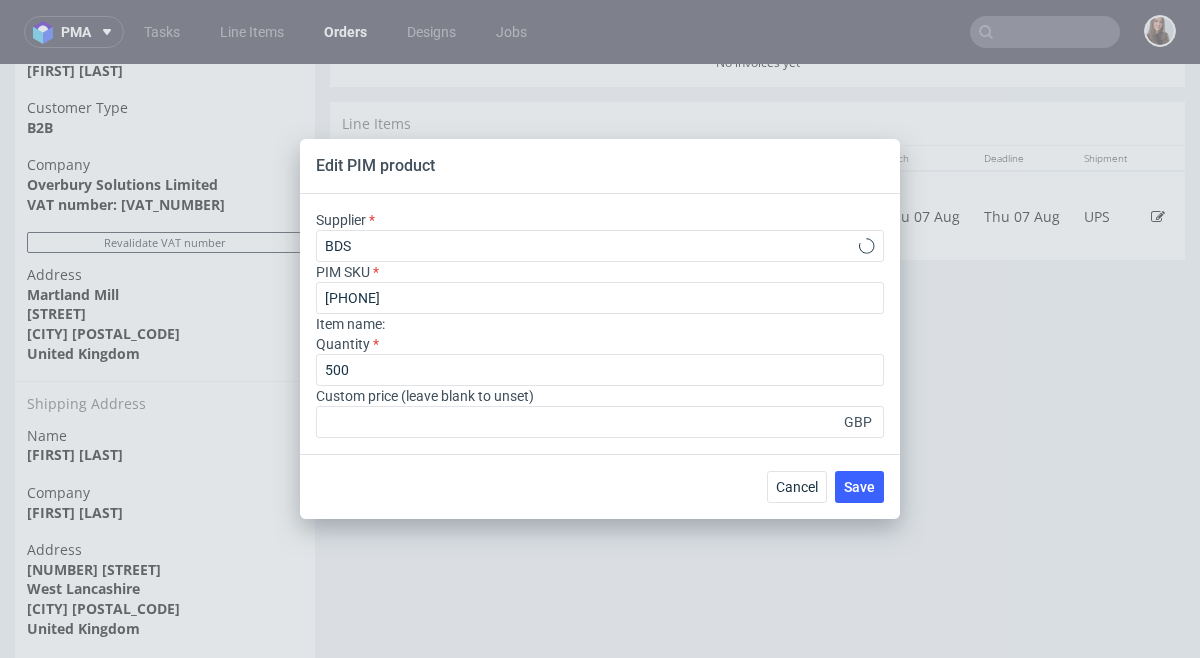 scroll, scrollTop: 0, scrollLeft: 0, axis: both 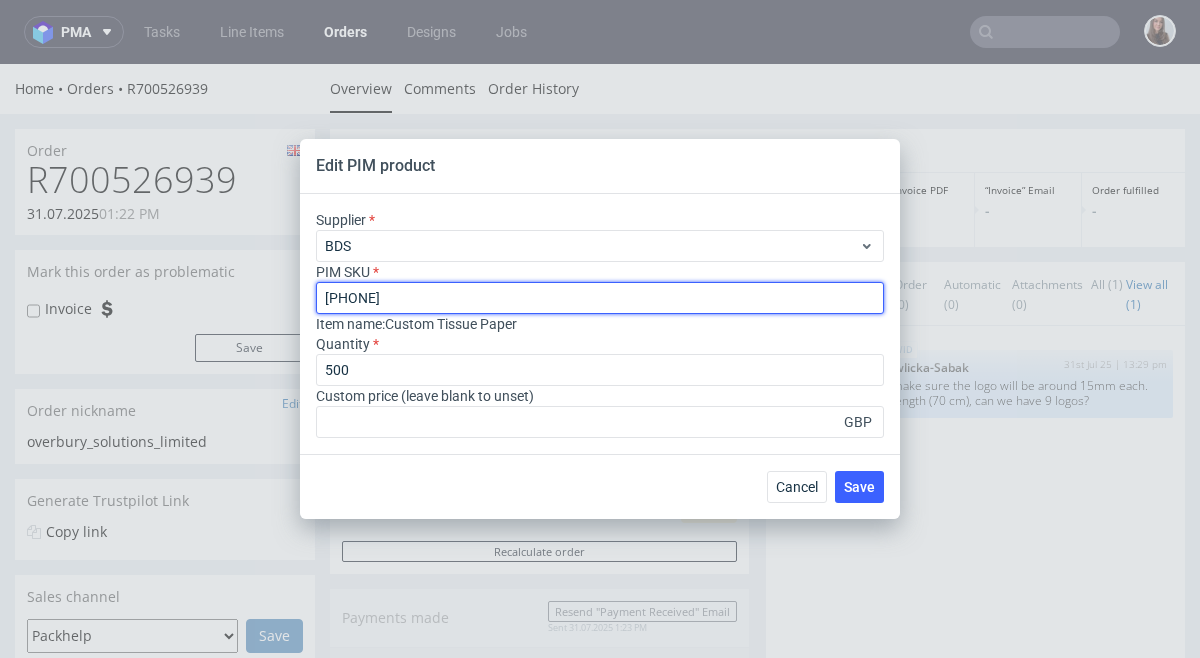drag, startPoint x: 514, startPoint y: 289, endPoint x: 271, endPoint y: 298, distance: 243.16661 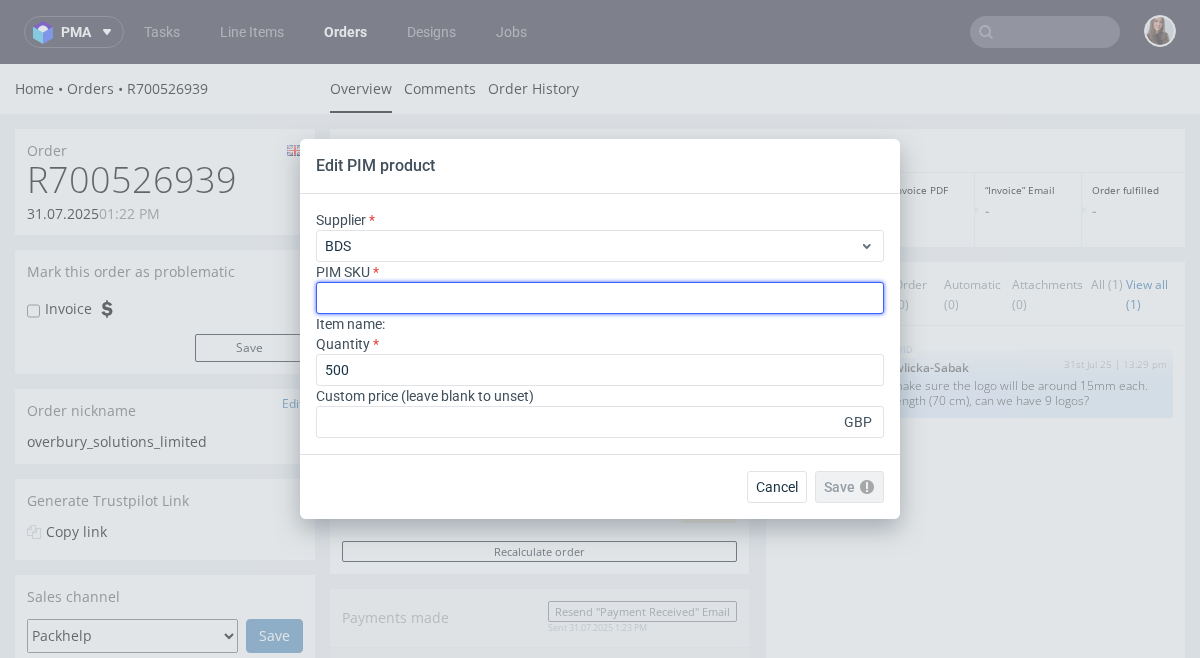 click at bounding box center [600, 298] 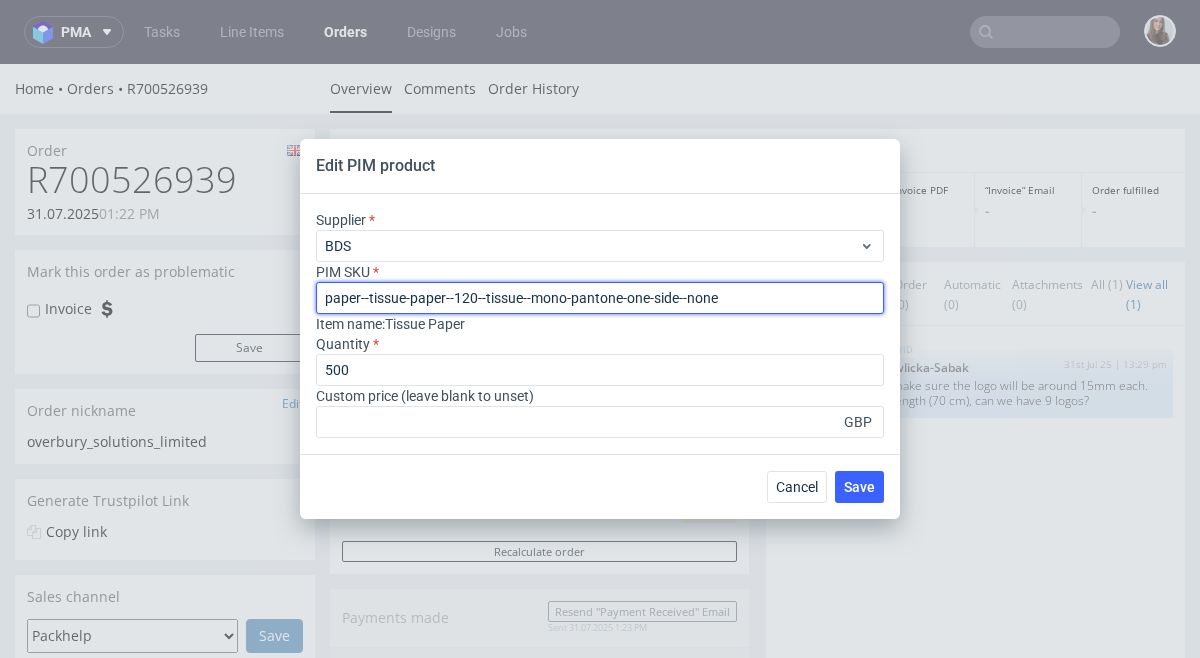 click on "paper--tissue-paper--120--tissue--mono-pantone-one-side--none" at bounding box center [600, 298] 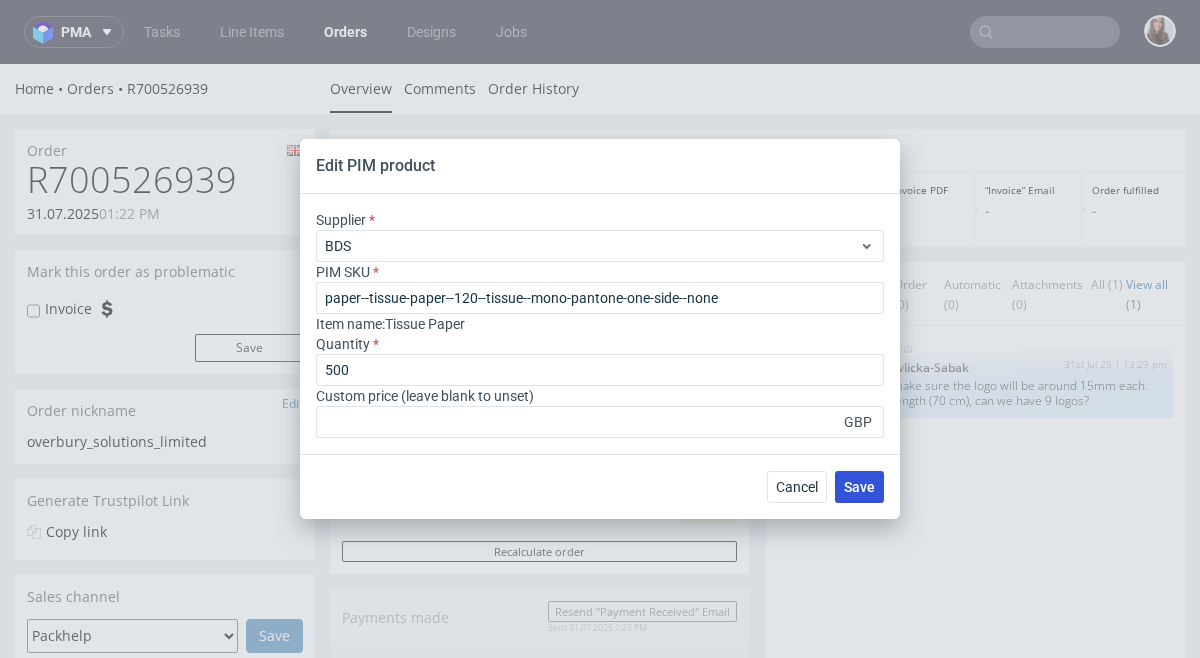 click on "Save" at bounding box center (859, 487) 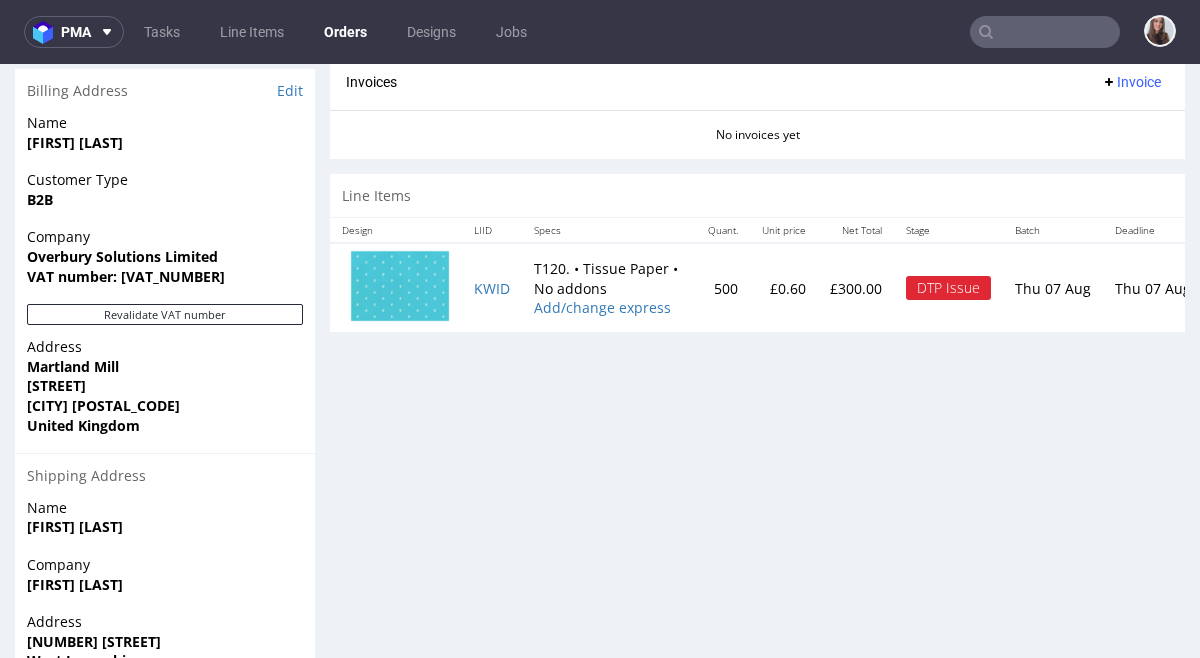 scroll, scrollTop: 894, scrollLeft: 0, axis: vertical 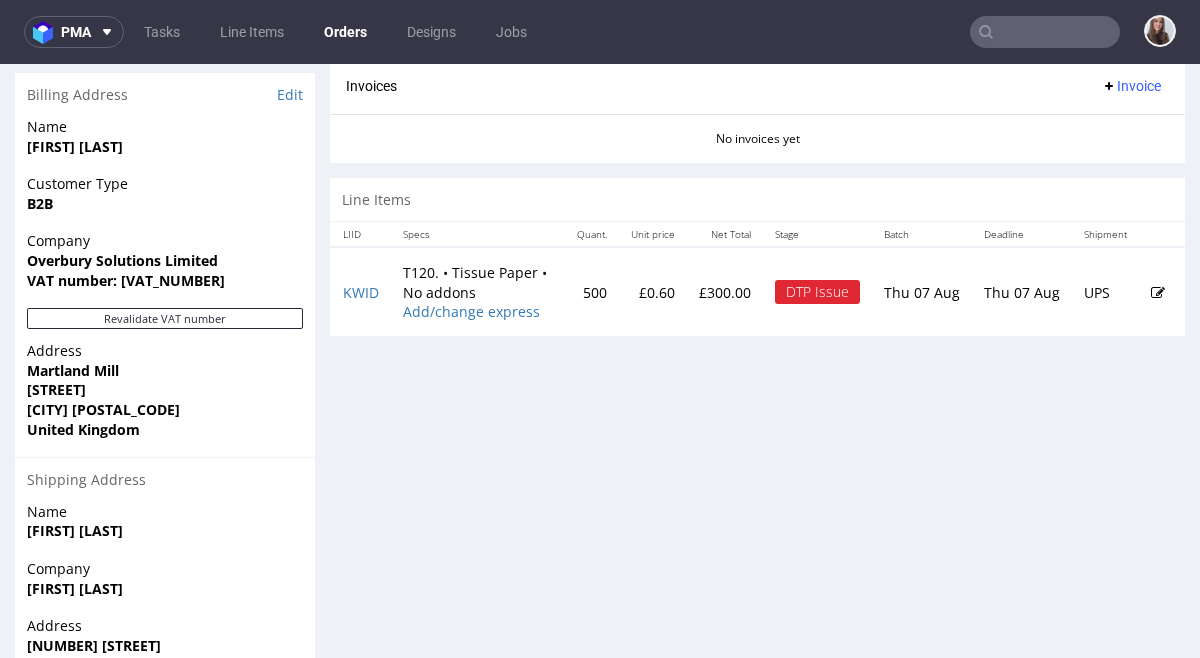 click at bounding box center [1158, 293] 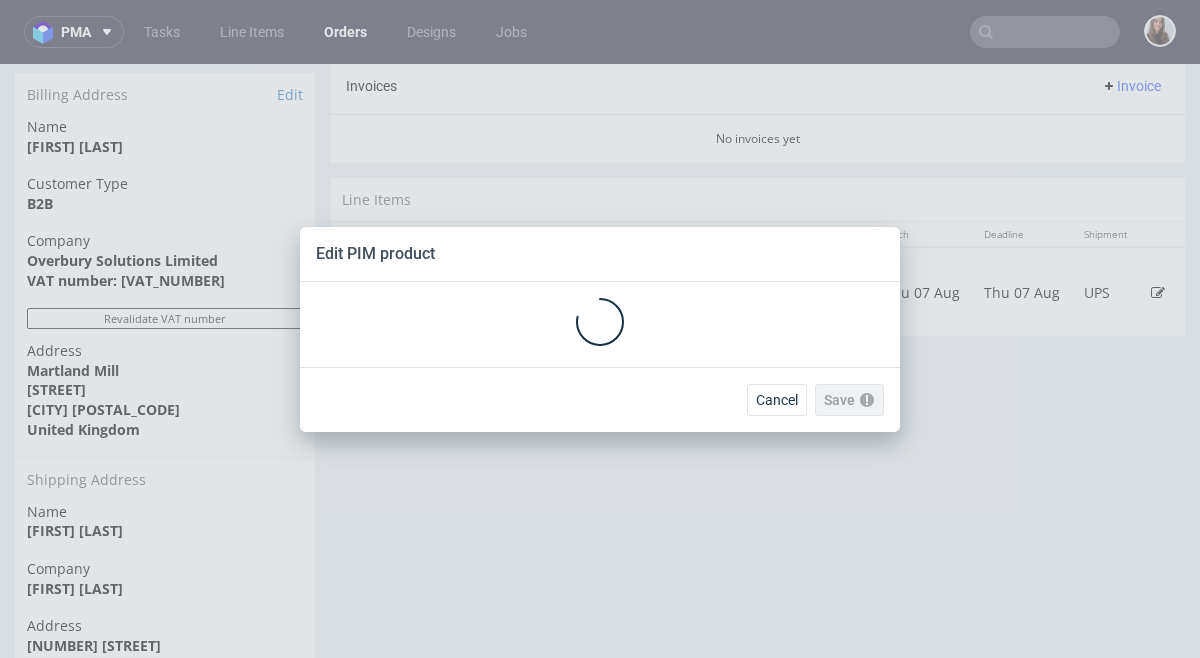 scroll, scrollTop: 0, scrollLeft: 0, axis: both 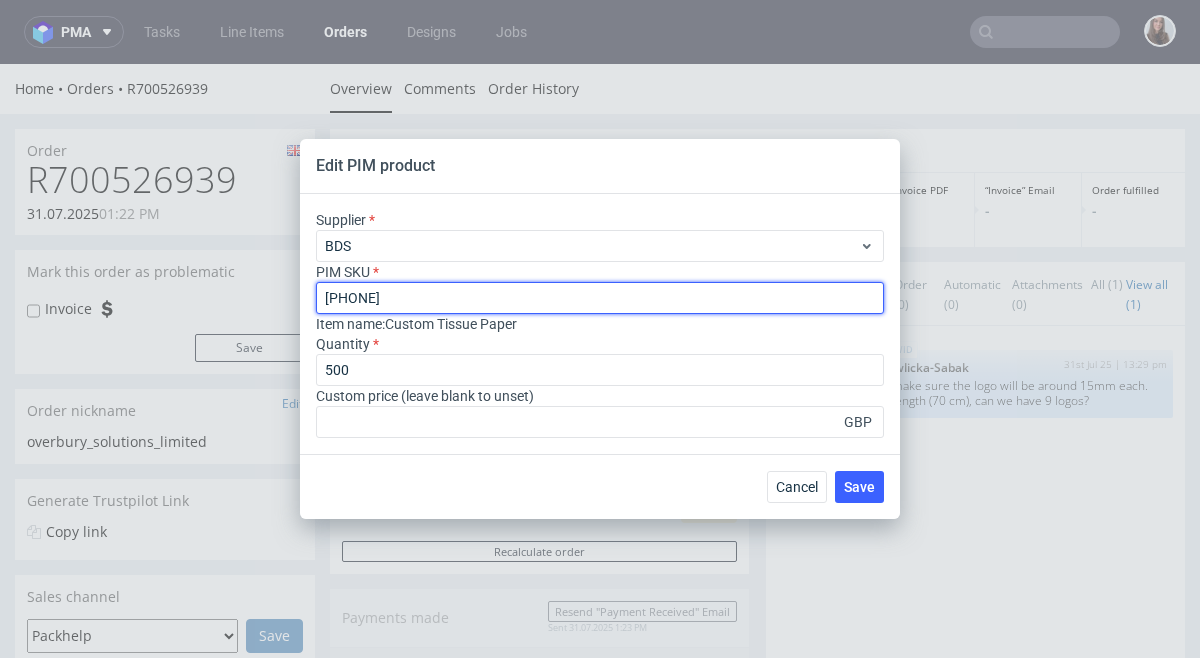 drag, startPoint x: 703, startPoint y: 295, endPoint x: 294, endPoint y: 295, distance: 409 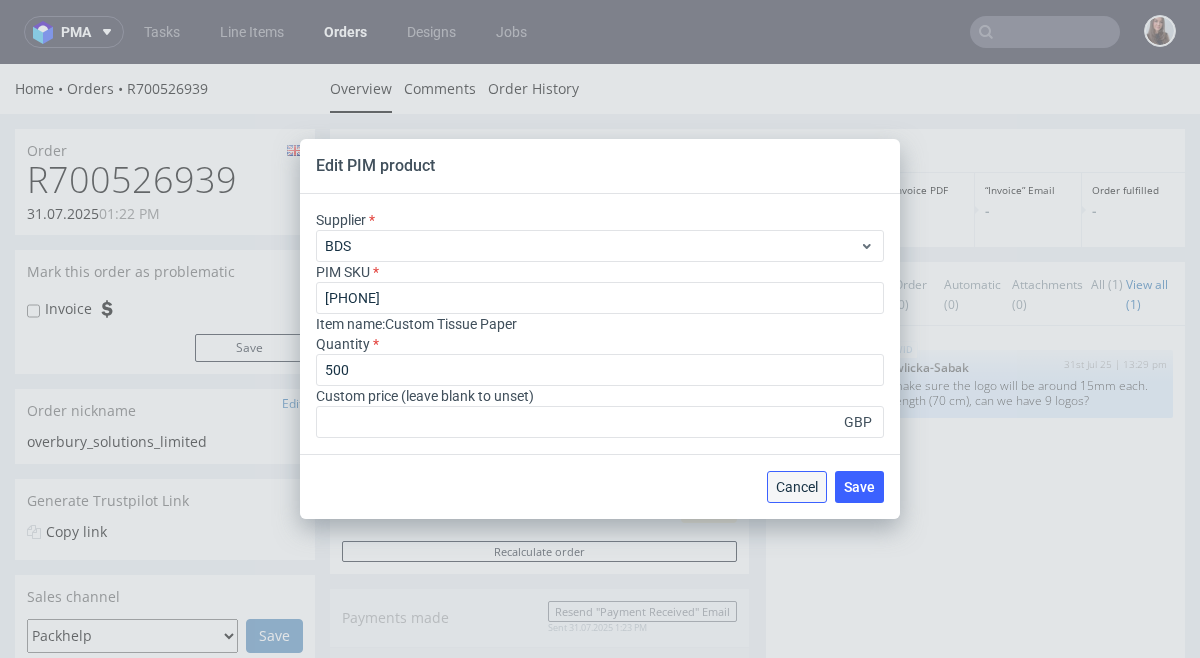 click on "Cancel" at bounding box center [797, 487] 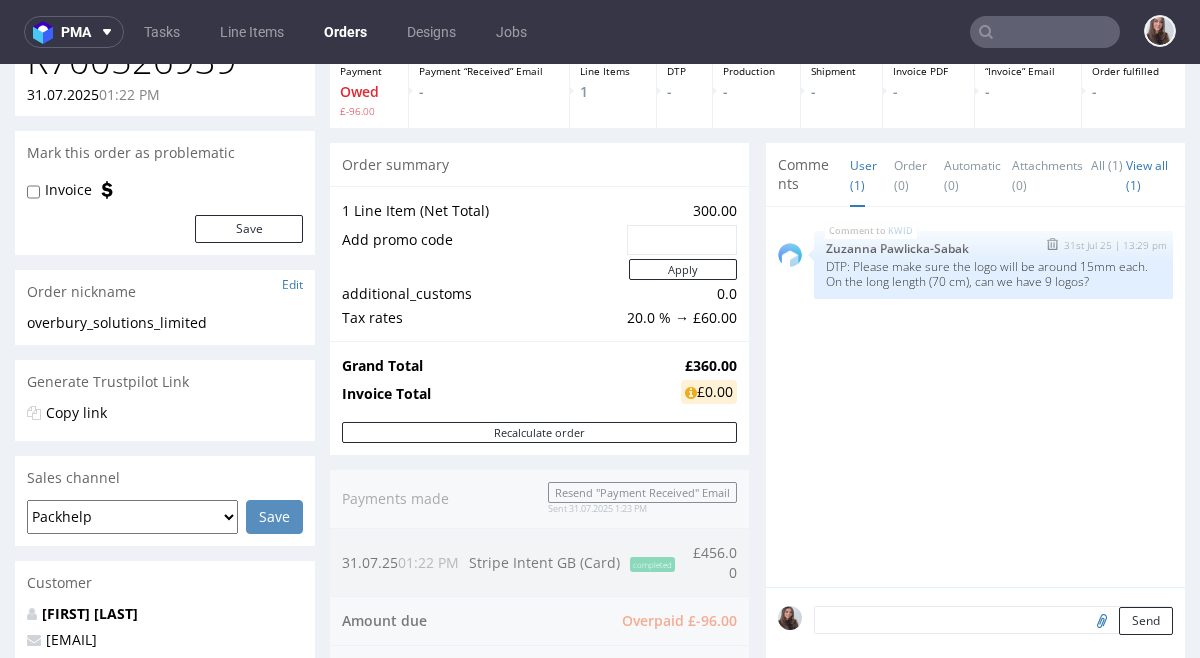 scroll, scrollTop: 0, scrollLeft: 0, axis: both 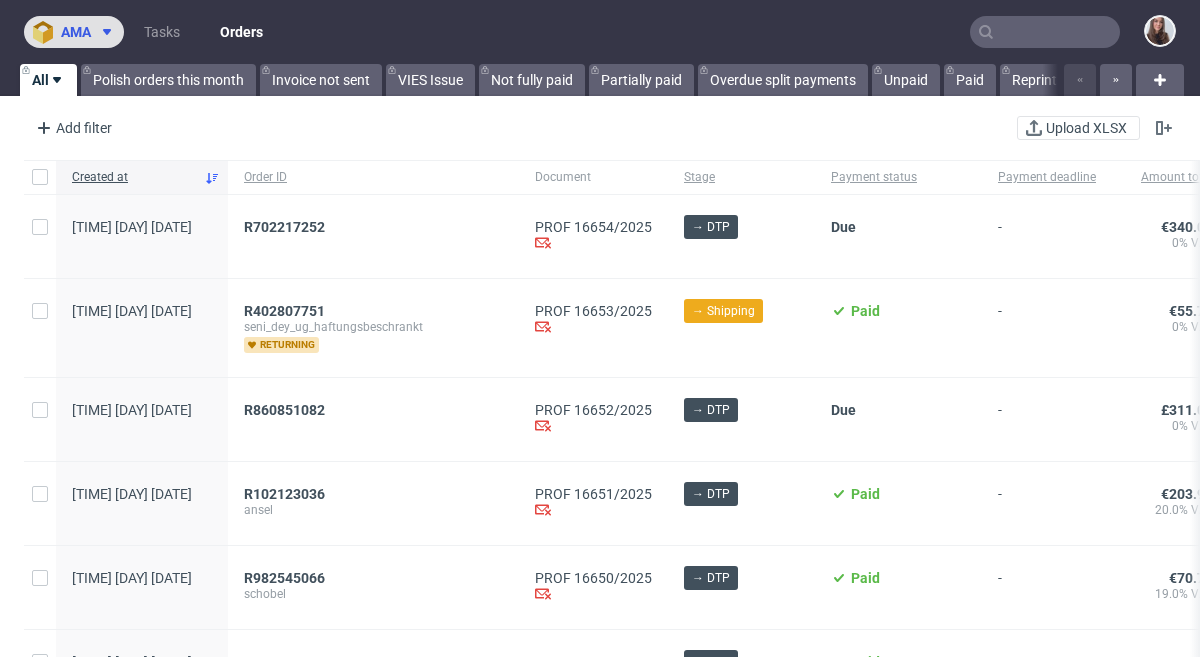 click at bounding box center [103, 32] 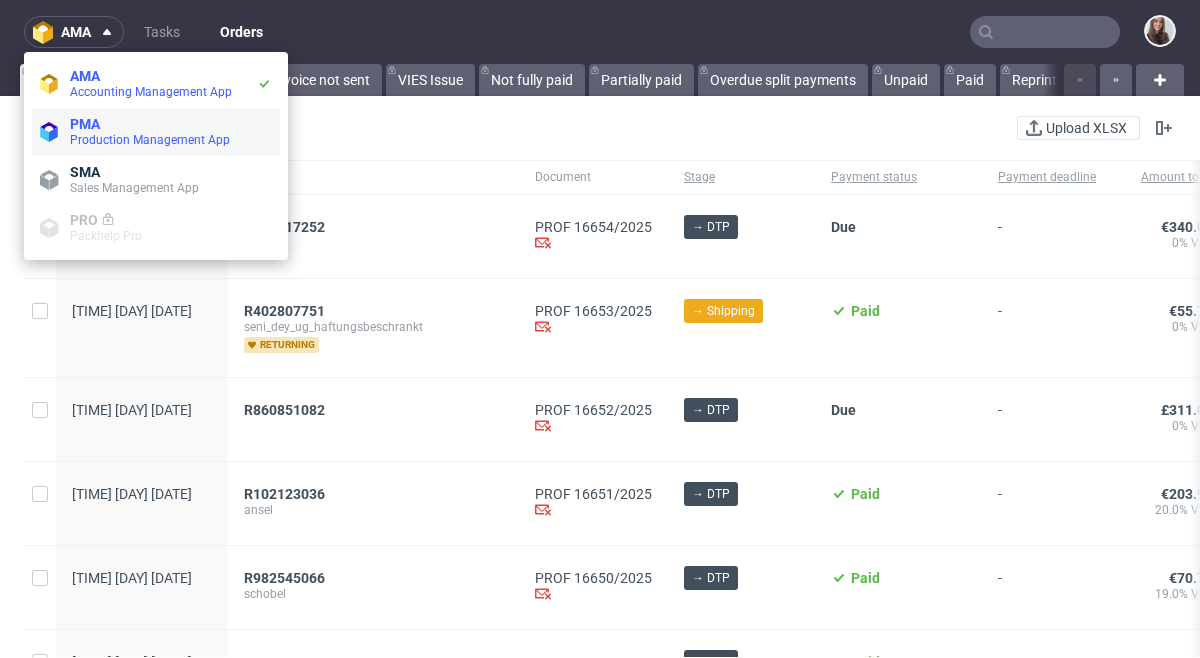click on "Production Management App" at bounding box center [150, 140] 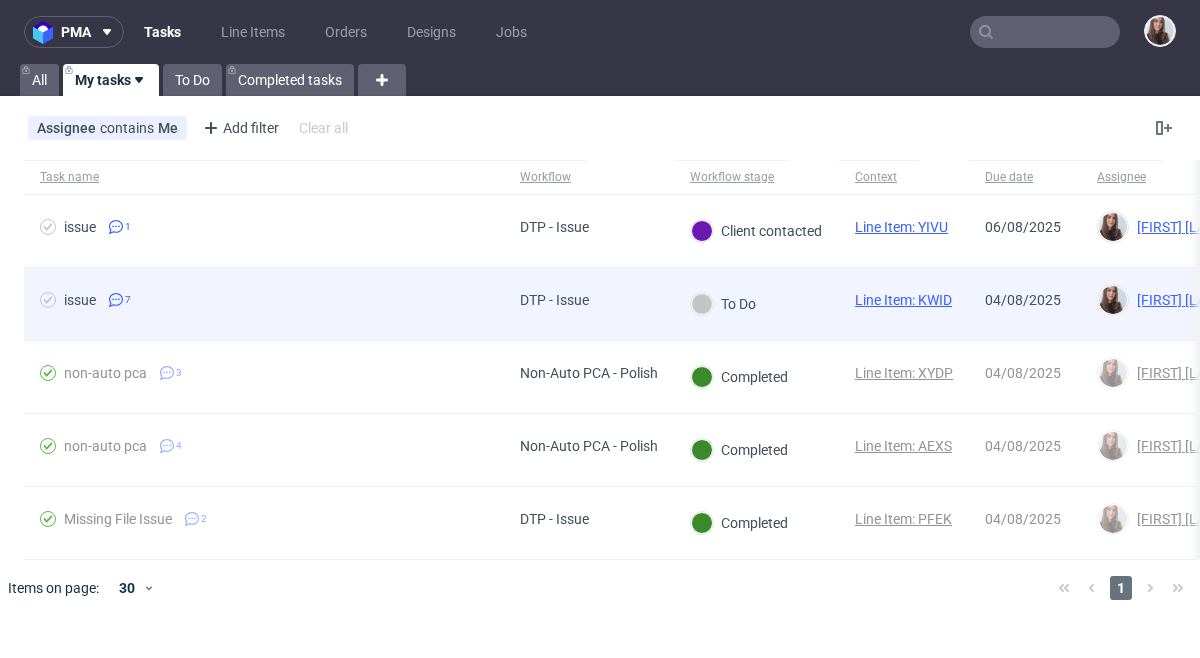click on "Line Item: KWID" at bounding box center [903, 300] 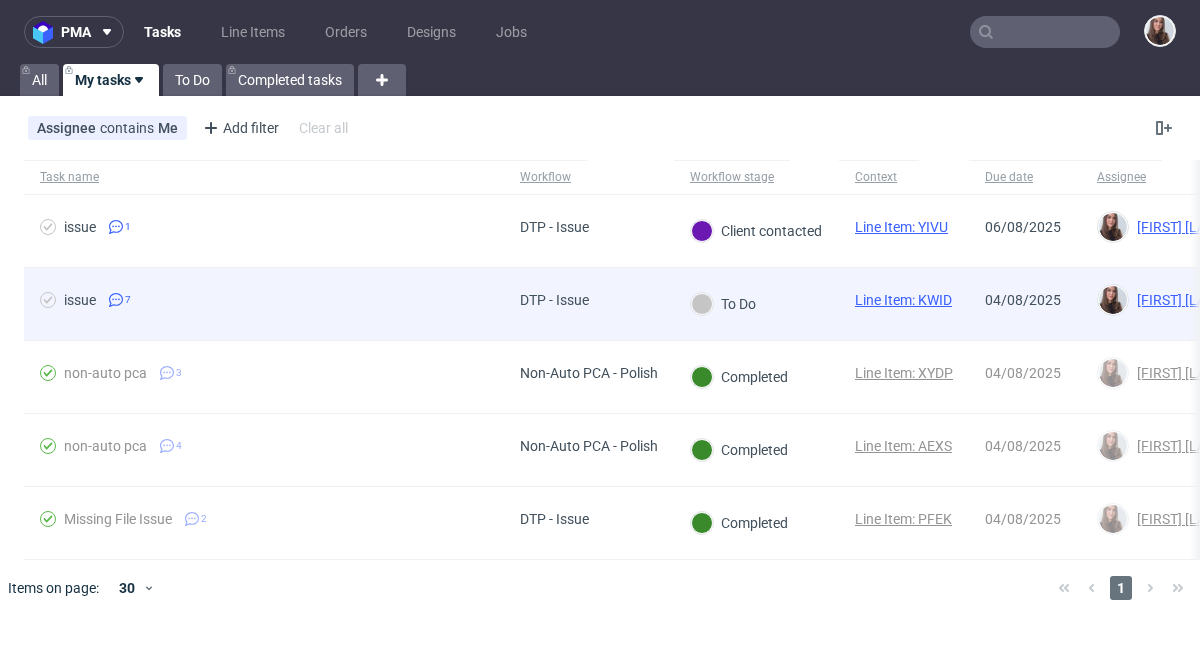 click on "Line Item: KWID" at bounding box center [903, 300] 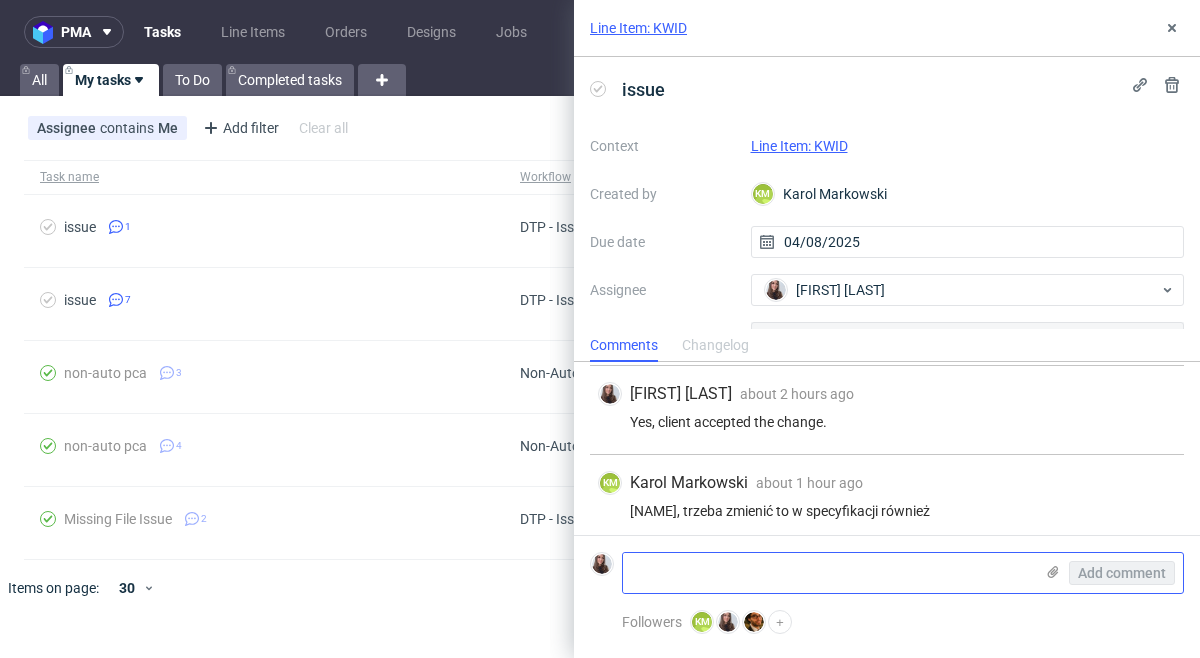 scroll, scrollTop: 713, scrollLeft: 0, axis: vertical 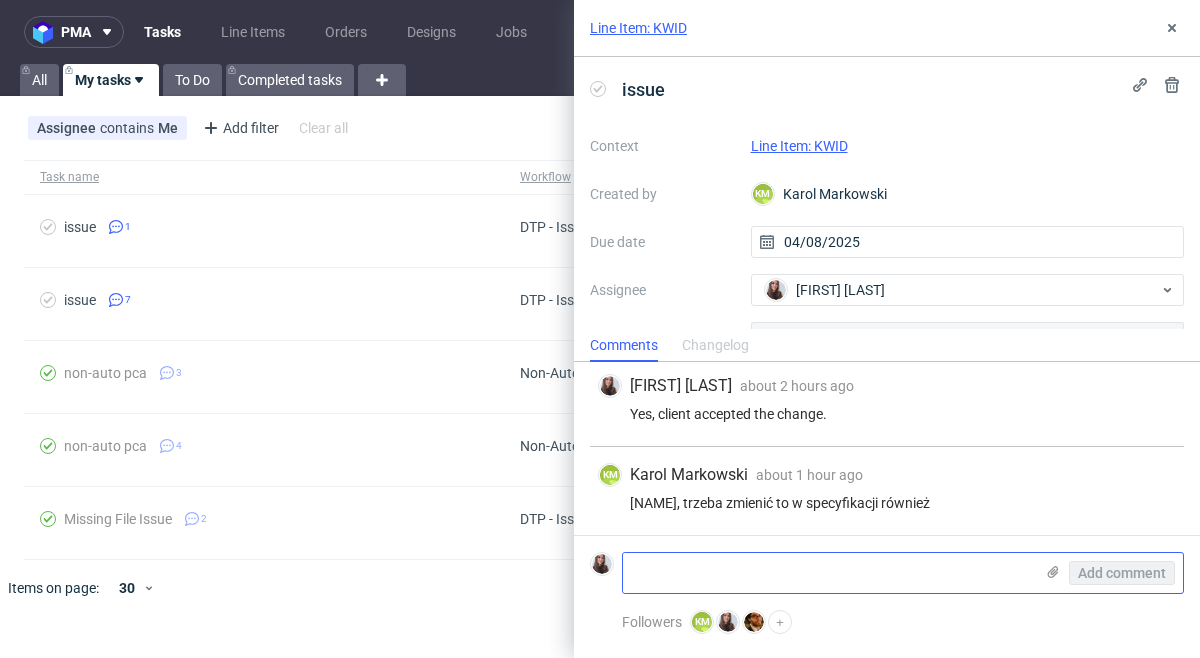 click at bounding box center (828, 573) 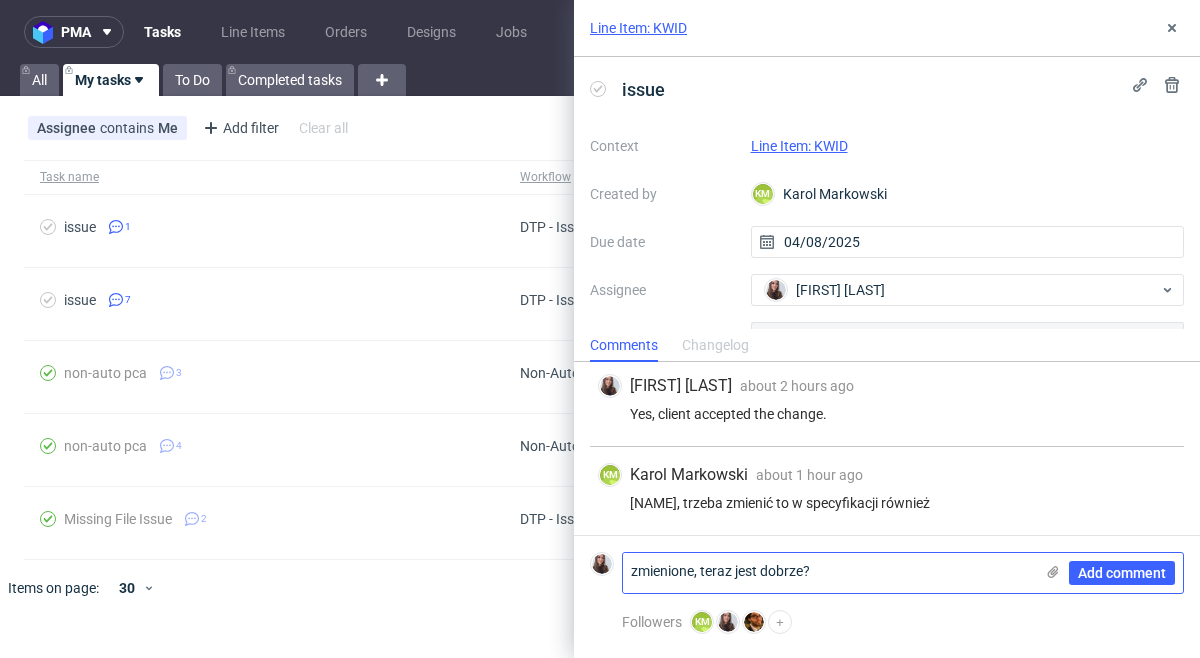 scroll, scrollTop: 0, scrollLeft: 0, axis: both 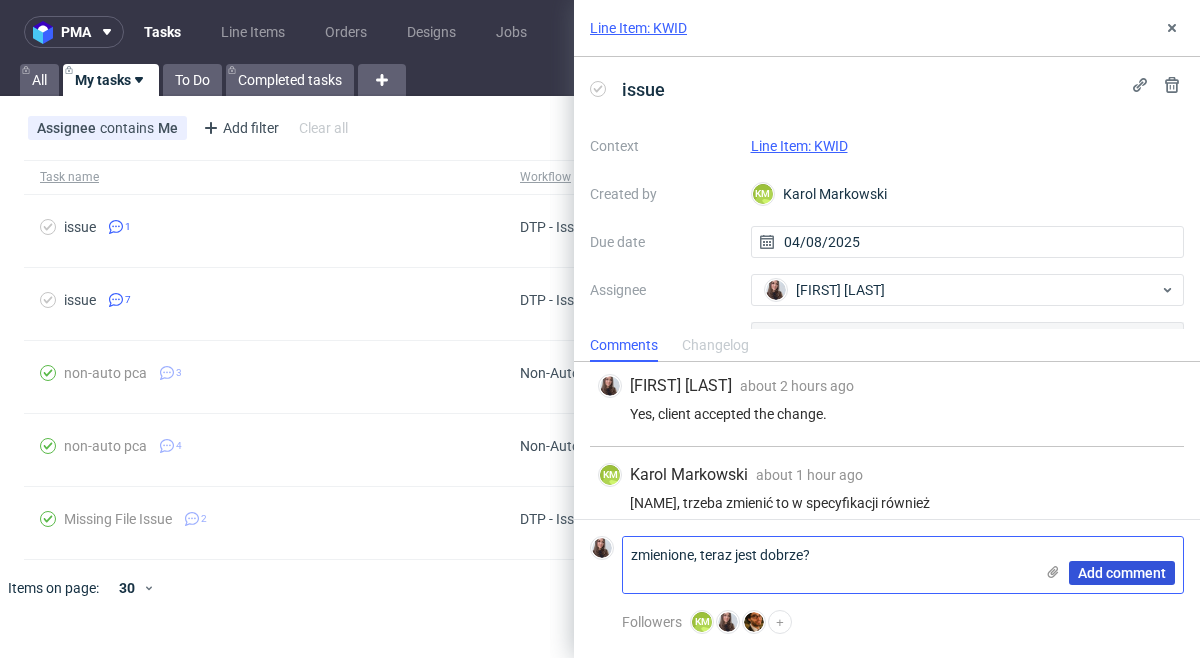type on "zmienione, teraz jest dobrze?" 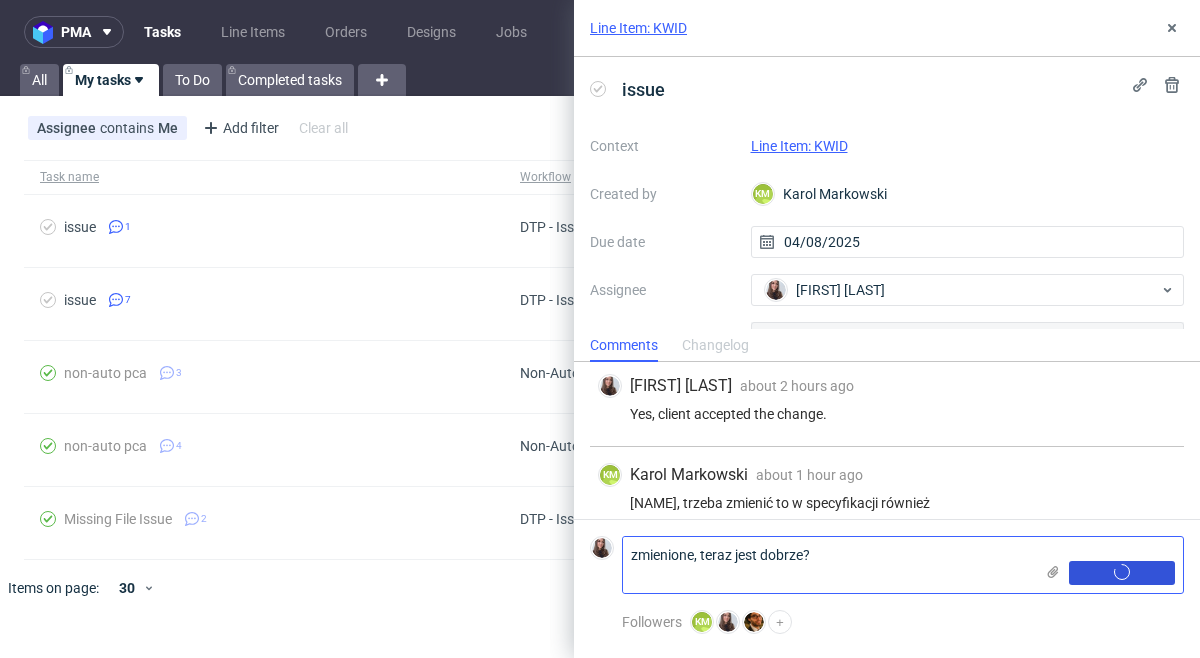 type 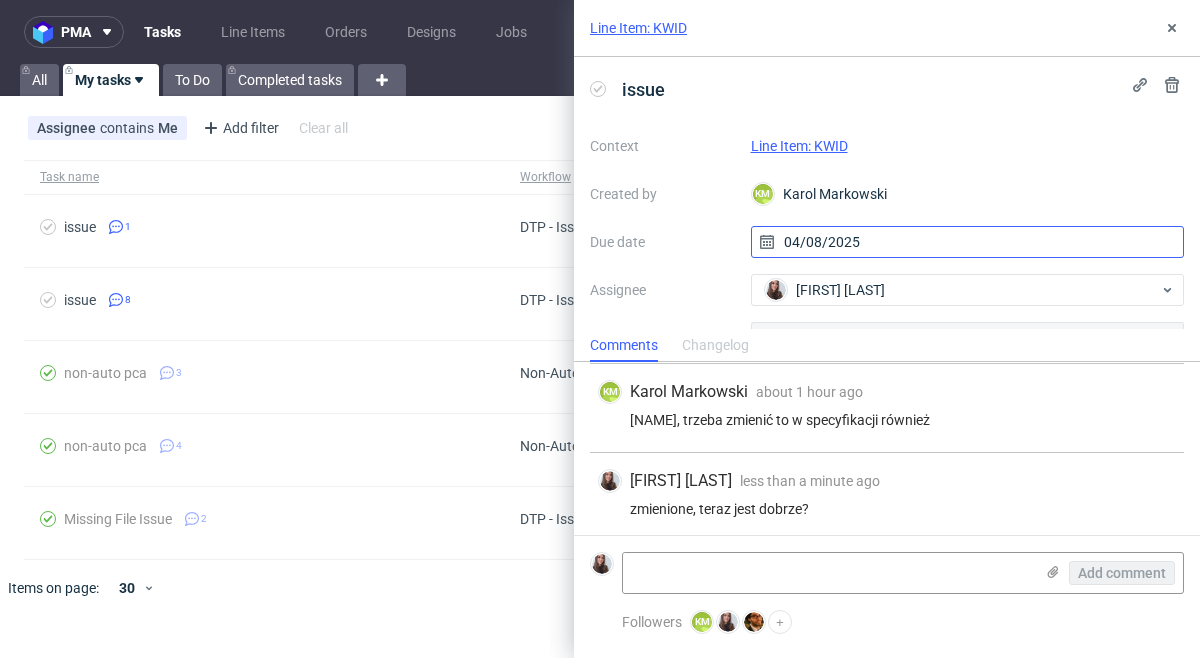 scroll, scrollTop: 802, scrollLeft: 0, axis: vertical 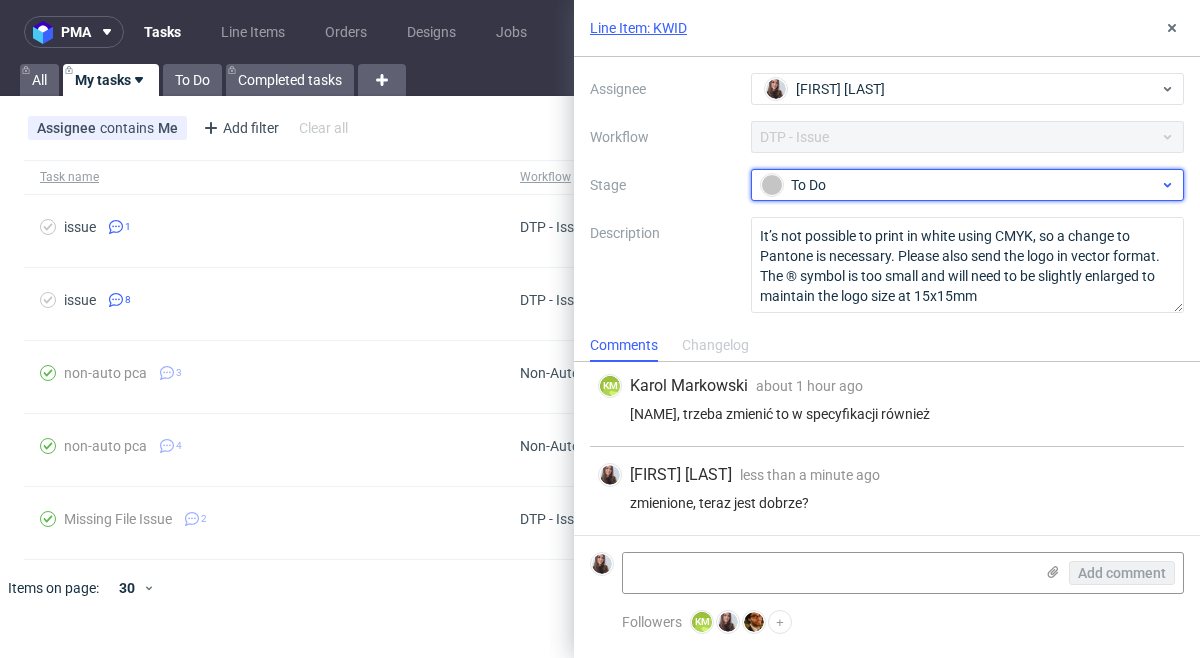 click on "To Do" at bounding box center (960, 185) 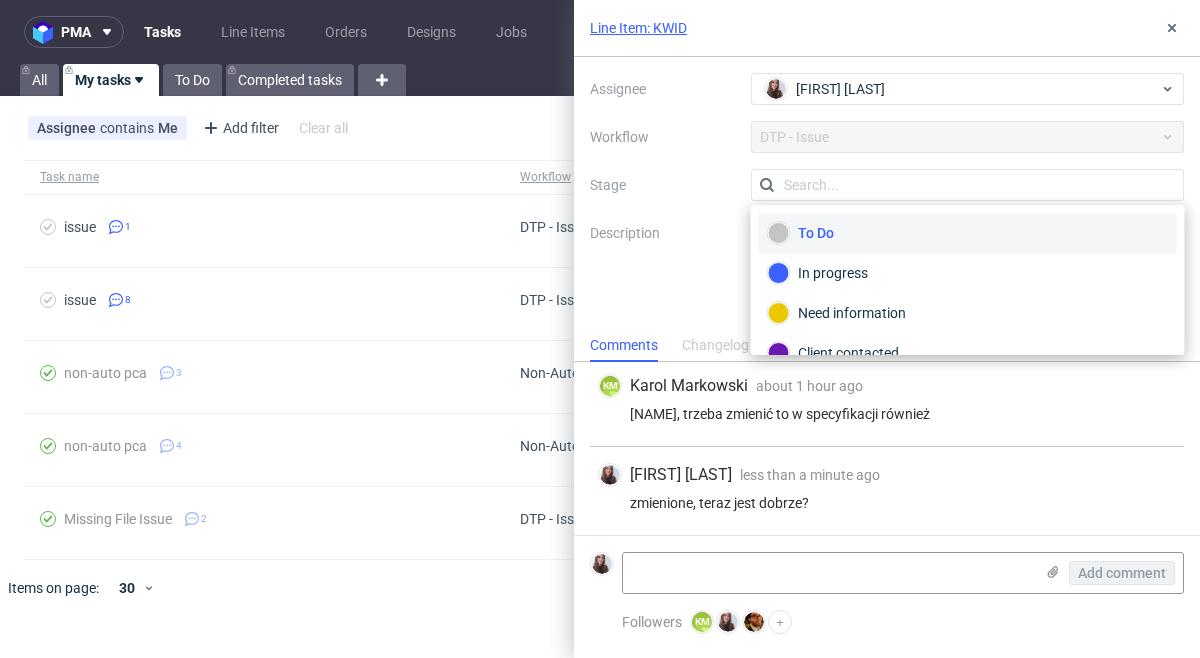 scroll, scrollTop: 201, scrollLeft: 0, axis: vertical 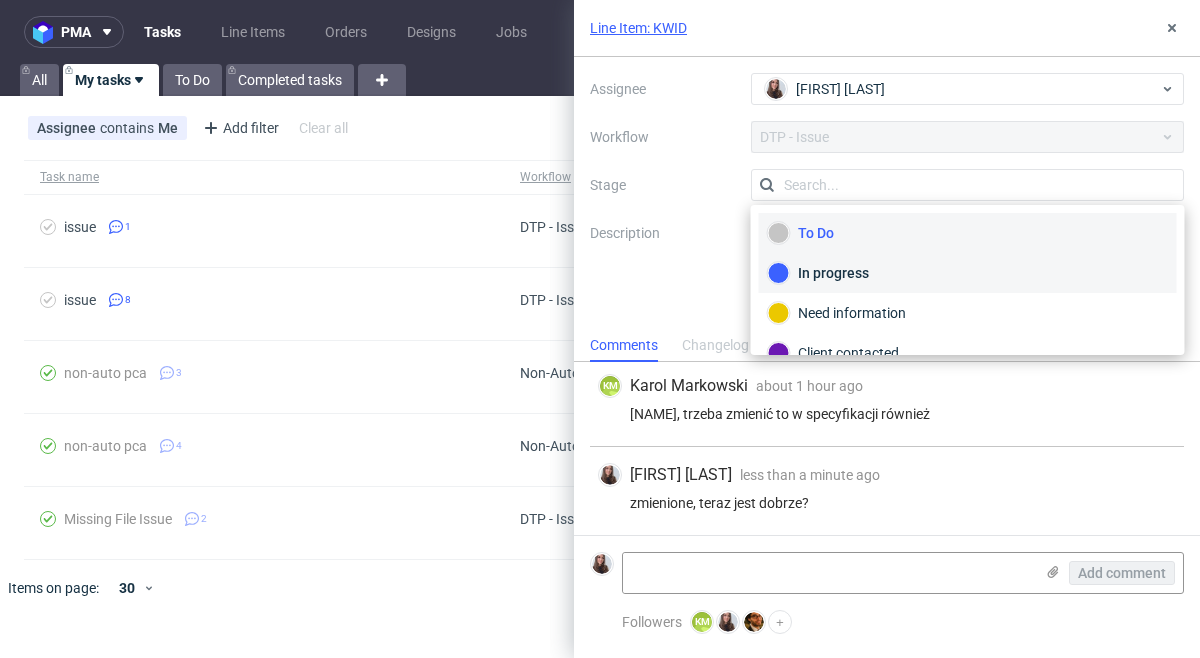 click on "In progress" at bounding box center (968, 273) 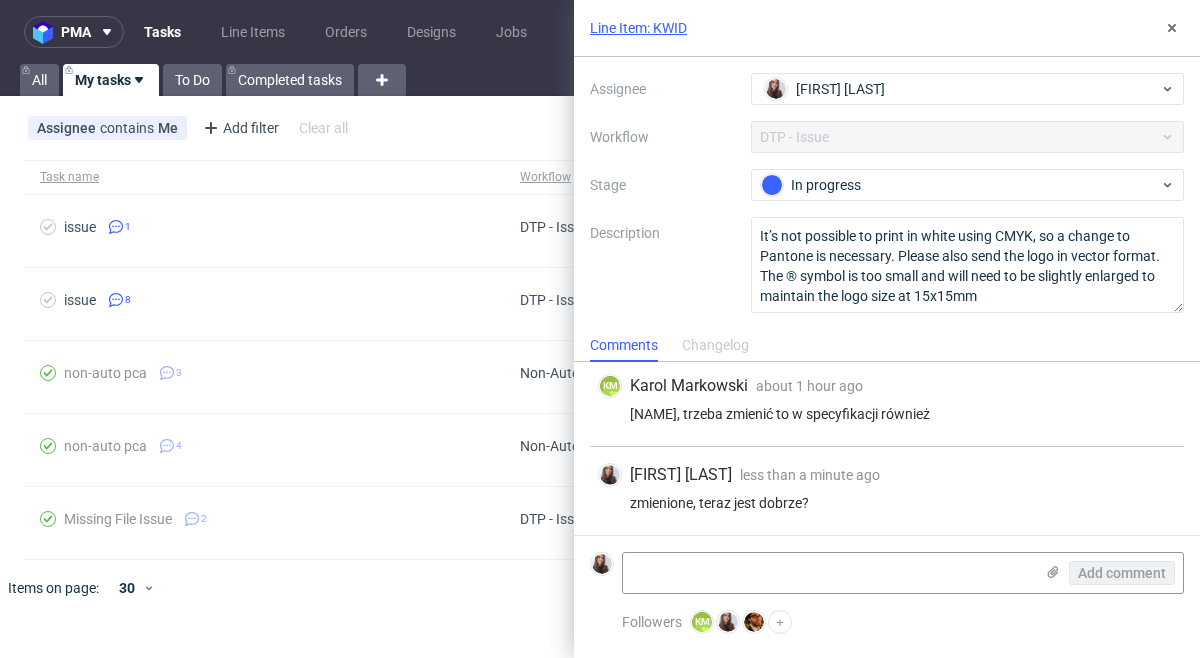 click at bounding box center [629, 588] 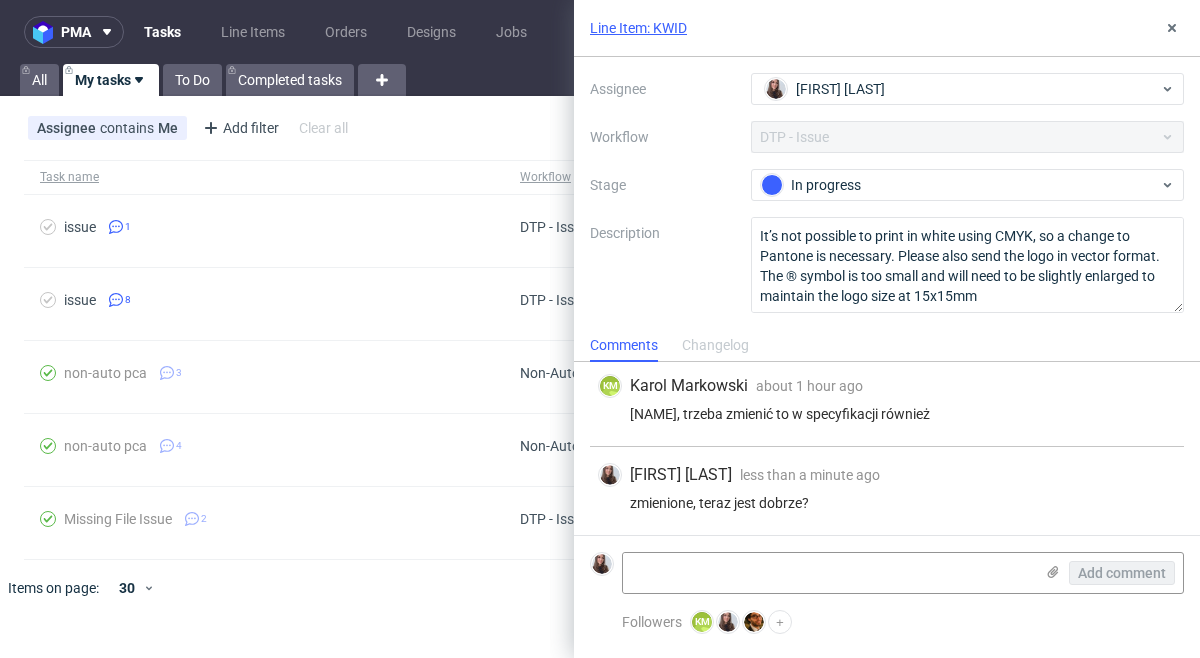 click at bounding box center (629, 588) 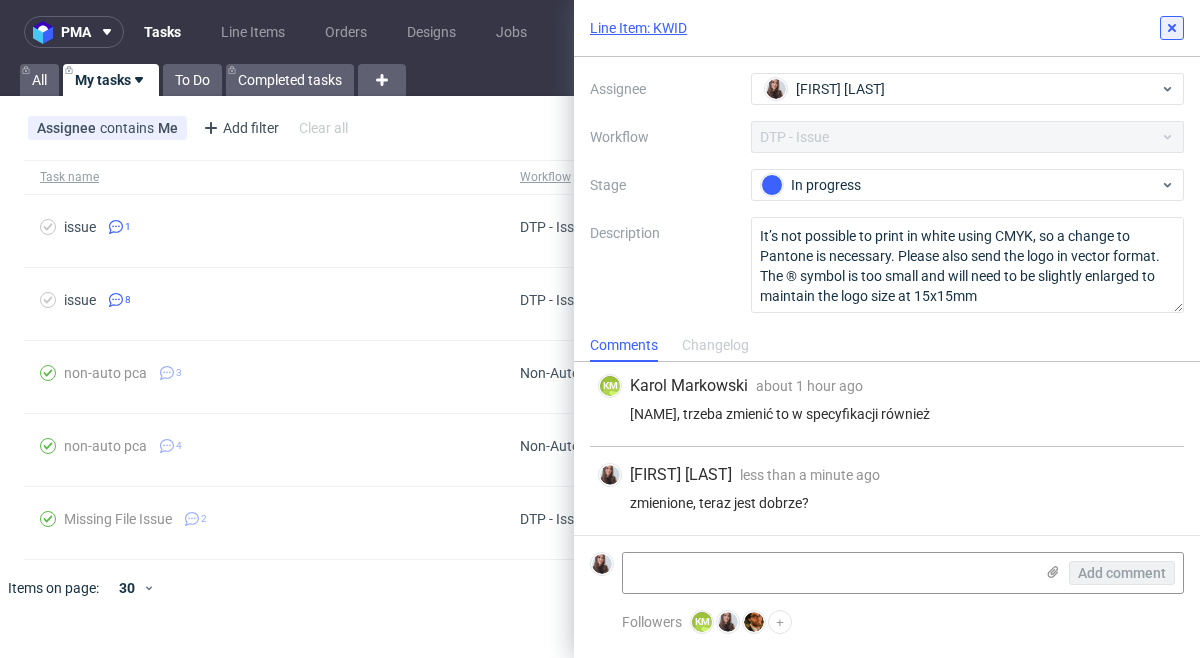 click 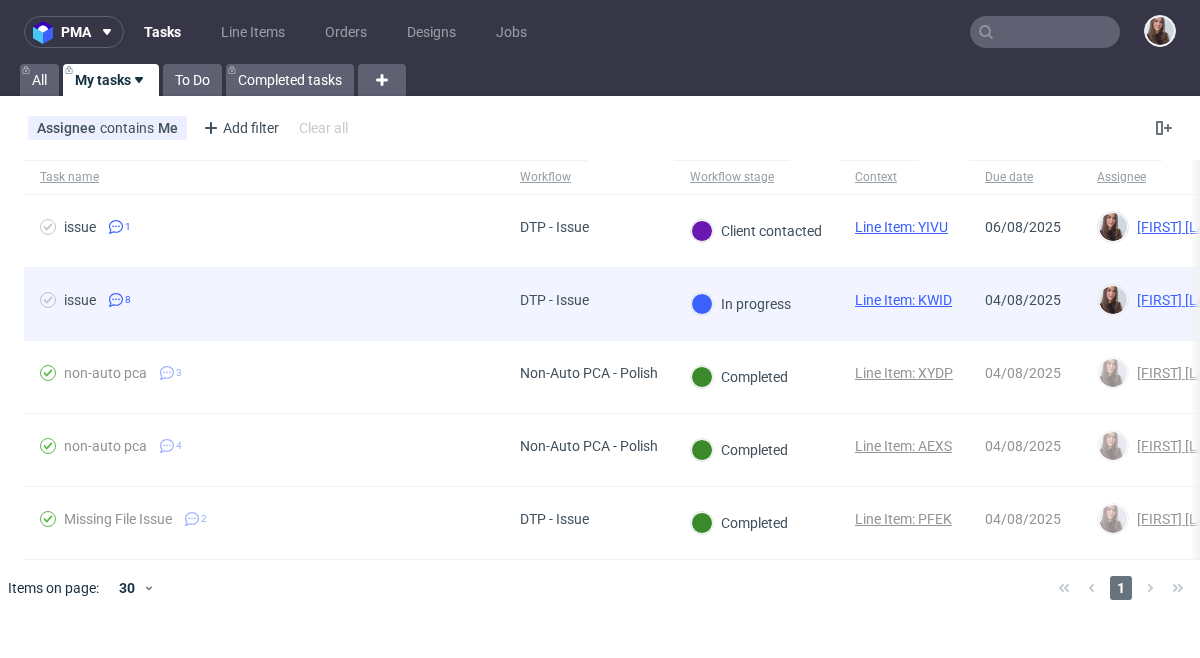 click on "Line Item: KWID" at bounding box center [903, 300] 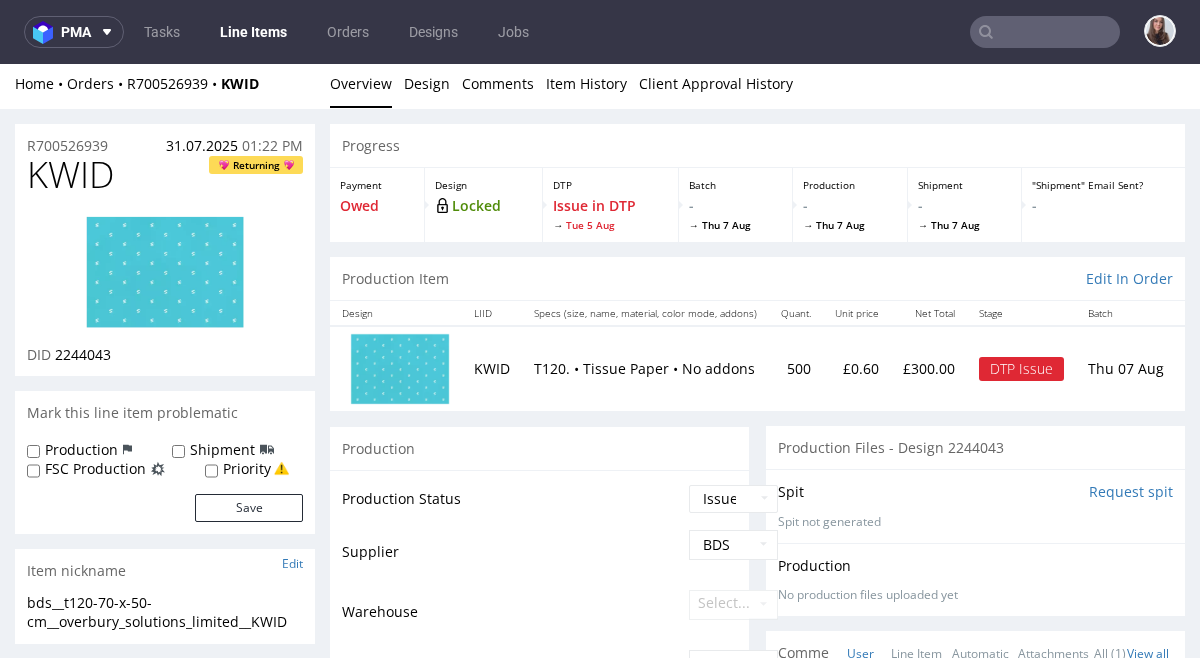 scroll, scrollTop: 0, scrollLeft: 0, axis: both 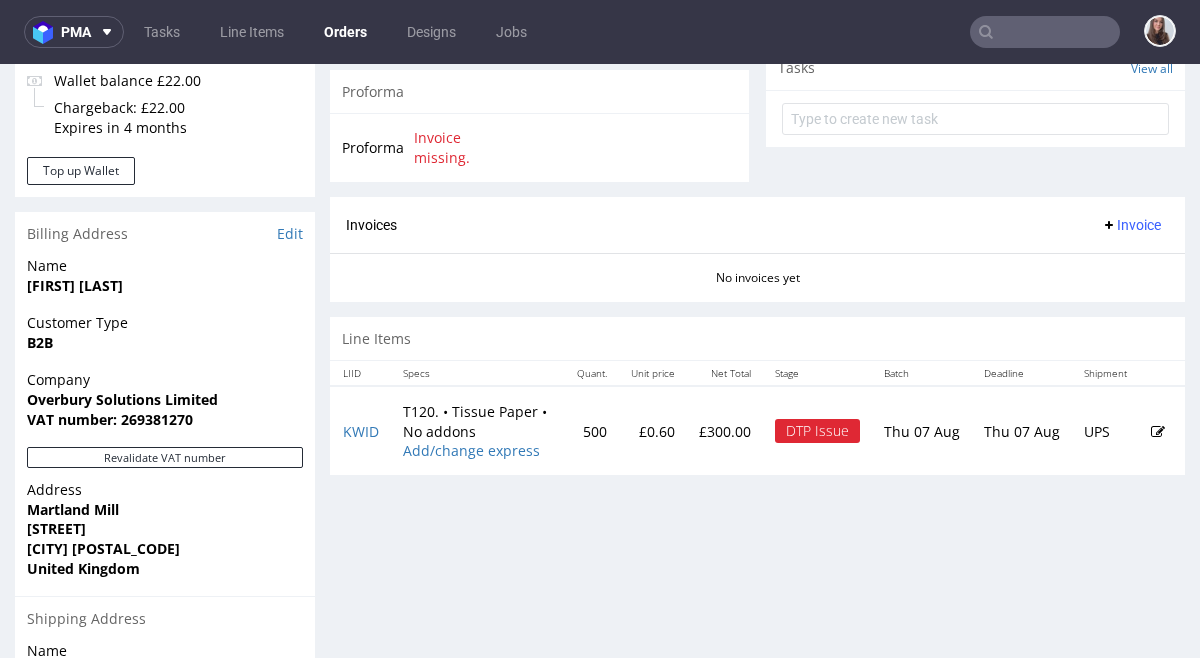 click at bounding box center (1158, 432) 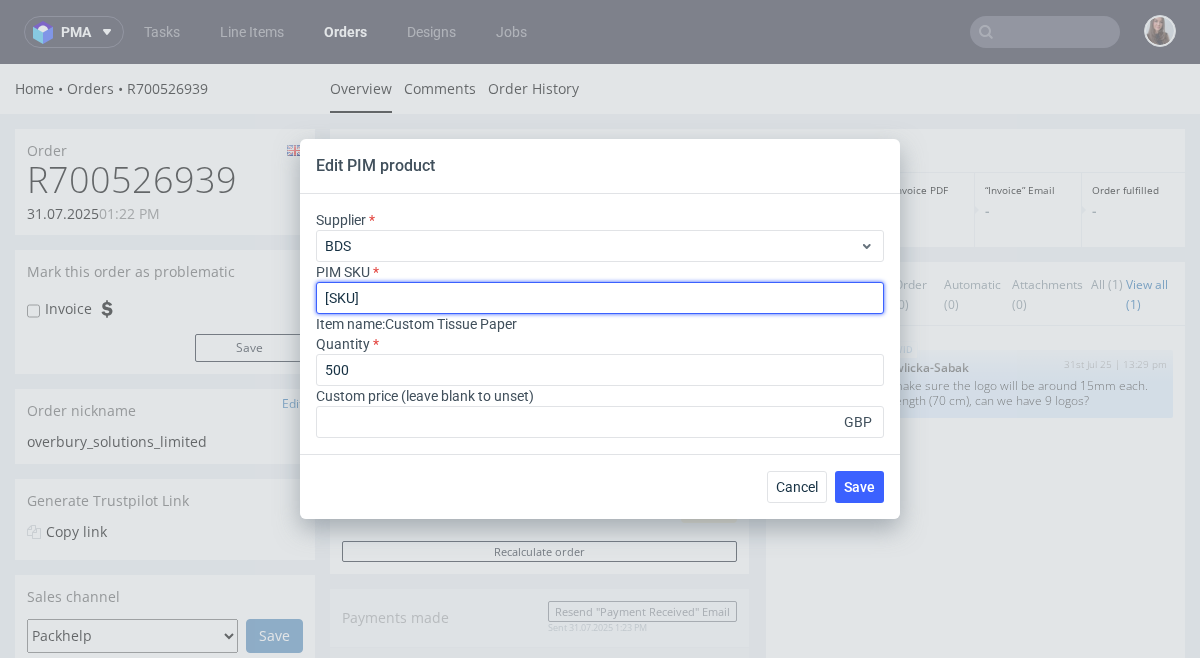 drag, startPoint x: 472, startPoint y: 300, endPoint x: 269, endPoint y: 301, distance: 203.00246 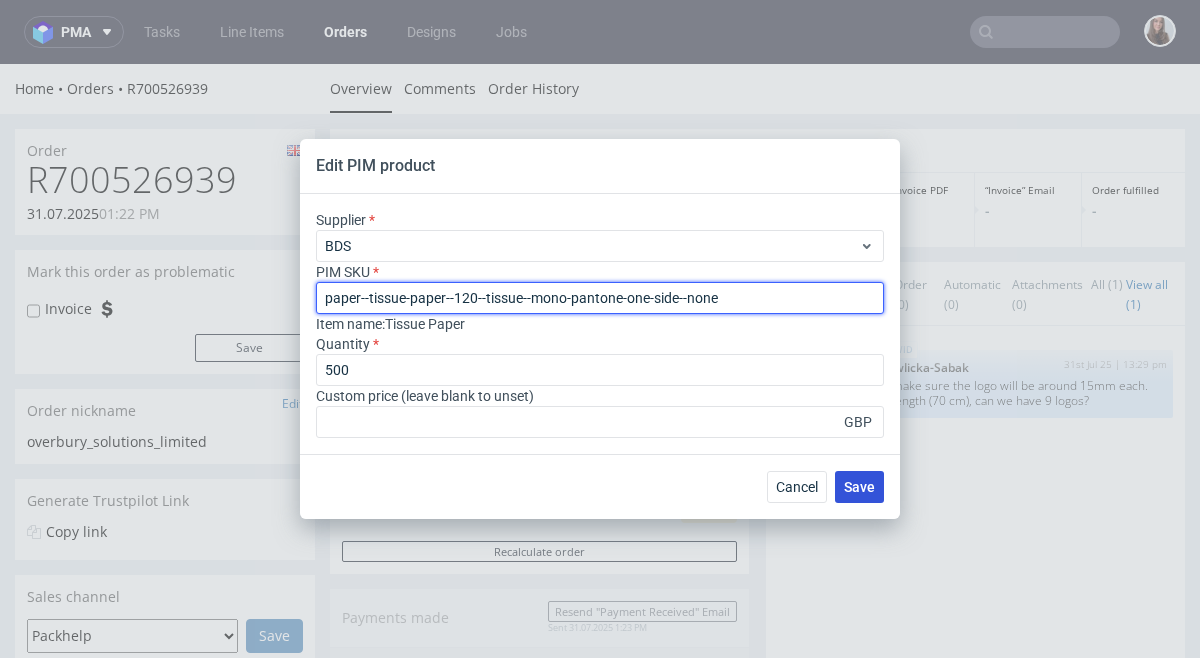 type on "paper--tissue-paper--120--tissue--mono-pantone-one-side--none" 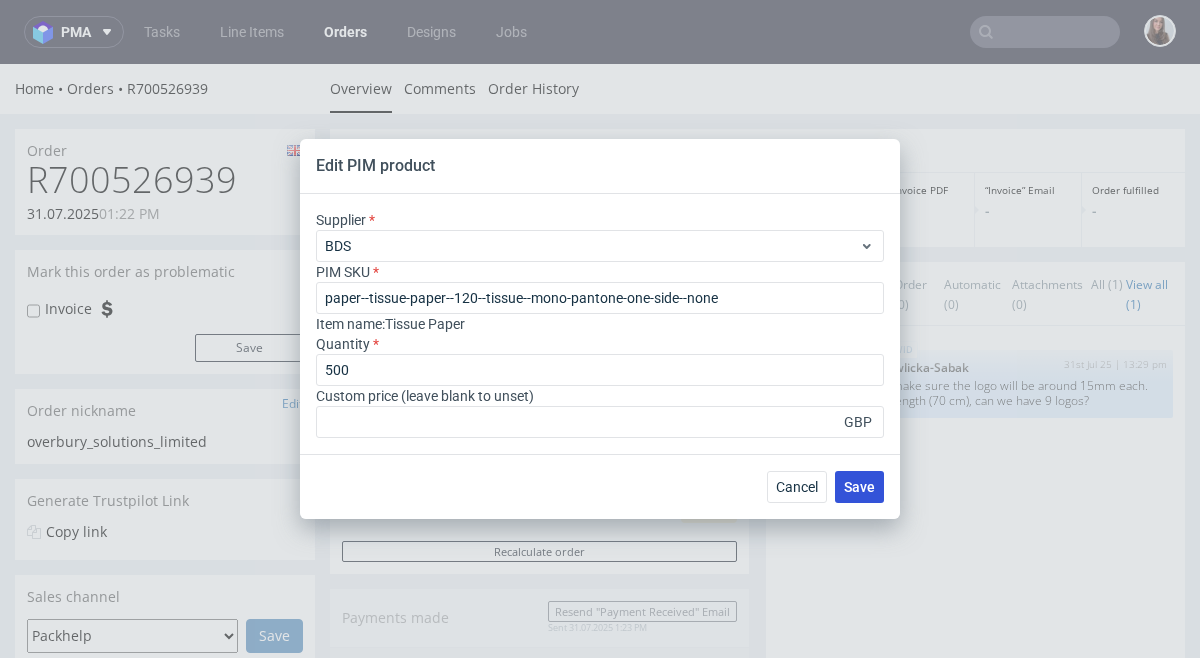 click on "Save" at bounding box center (859, 487) 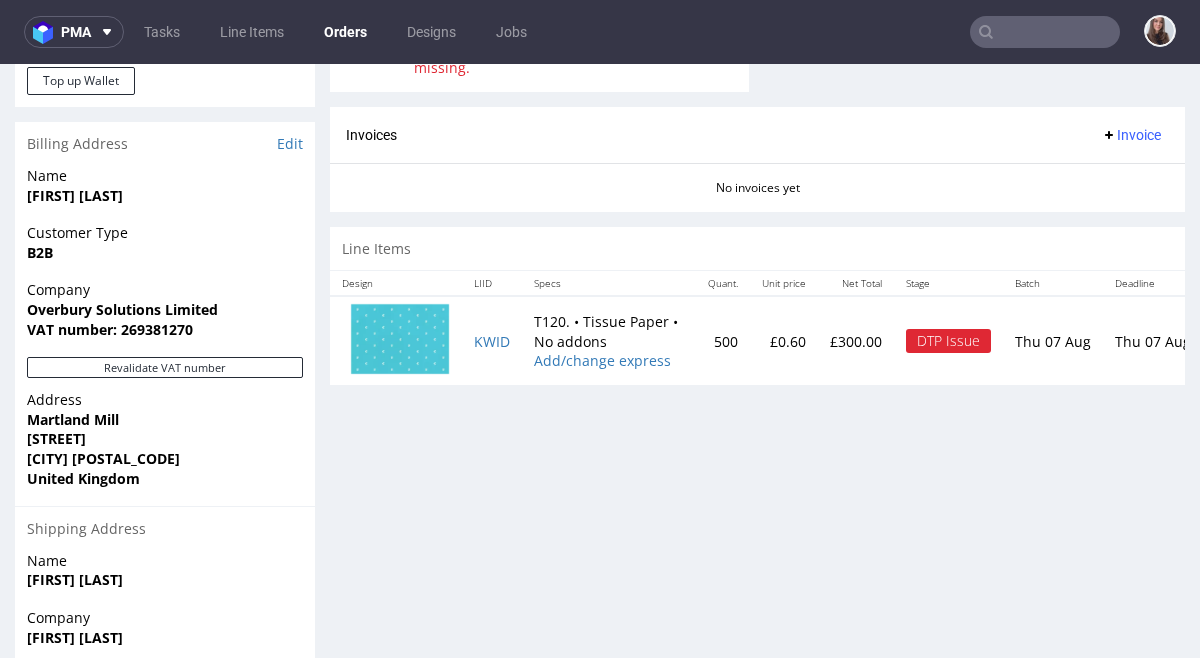 scroll, scrollTop: 859, scrollLeft: 0, axis: vertical 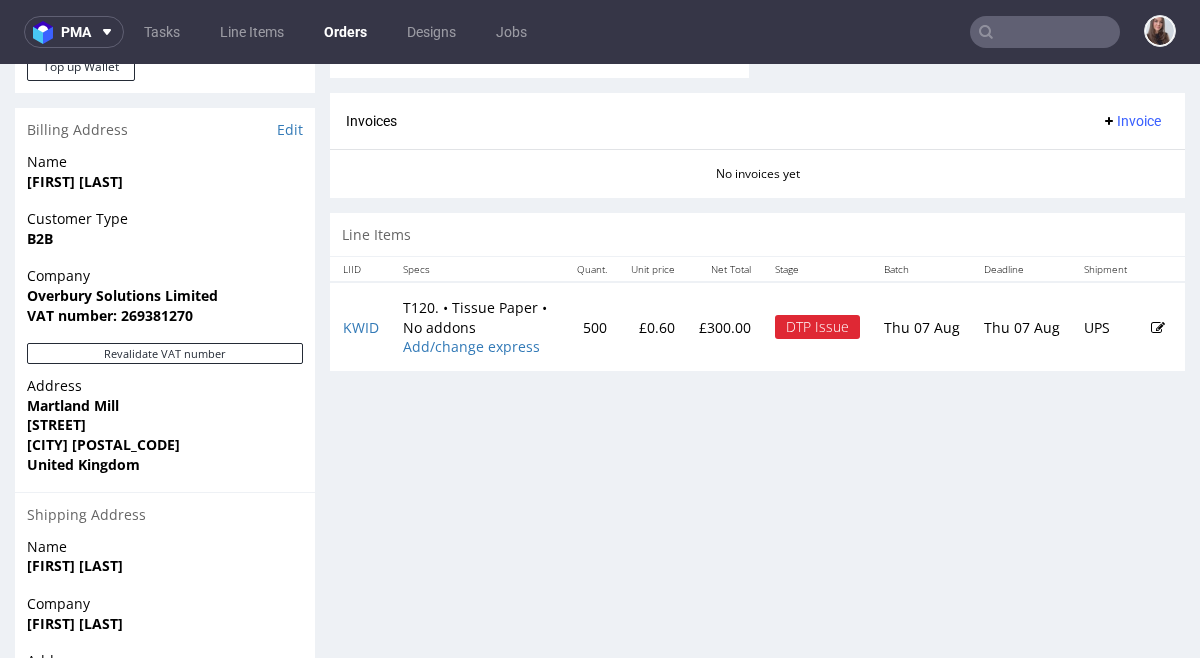click at bounding box center [1162, 326] 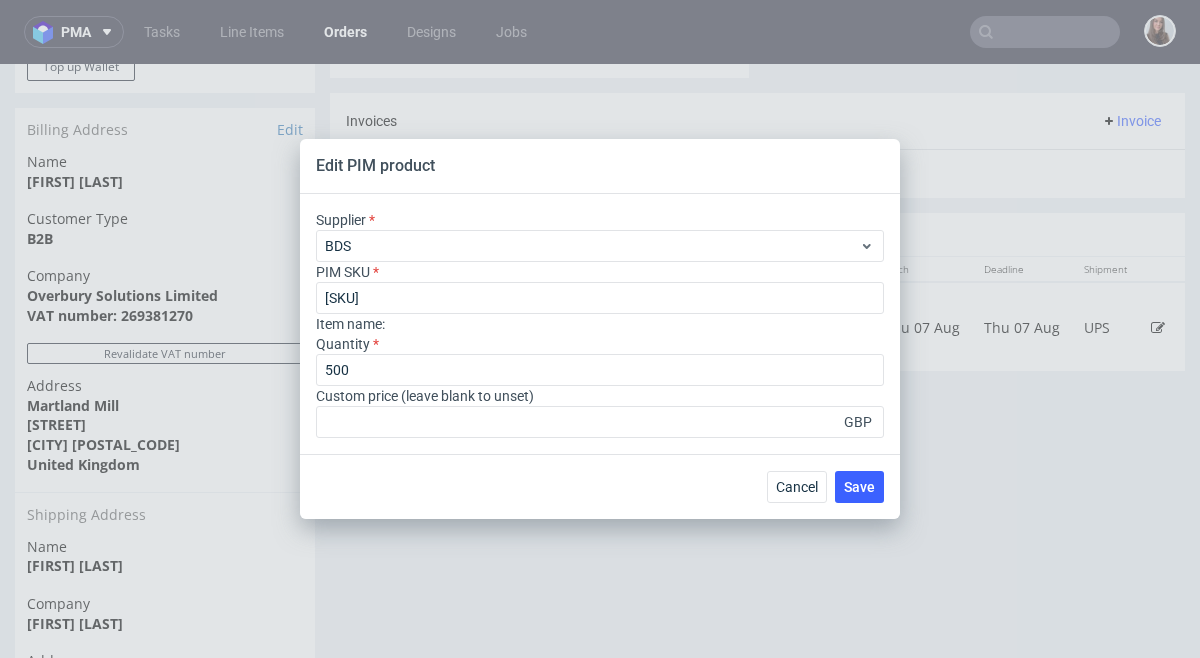scroll, scrollTop: 0, scrollLeft: 0, axis: both 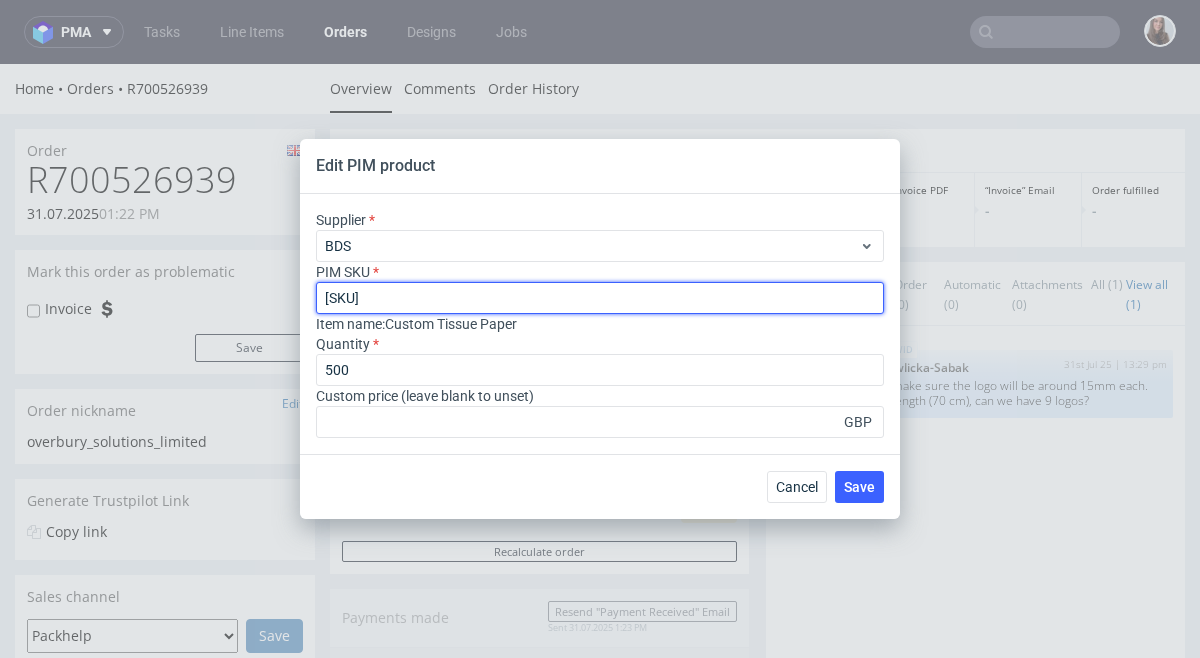 drag, startPoint x: 482, startPoint y: 294, endPoint x: 274, endPoint y: 307, distance: 208.40585 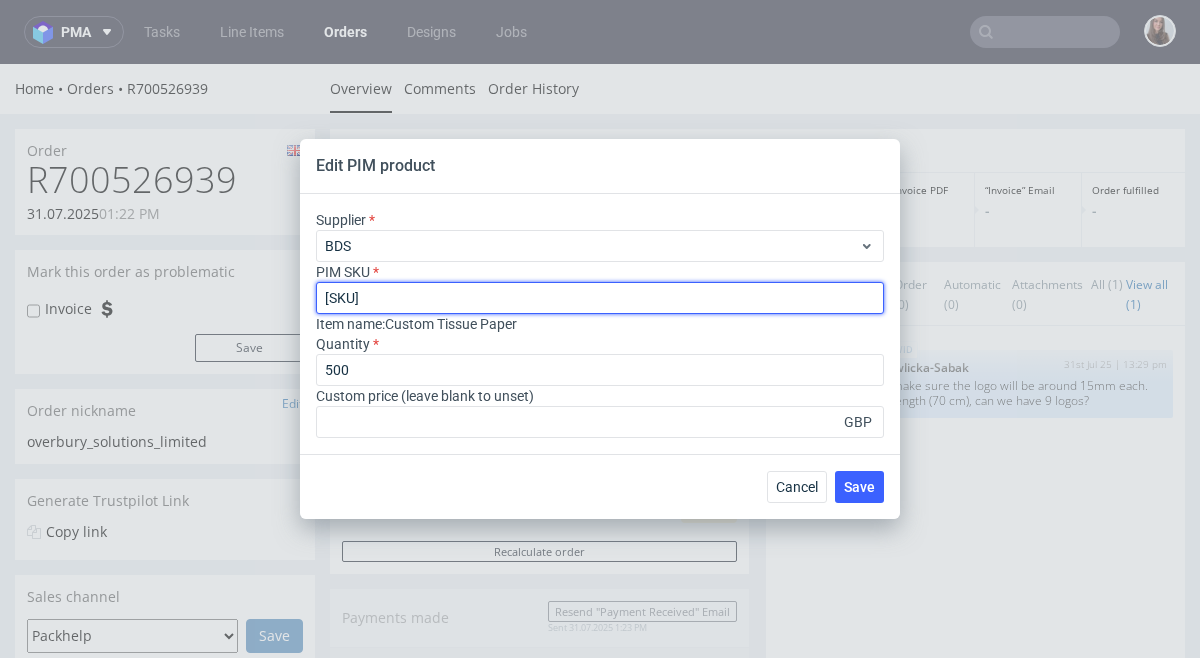 click on "Edit PIM product Supplier BDS PIM SKU ph-281-14601 Item name : Custom Tissue Paper Quantity 500 Custom price (leave blank to unset) GBP Cancel Save" at bounding box center [600, 329] 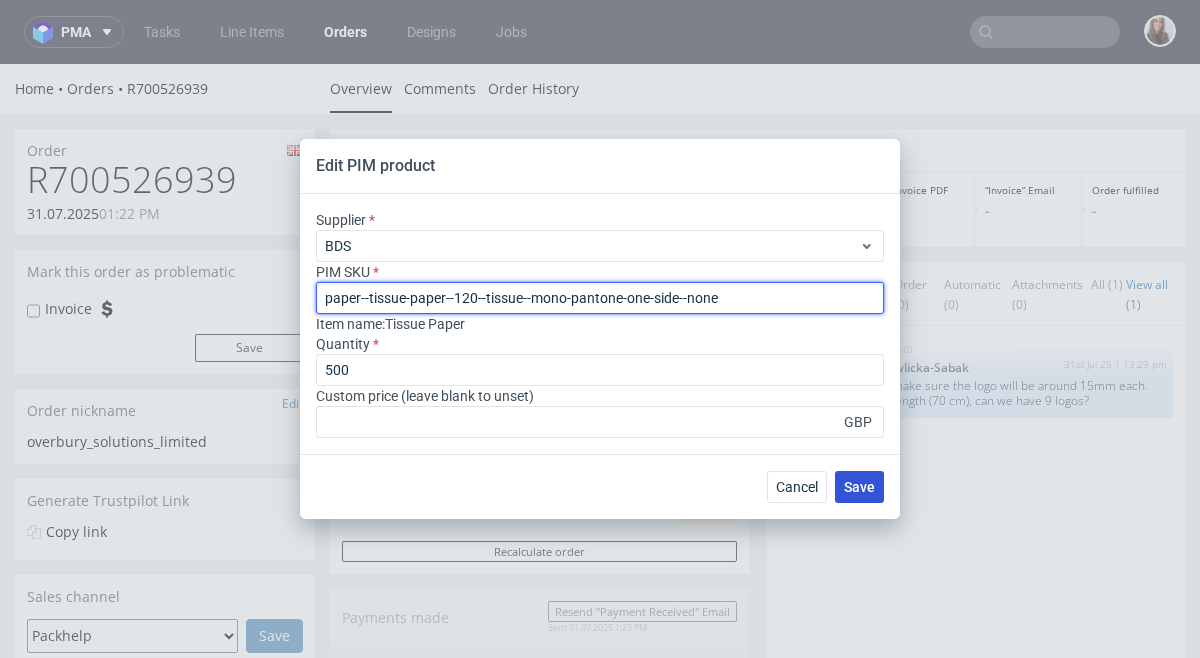 type on "paper--tissue-paper--120--tissue--mono-pantone-one-side--none" 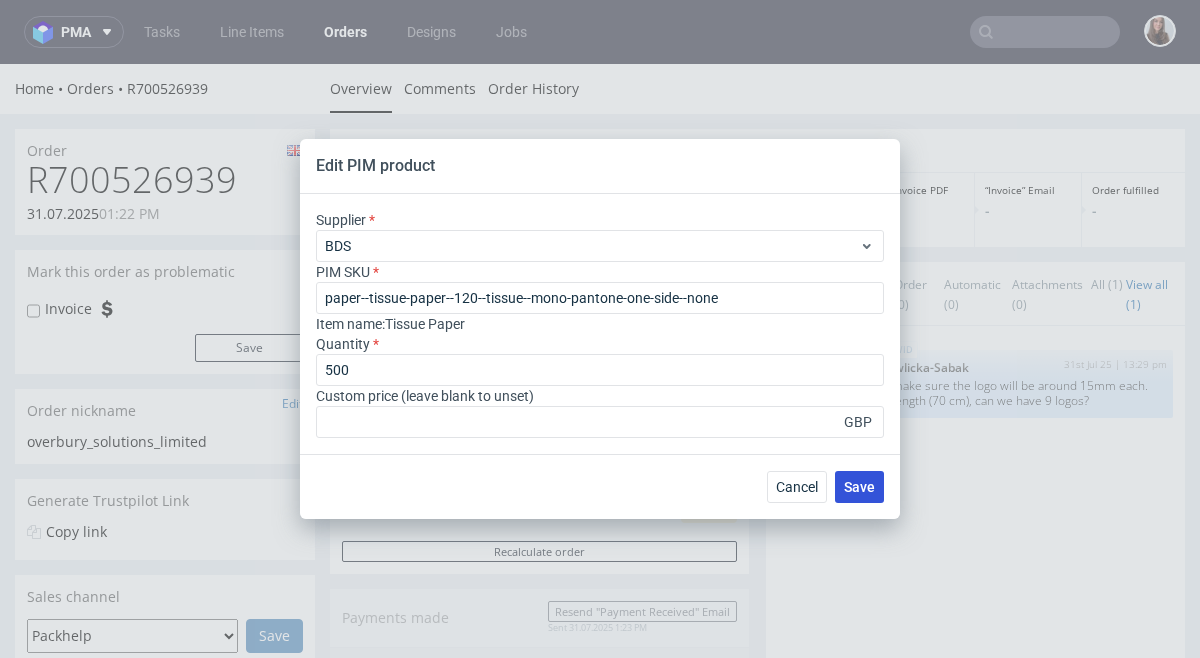 click on "Save" at bounding box center [859, 487] 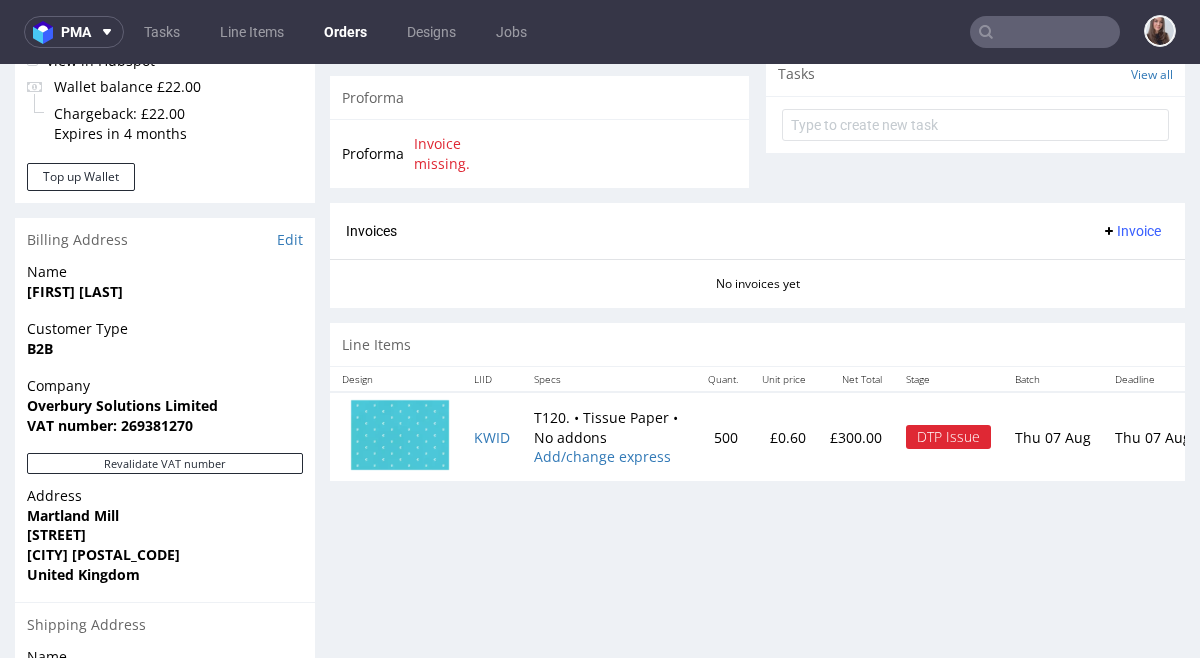 scroll, scrollTop: 750, scrollLeft: 0, axis: vertical 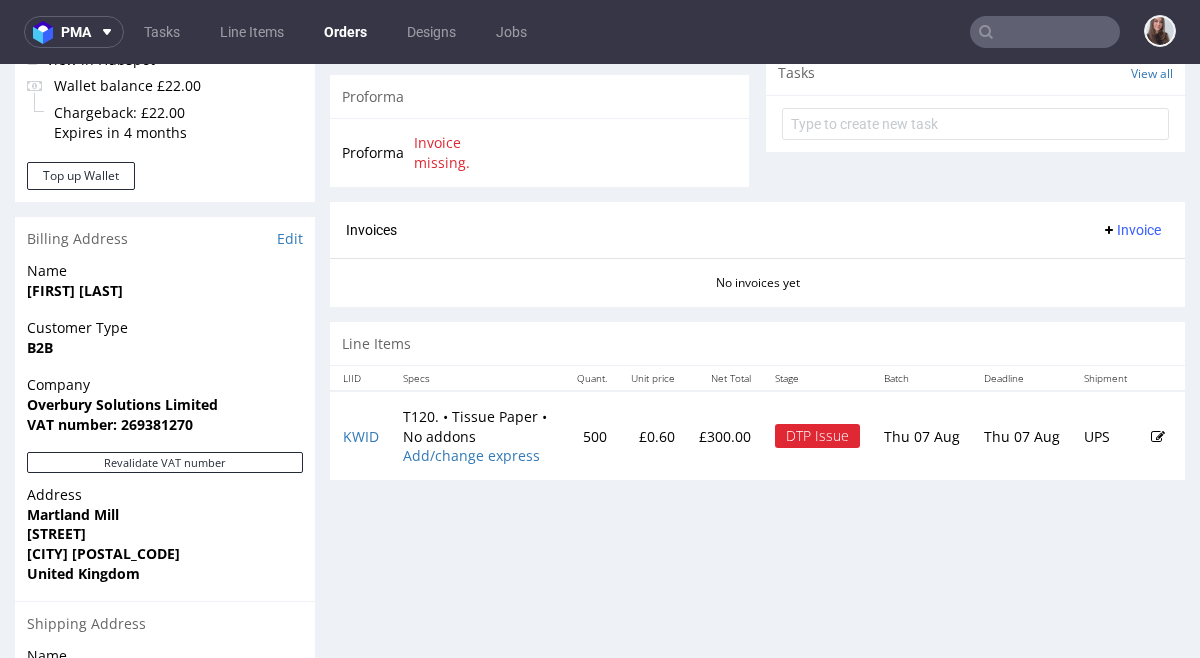 click at bounding box center [1158, 437] 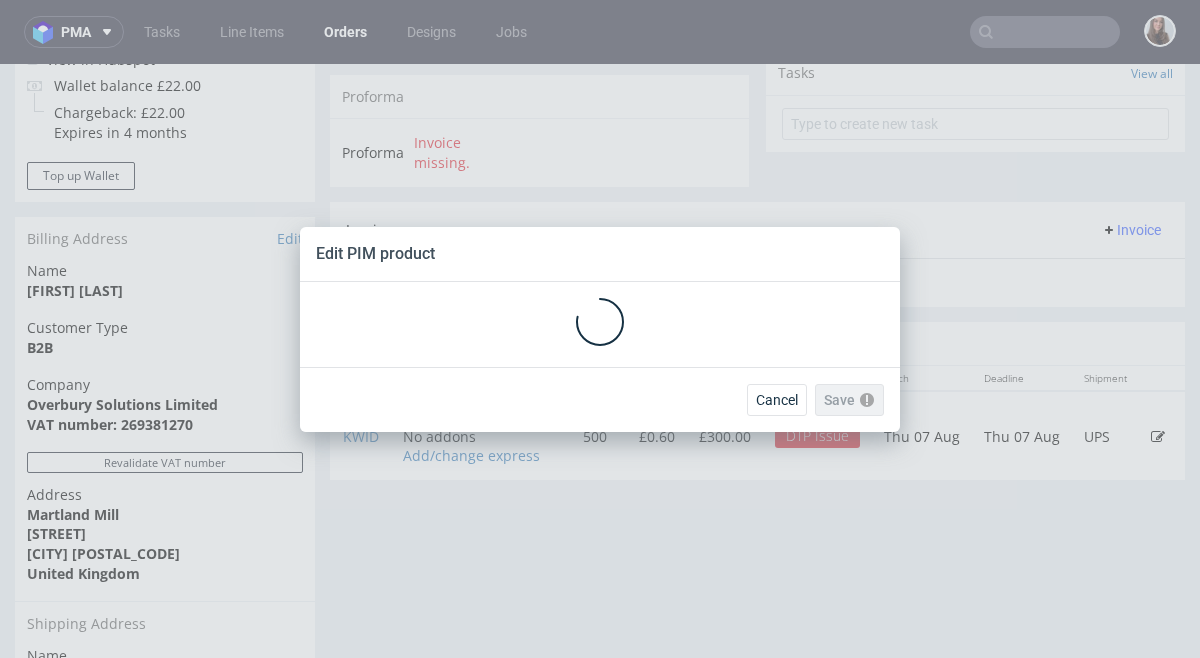 scroll, scrollTop: 0, scrollLeft: 0, axis: both 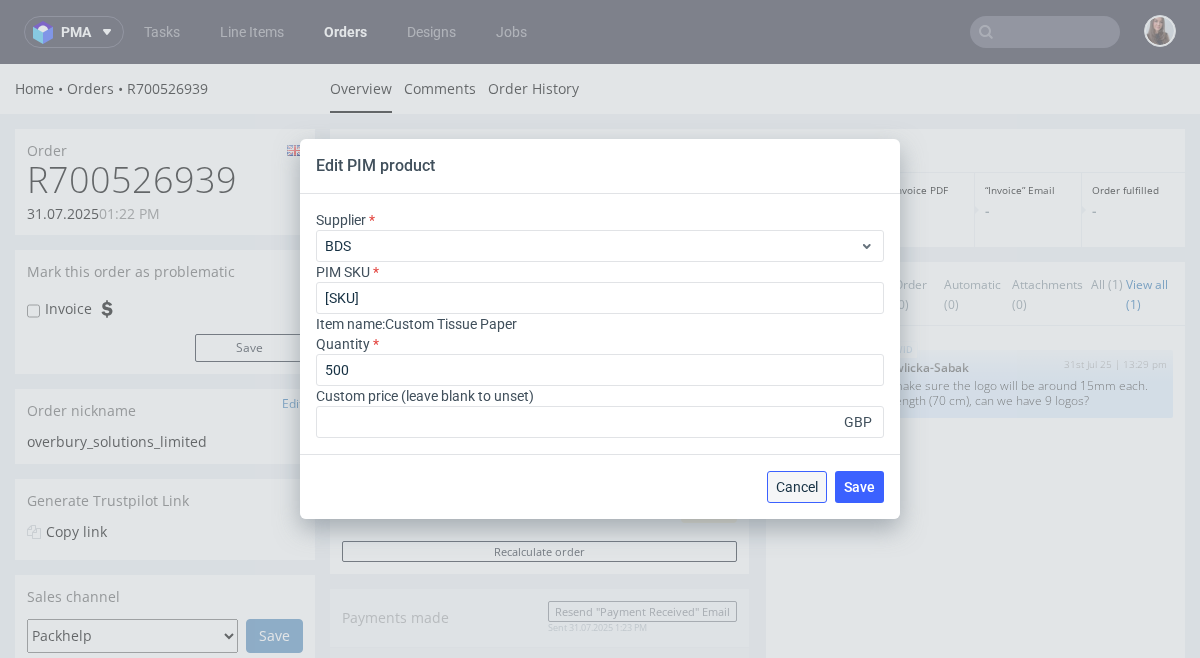 click on "Cancel" at bounding box center (797, 487) 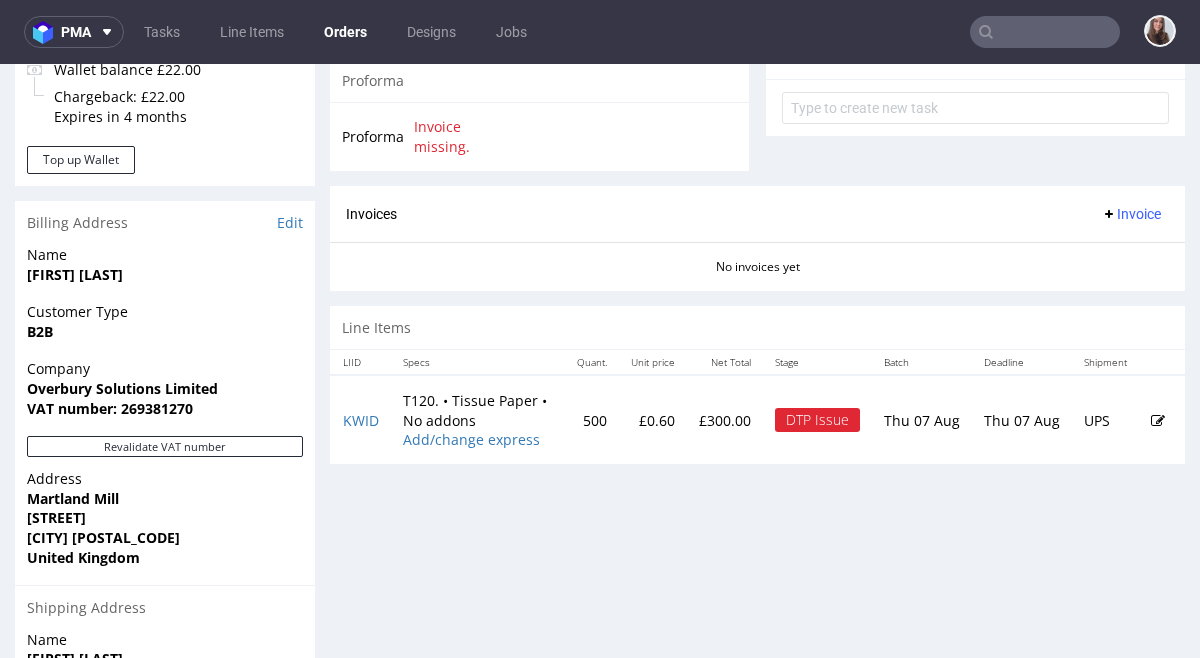 scroll, scrollTop: 786, scrollLeft: 0, axis: vertical 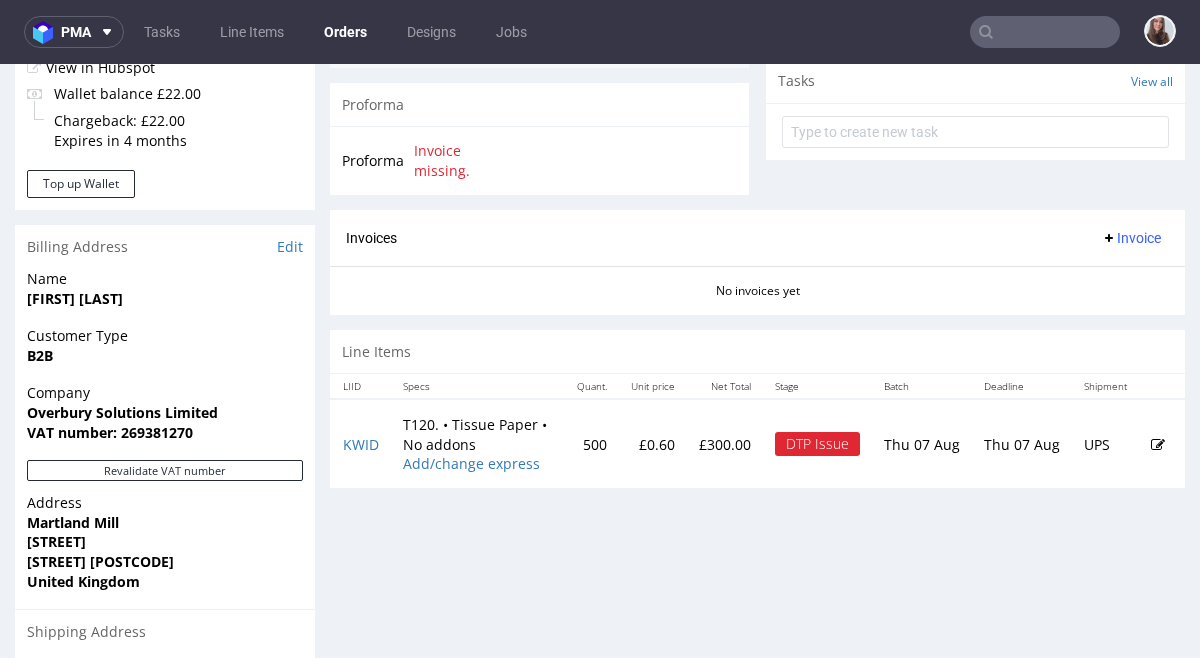 click at bounding box center (1158, 445) 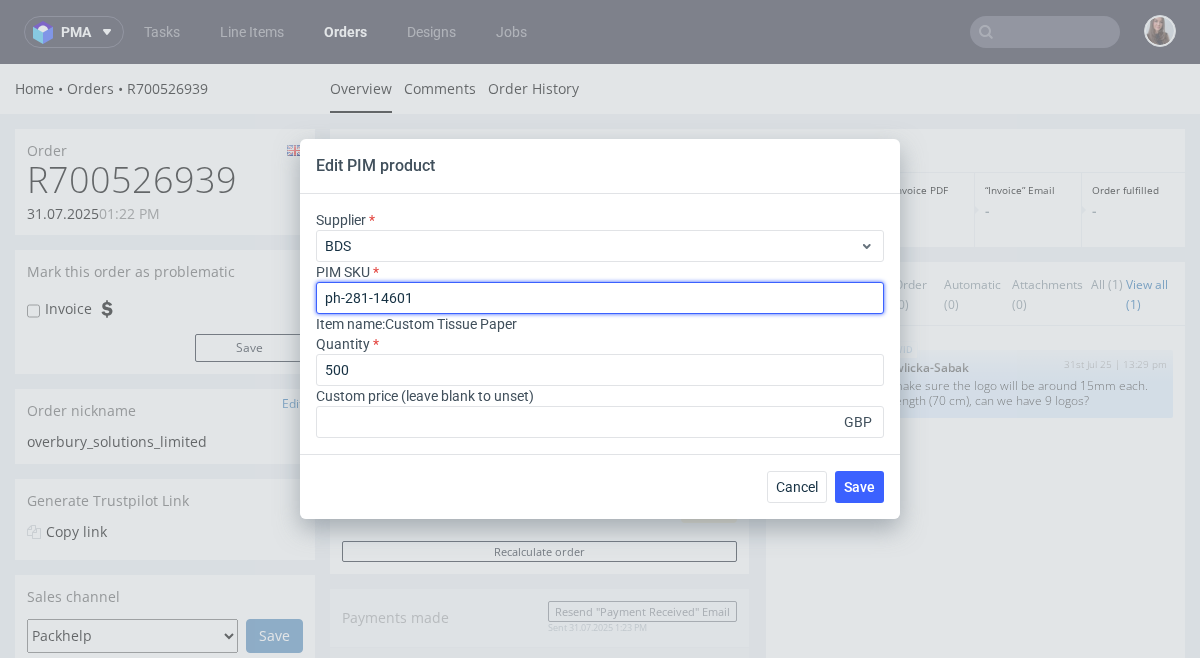 drag, startPoint x: 499, startPoint y: 294, endPoint x: 276, endPoint y: 302, distance: 223.14345 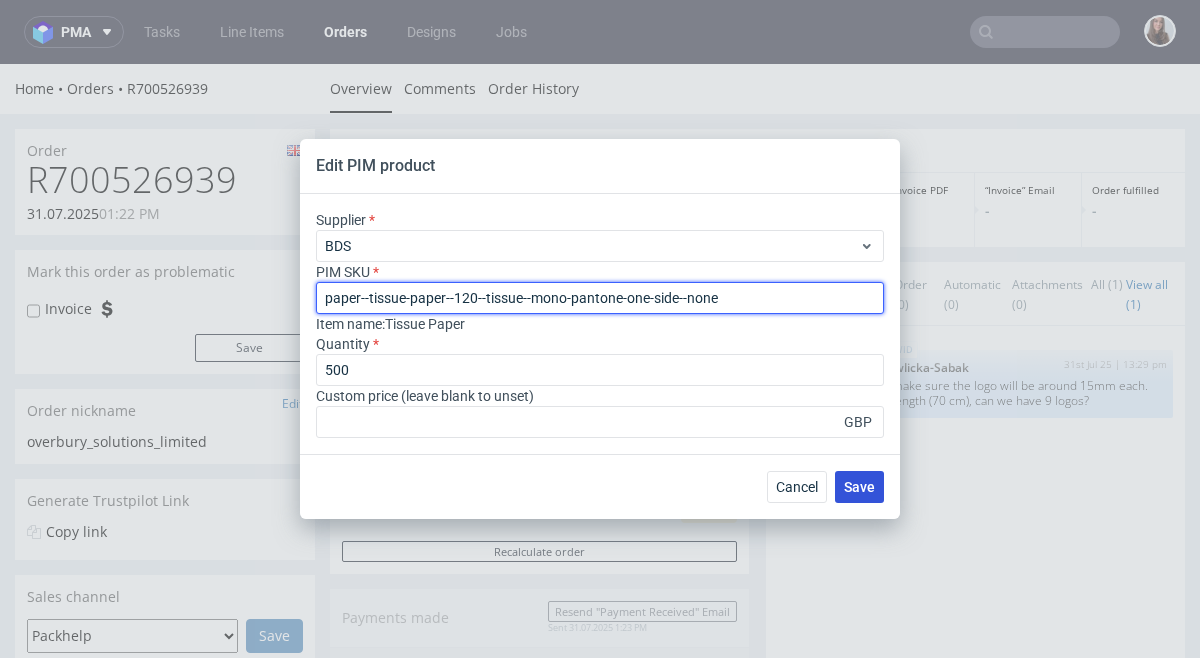 type on "paper--tissue-paper--120--tissue--mono-pantone-one-side--none" 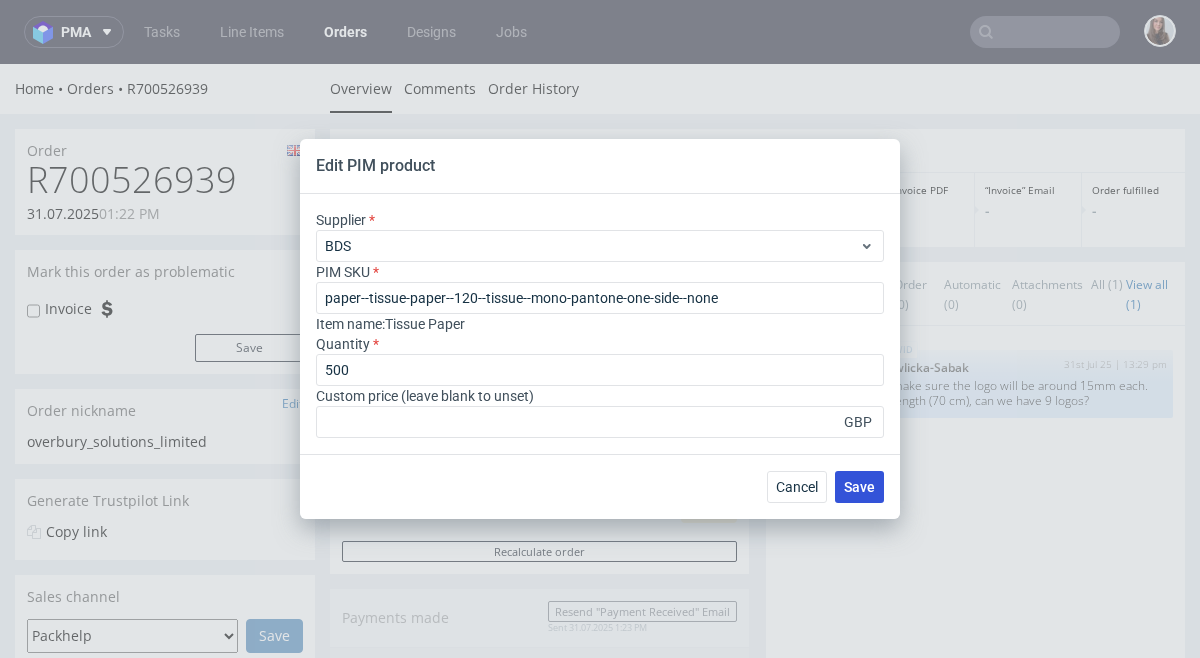 click on "Save" at bounding box center [859, 487] 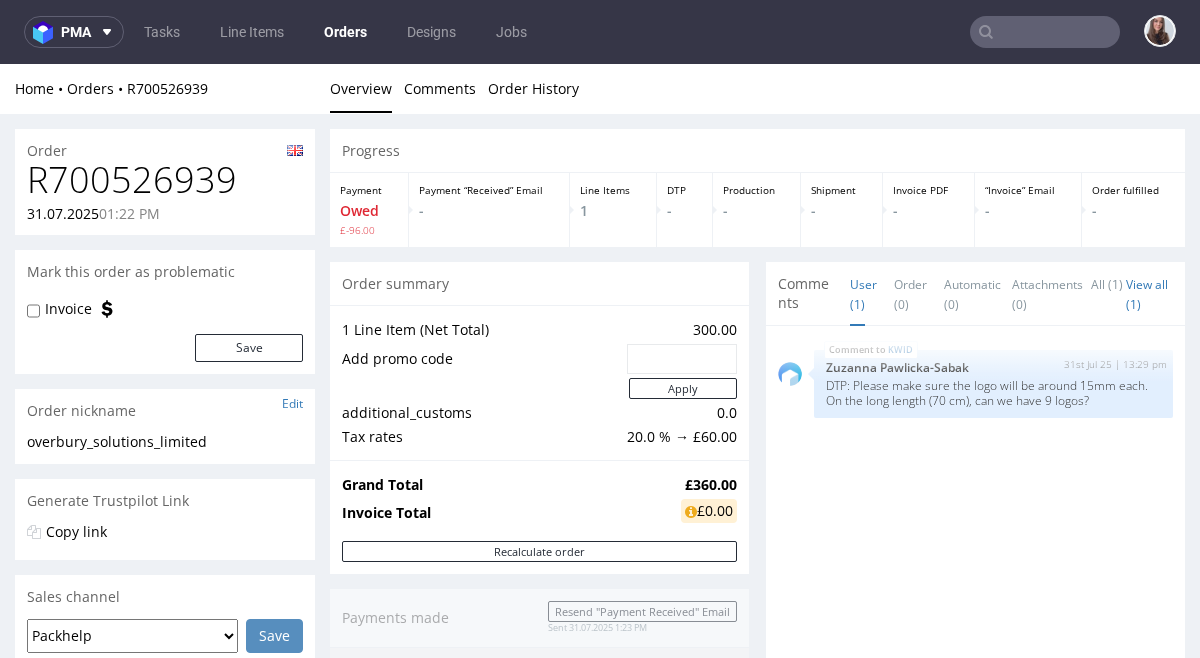 scroll, scrollTop: 0, scrollLeft: 0, axis: both 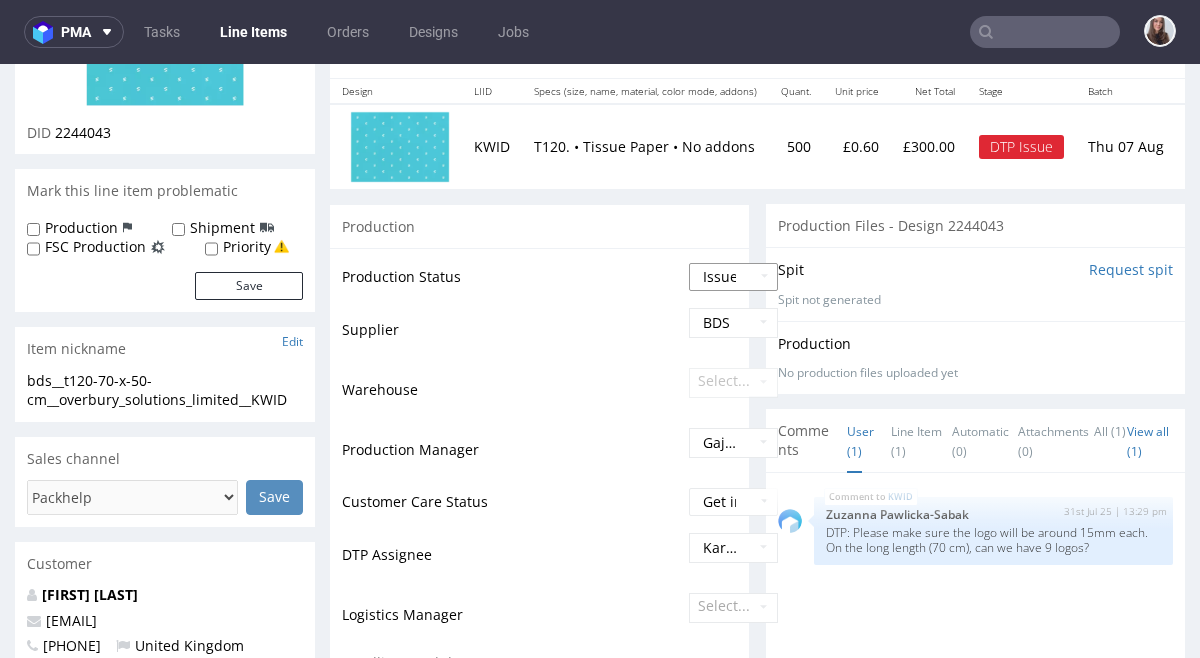 click on "Waiting for Artwork
Waiting for Diecut
Waiting for Mockup Waiting for DTP
Waiting for DTP Double Check
DTP DC Done
In DTP
Issue in DTP
DTP Client Approval Needed
DTP Client Approval Pending
DTP Client Approval Rejected
Back for DTP
DTP Verification Needed
DTP Production Ready In Production
Sent to Fulfillment
Issue in Production
Sent to Warehouse Fulfillment
Production Complete" at bounding box center (733, 277) 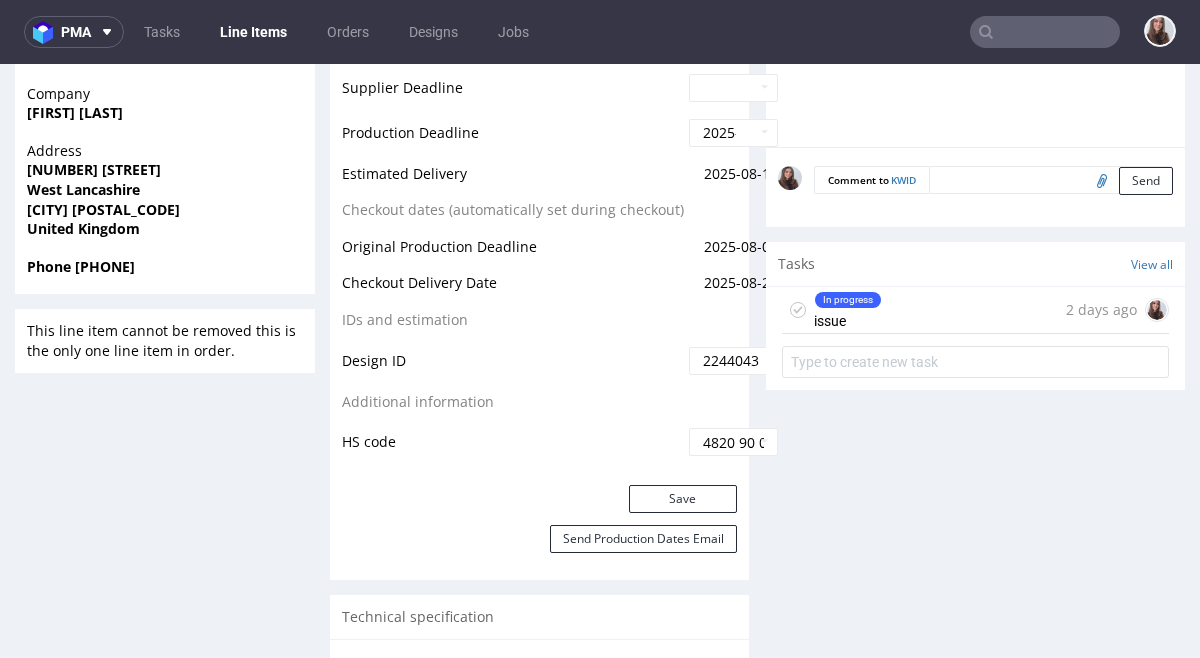 scroll, scrollTop: 947, scrollLeft: 0, axis: vertical 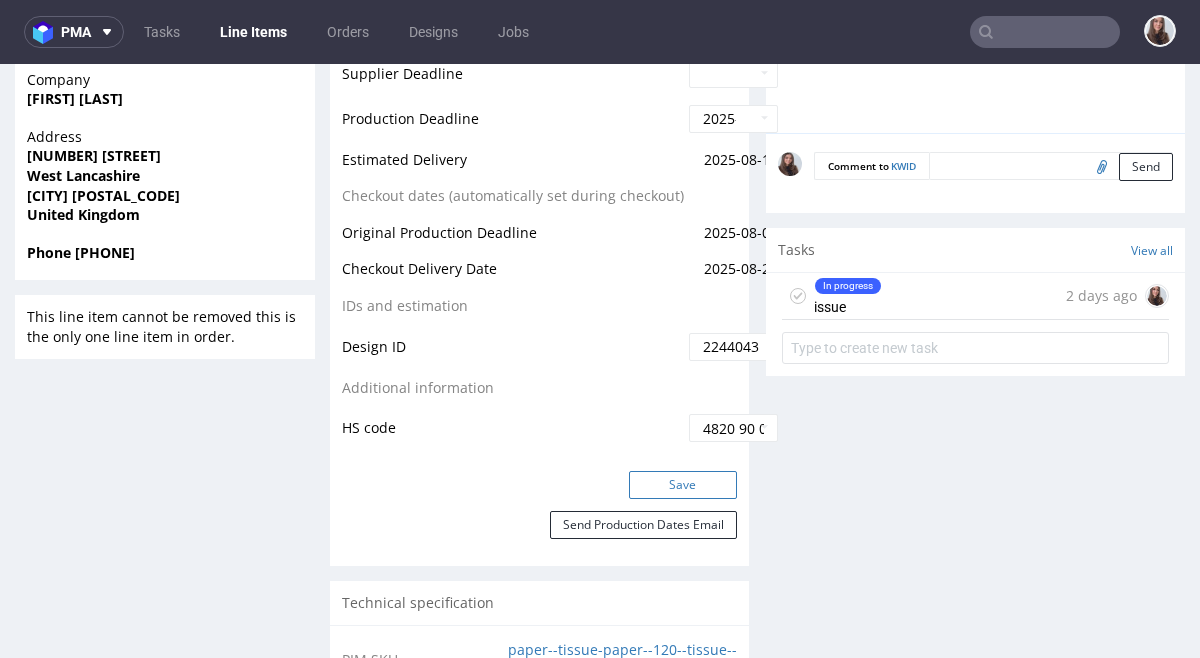 click on "Save" at bounding box center (683, 485) 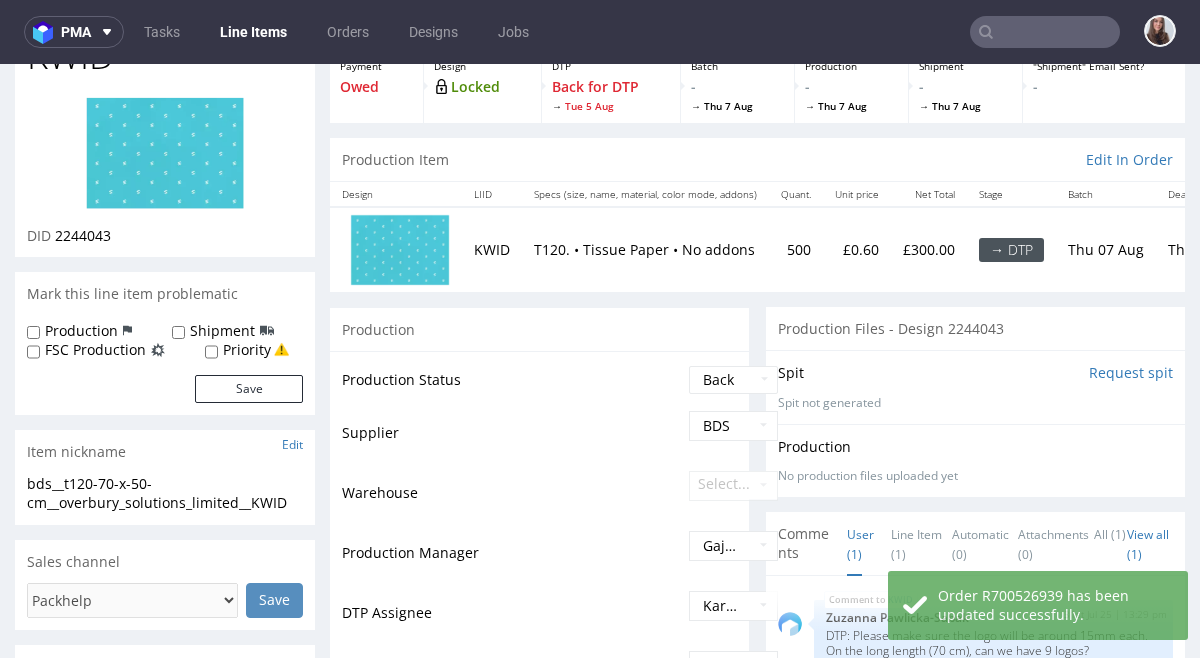 scroll, scrollTop: 0, scrollLeft: 0, axis: both 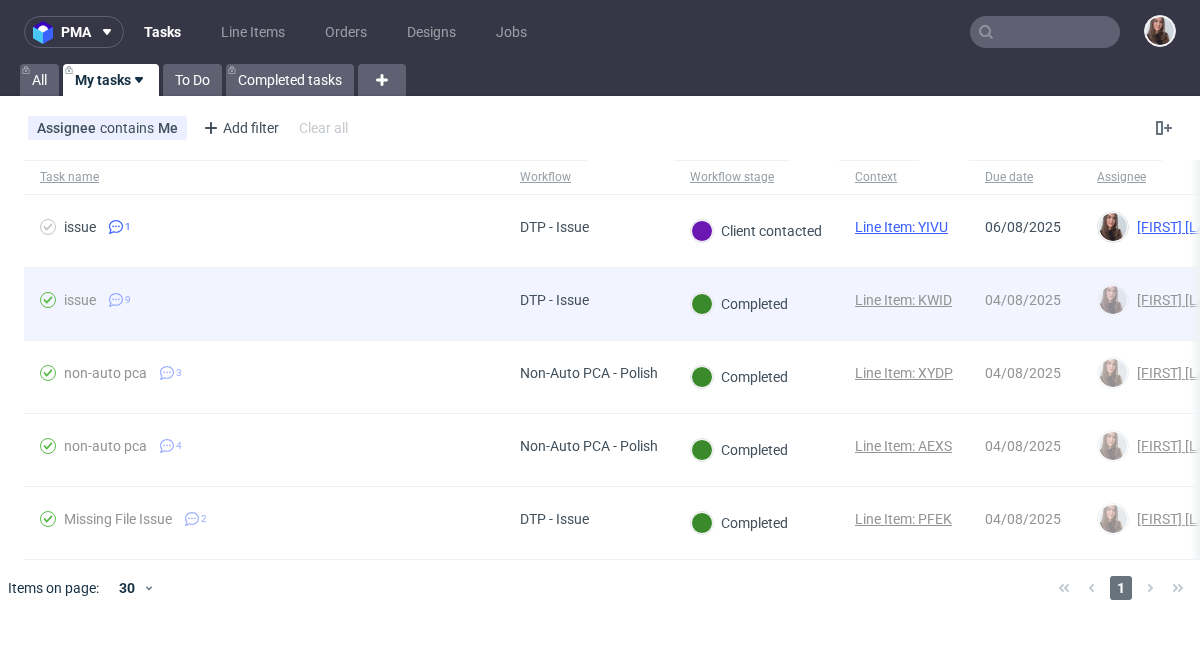 click on "Line Item: KWID" at bounding box center (903, 300) 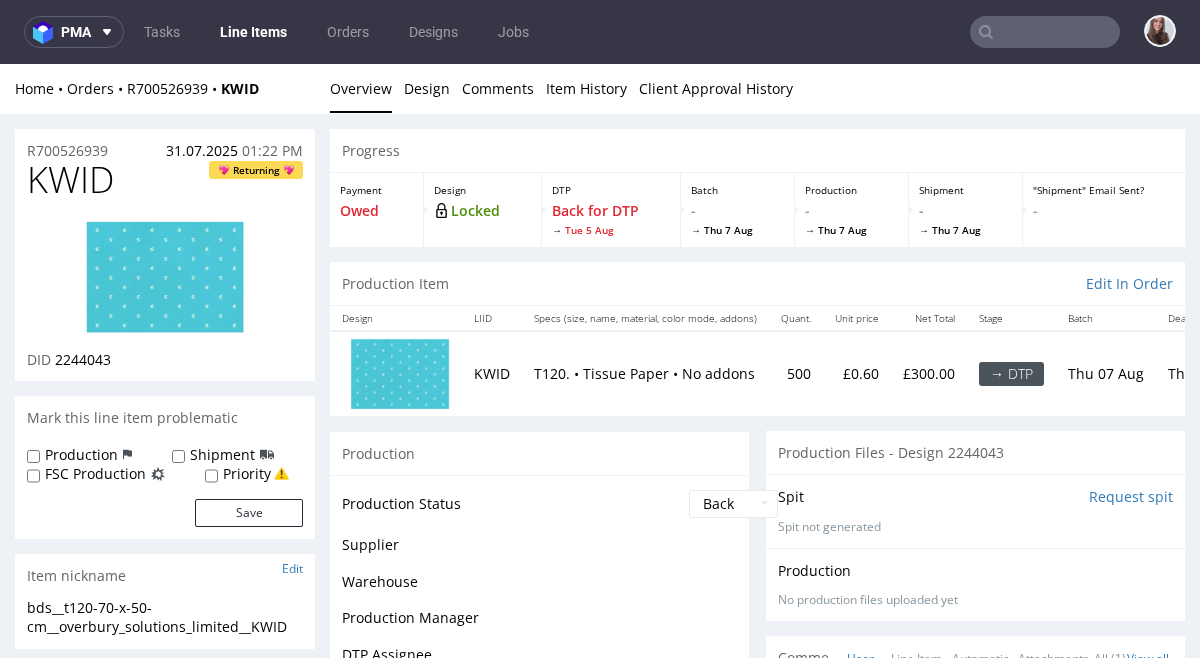 scroll, scrollTop: 0, scrollLeft: 0, axis: both 